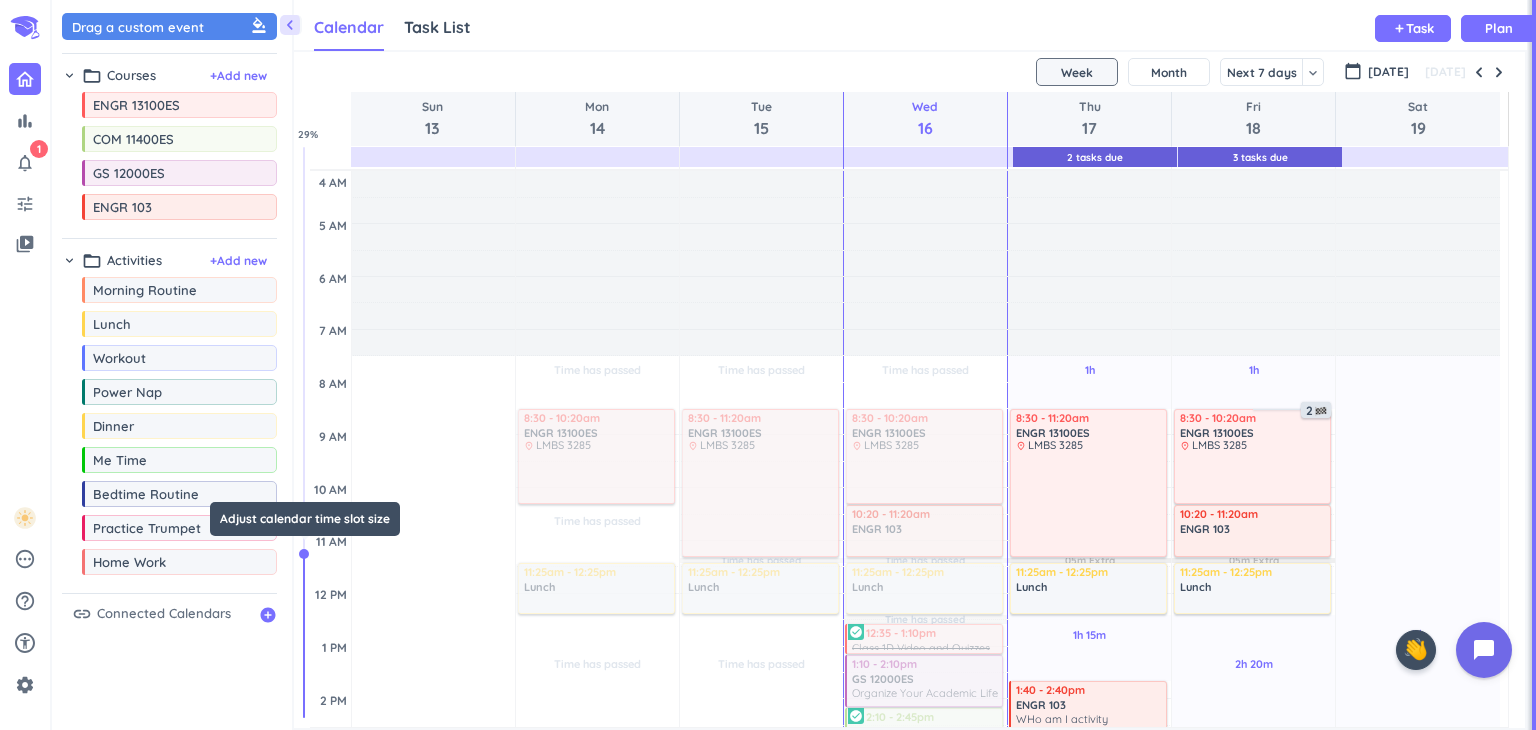 scroll, scrollTop: 0, scrollLeft: 0, axis: both 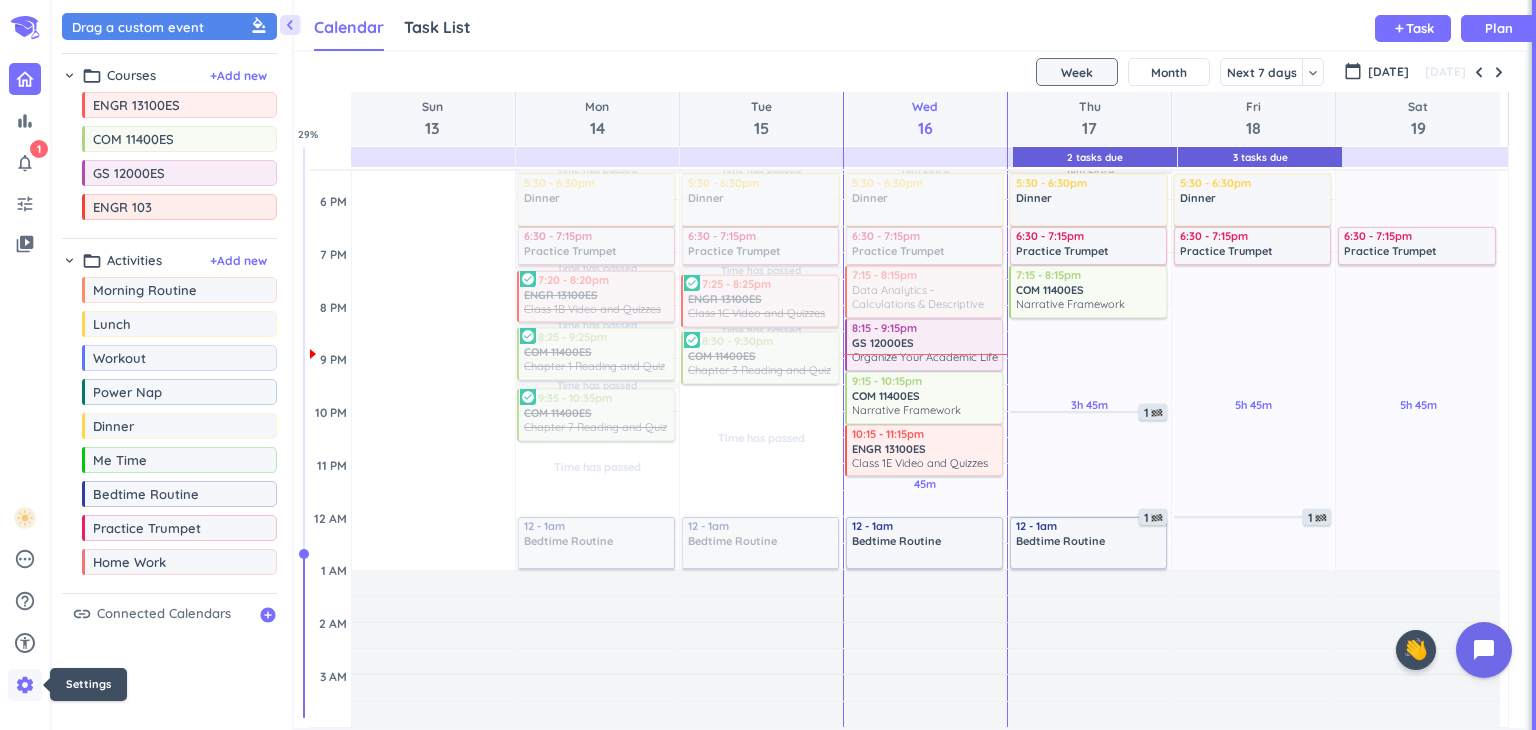 click on "settings" at bounding box center [25, 685] 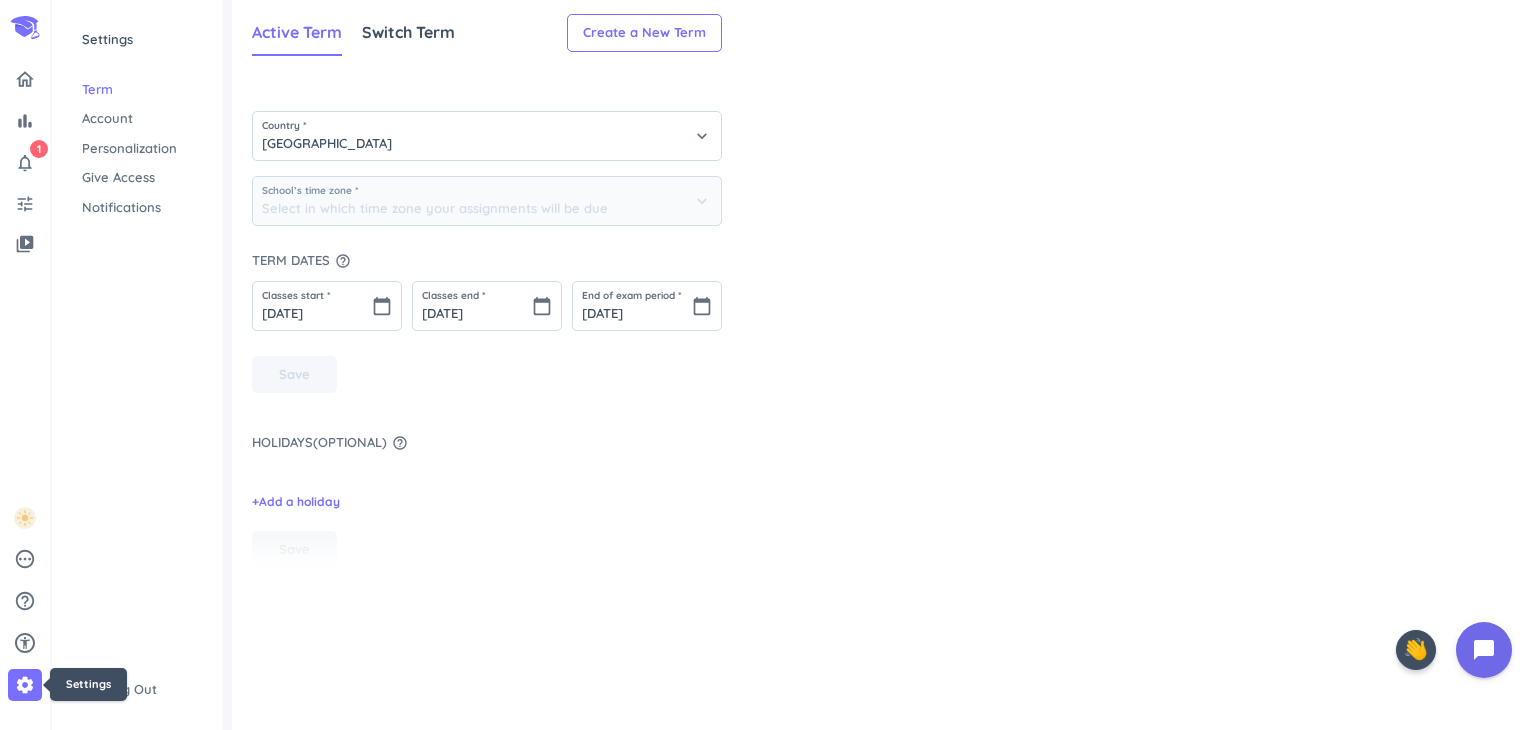 type on "(GMT-04:00) Eastern Time" 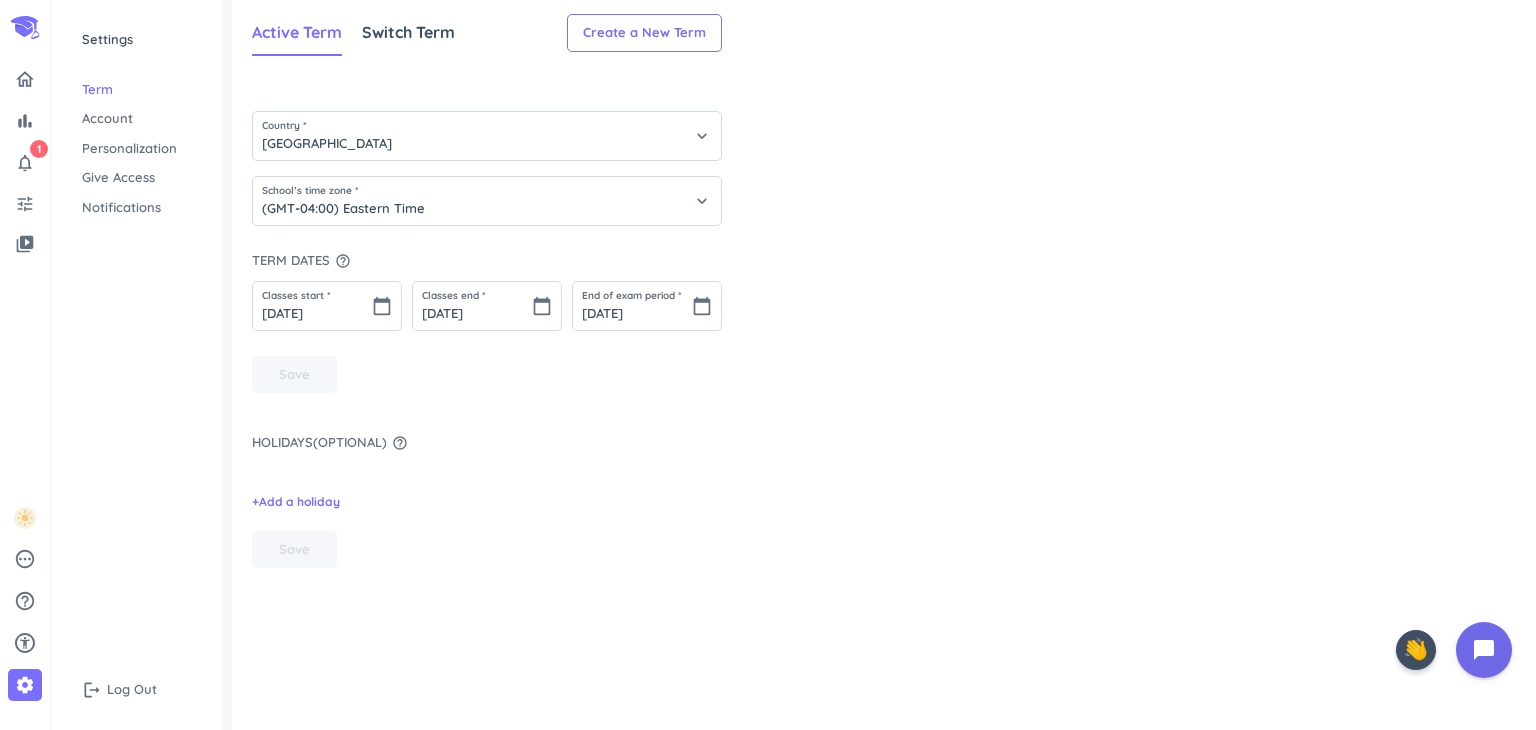click on "Settings Term Account Personalization Give Access Notifications" at bounding box center [137, 123] 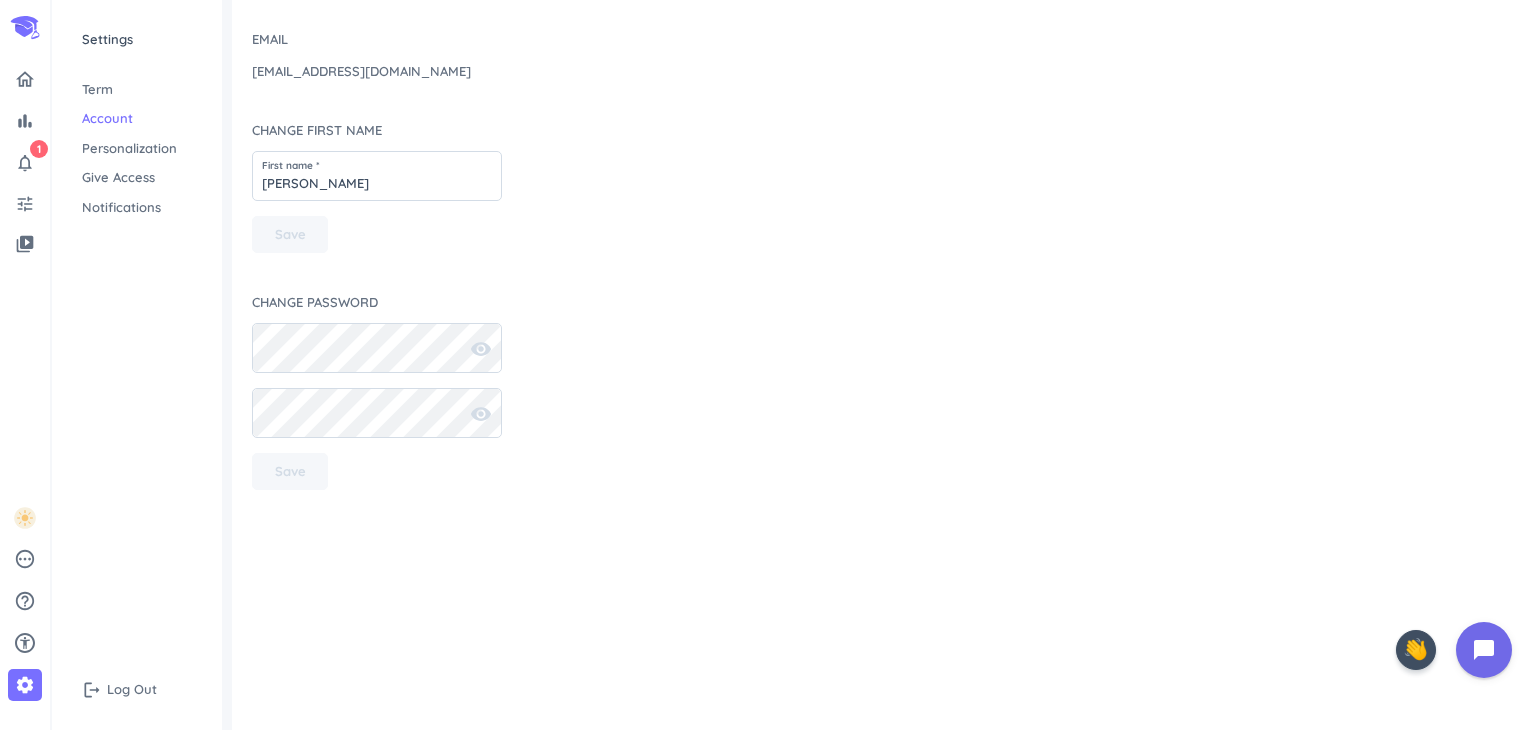 click on "Term" at bounding box center [137, 90] 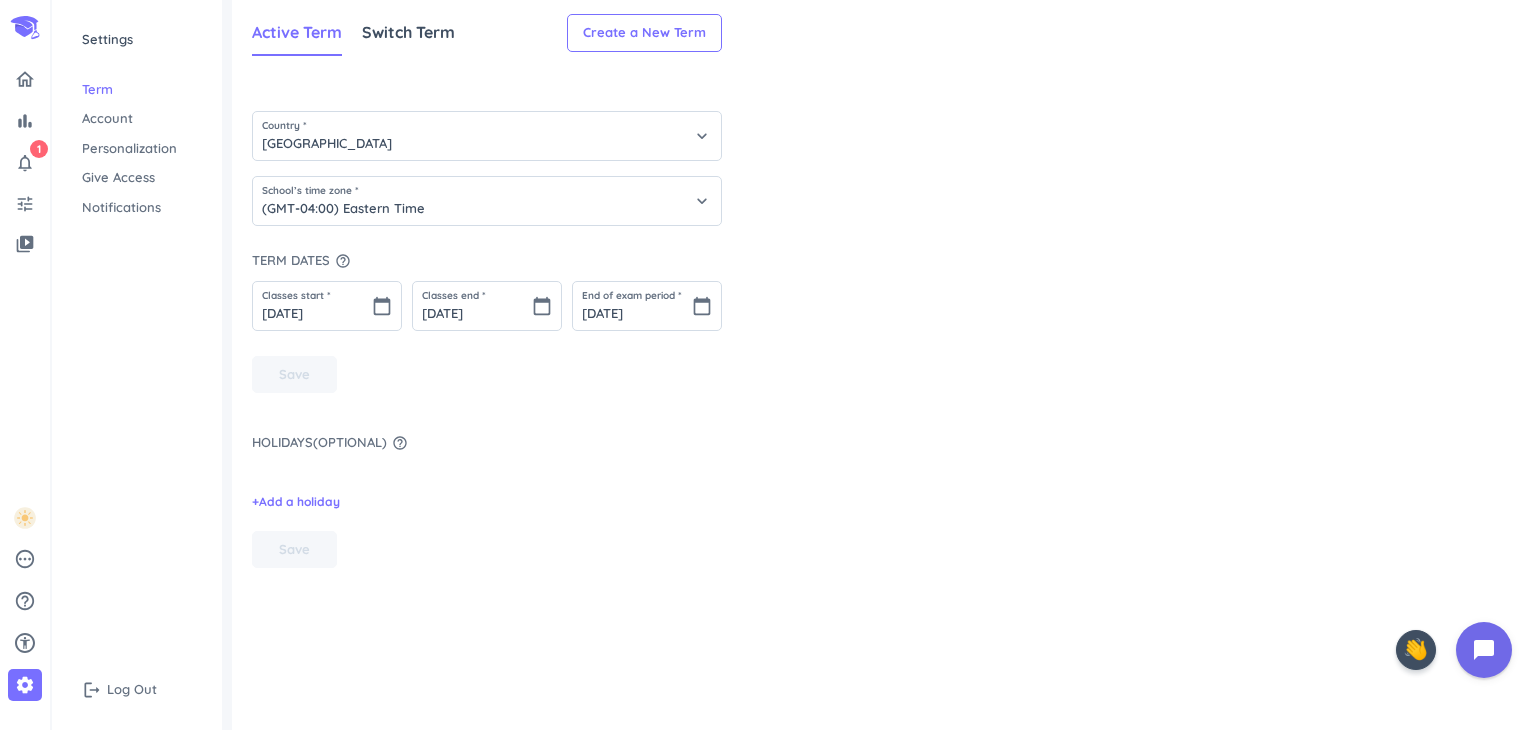 click on "Settings" at bounding box center (137, 40) 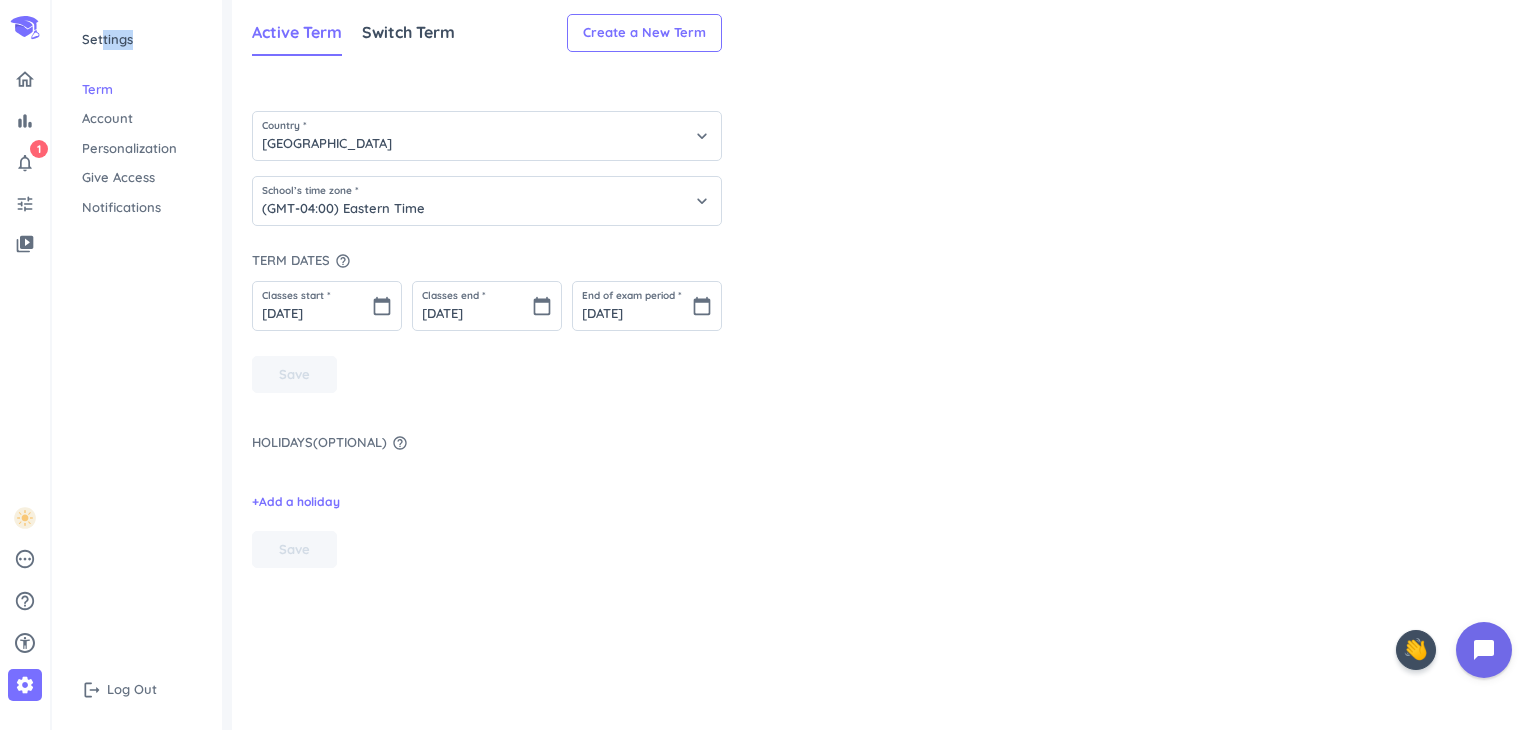 drag, startPoint x: 100, startPoint y: 41, endPoint x: 160, endPoint y: 25, distance: 62.0967 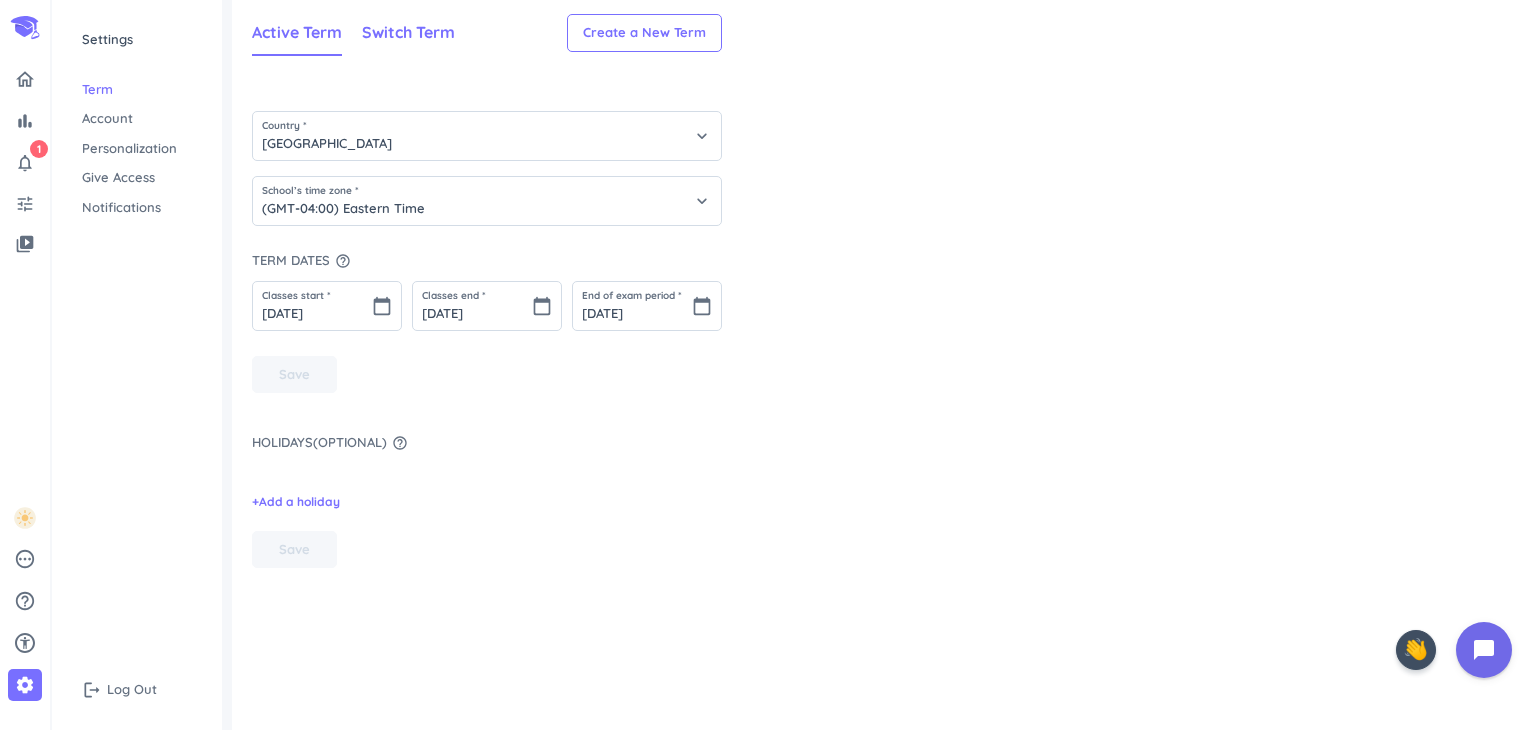 click on "Switch Term" at bounding box center [408, 32] 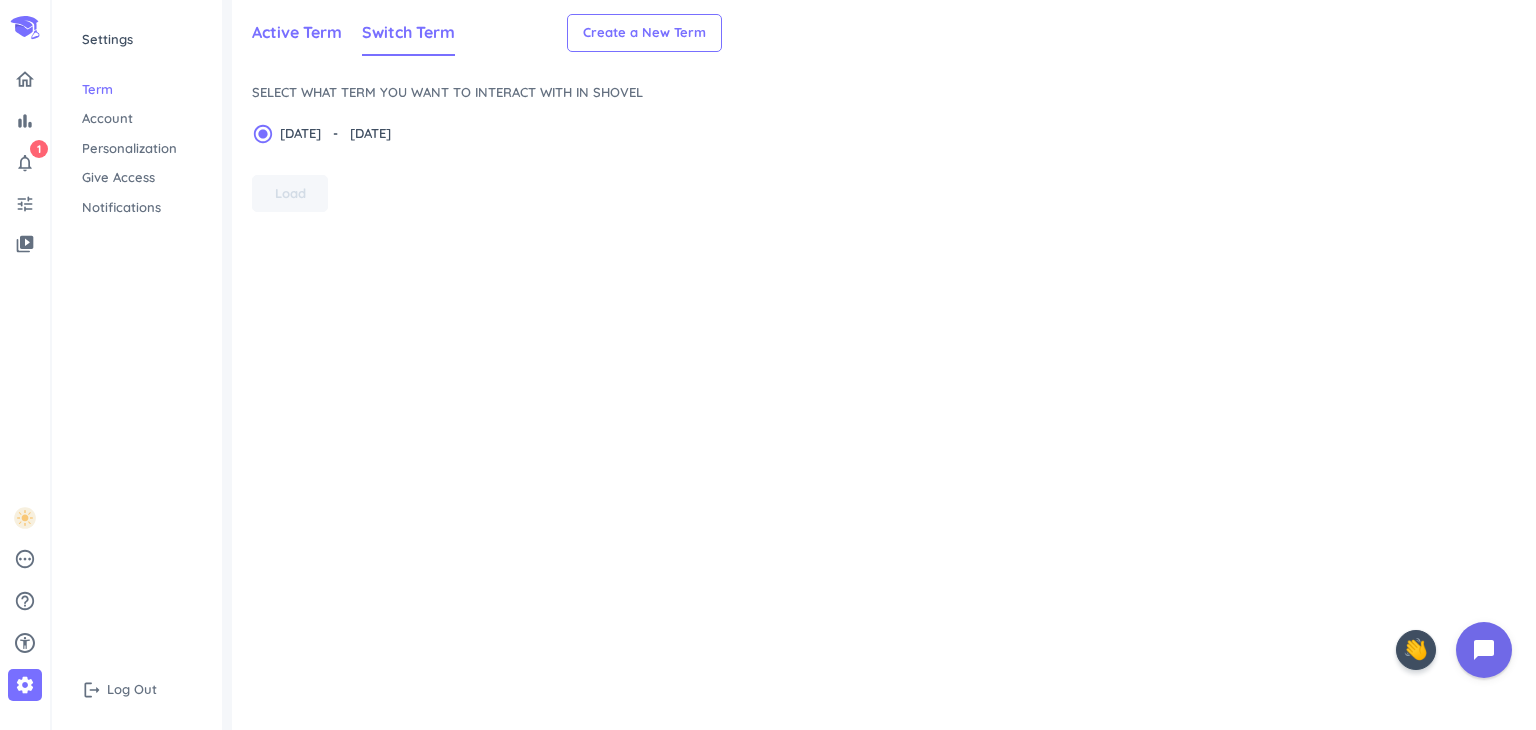 click on "Active Term" at bounding box center (297, 32) 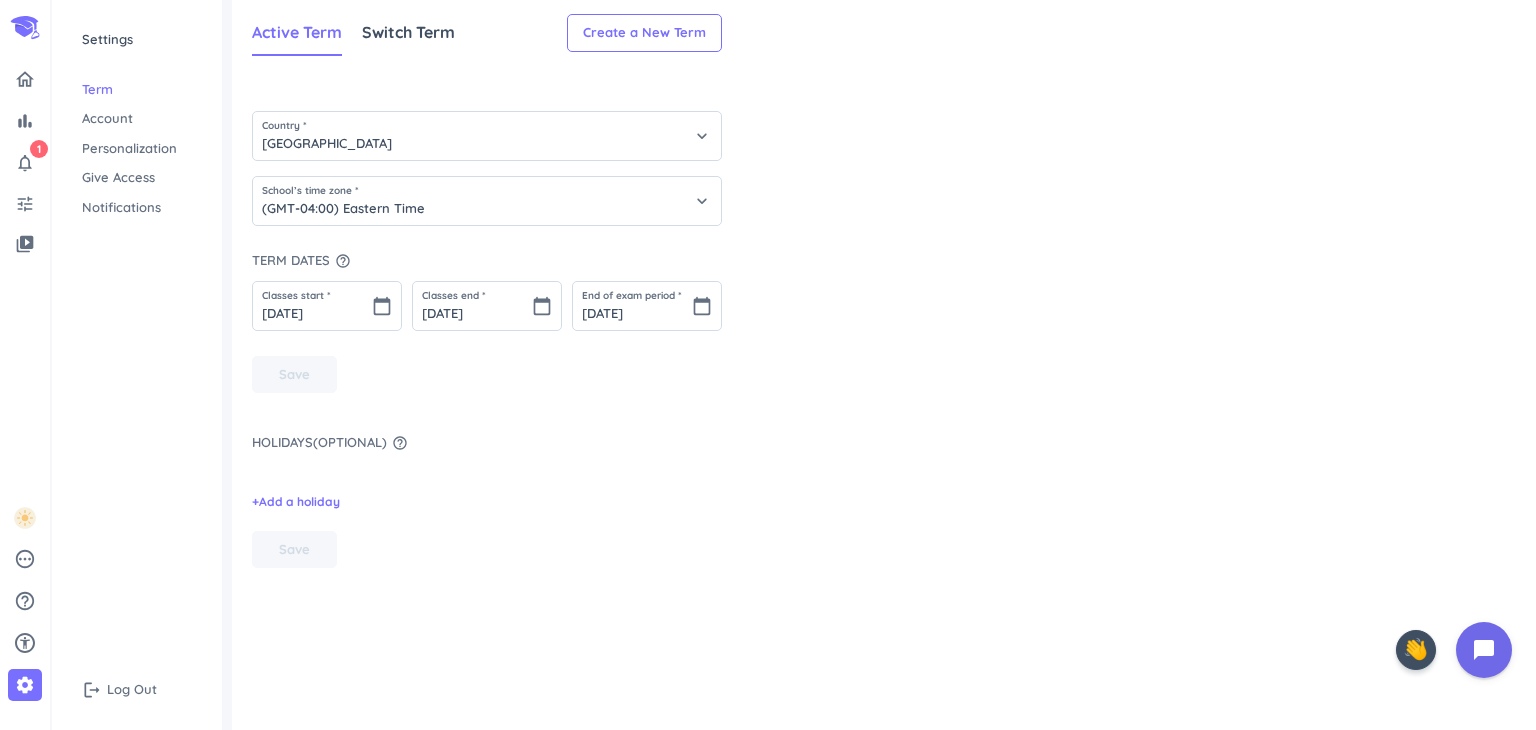 click on "Account" at bounding box center [137, 119] 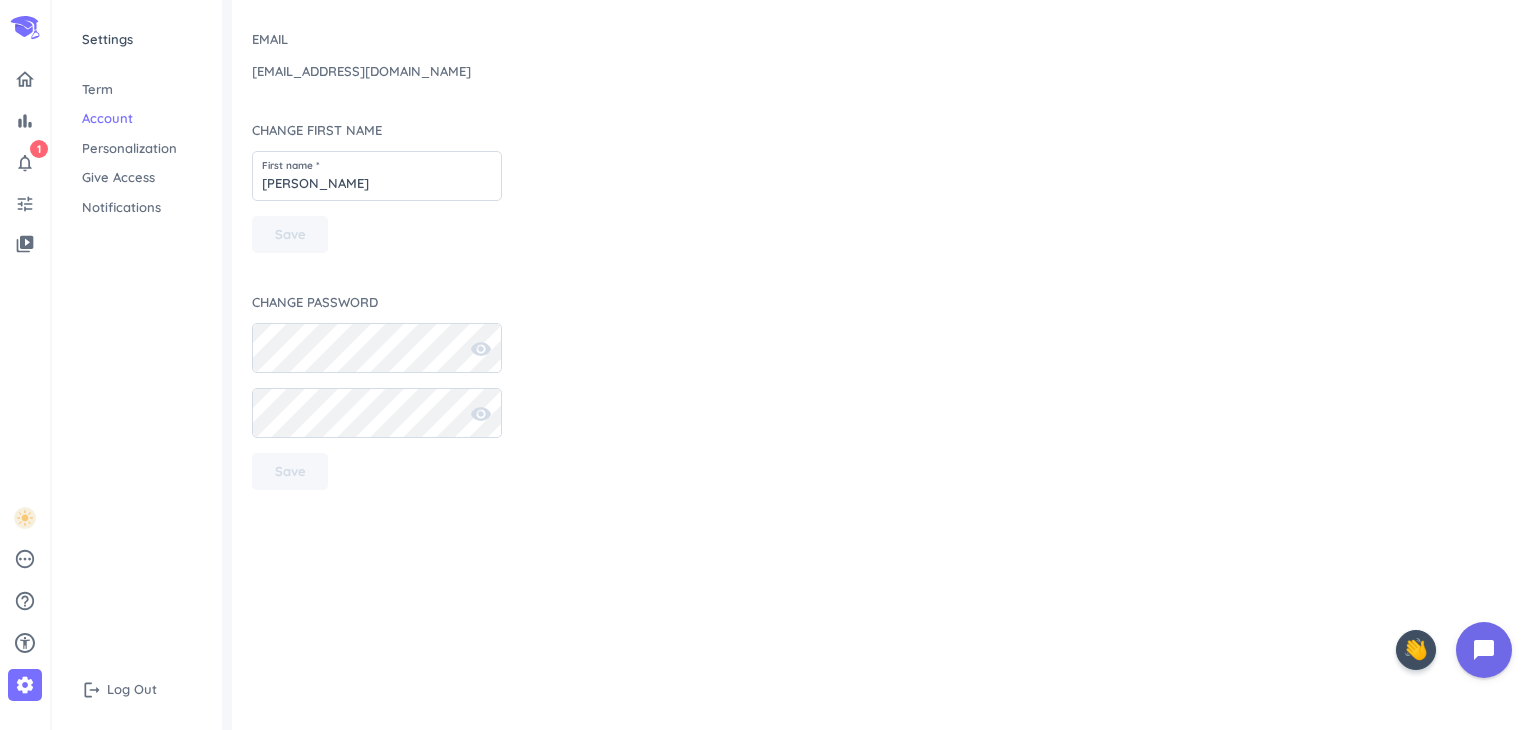 click on "Personalization" at bounding box center (137, 149) 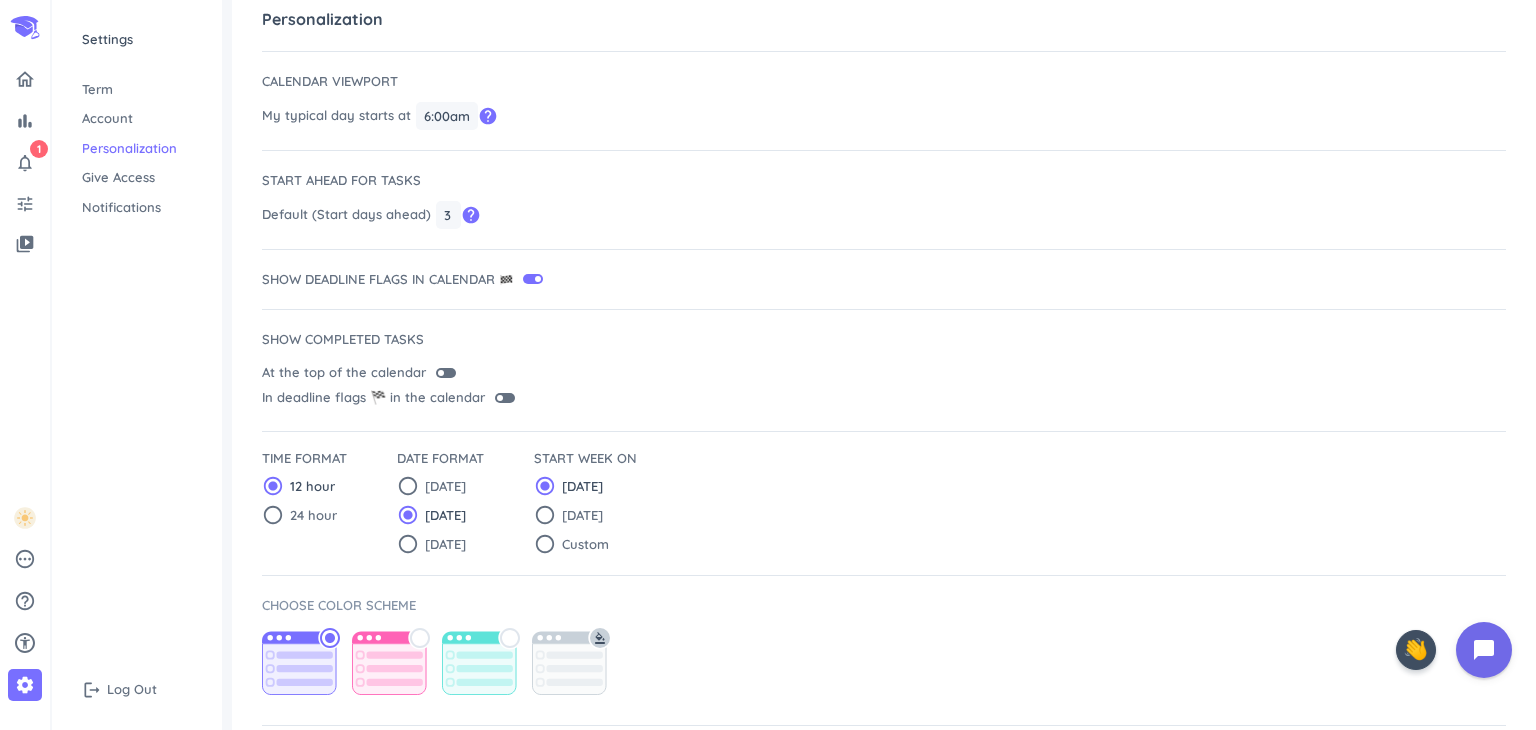 scroll, scrollTop: 0, scrollLeft: 0, axis: both 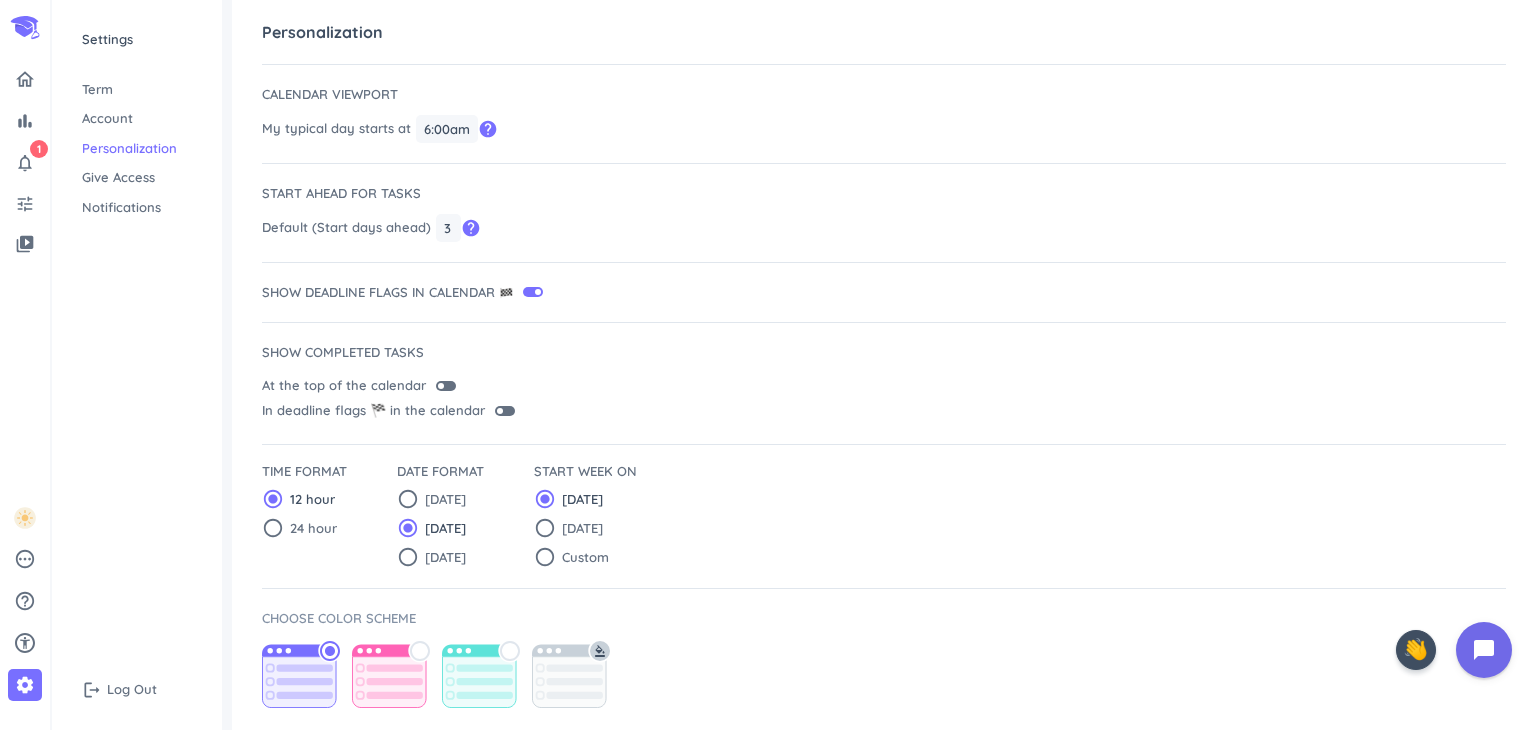 click on "Give Access" at bounding box center (137, 178) 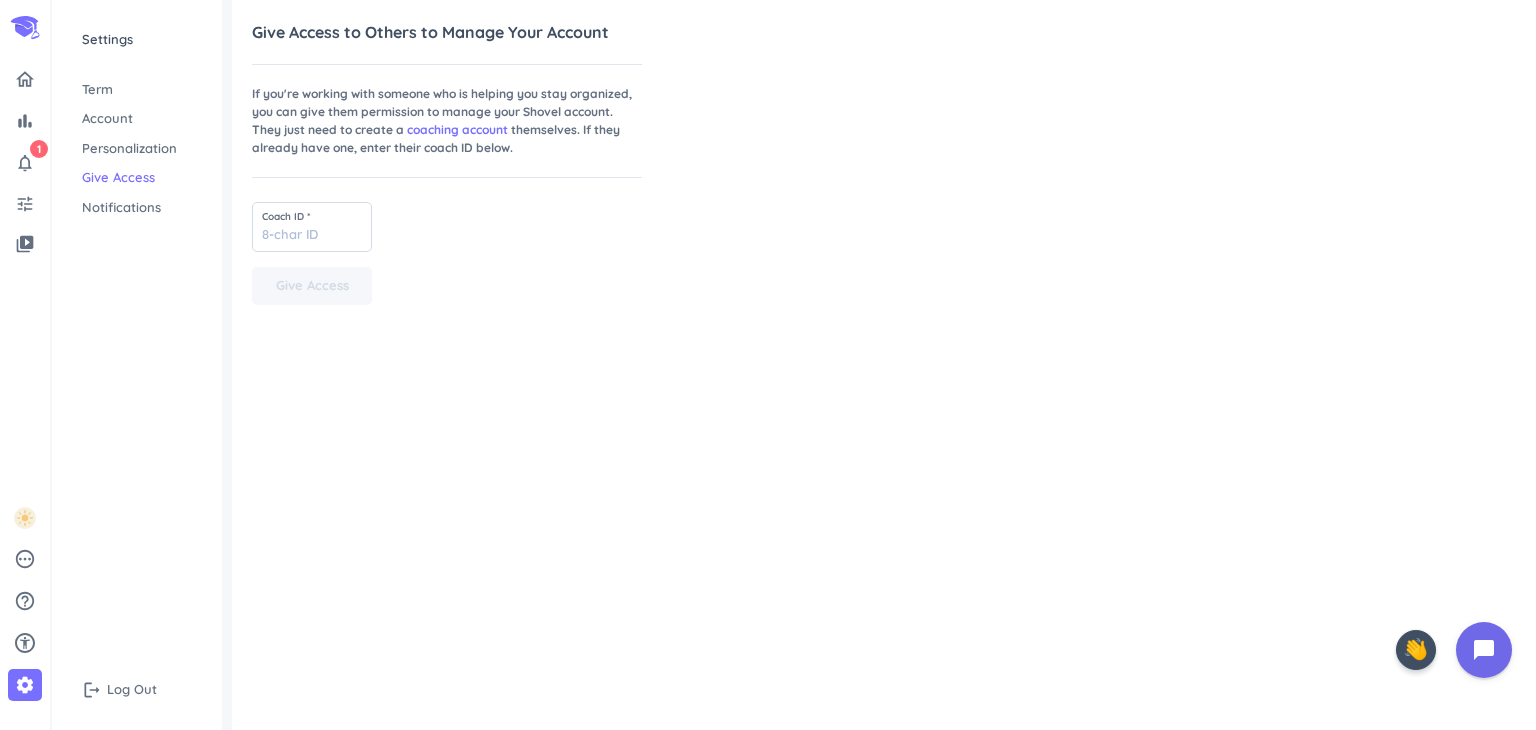 click on "Term" at bounding box center [137, 90] 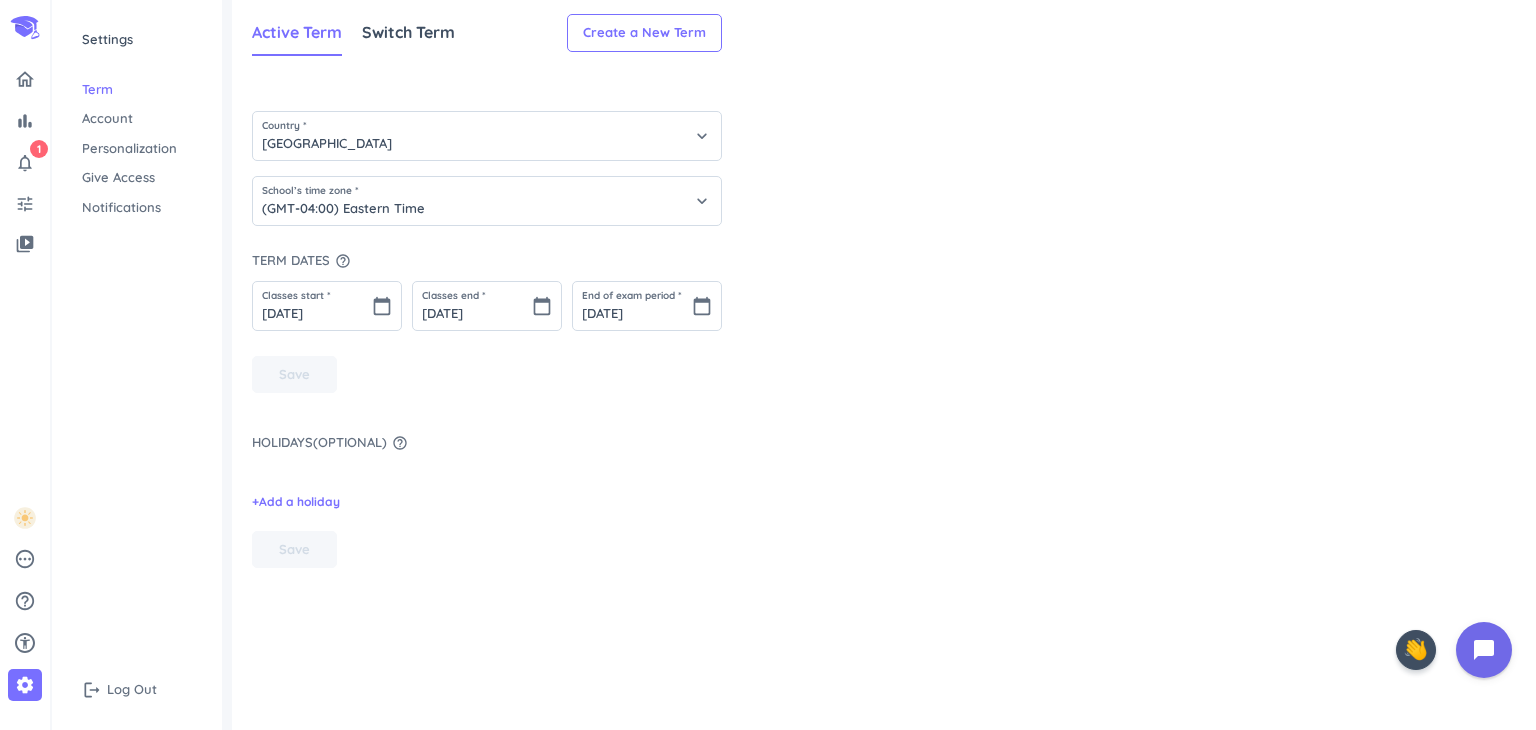 click on "Personalization" at bounding box center [137, 149] 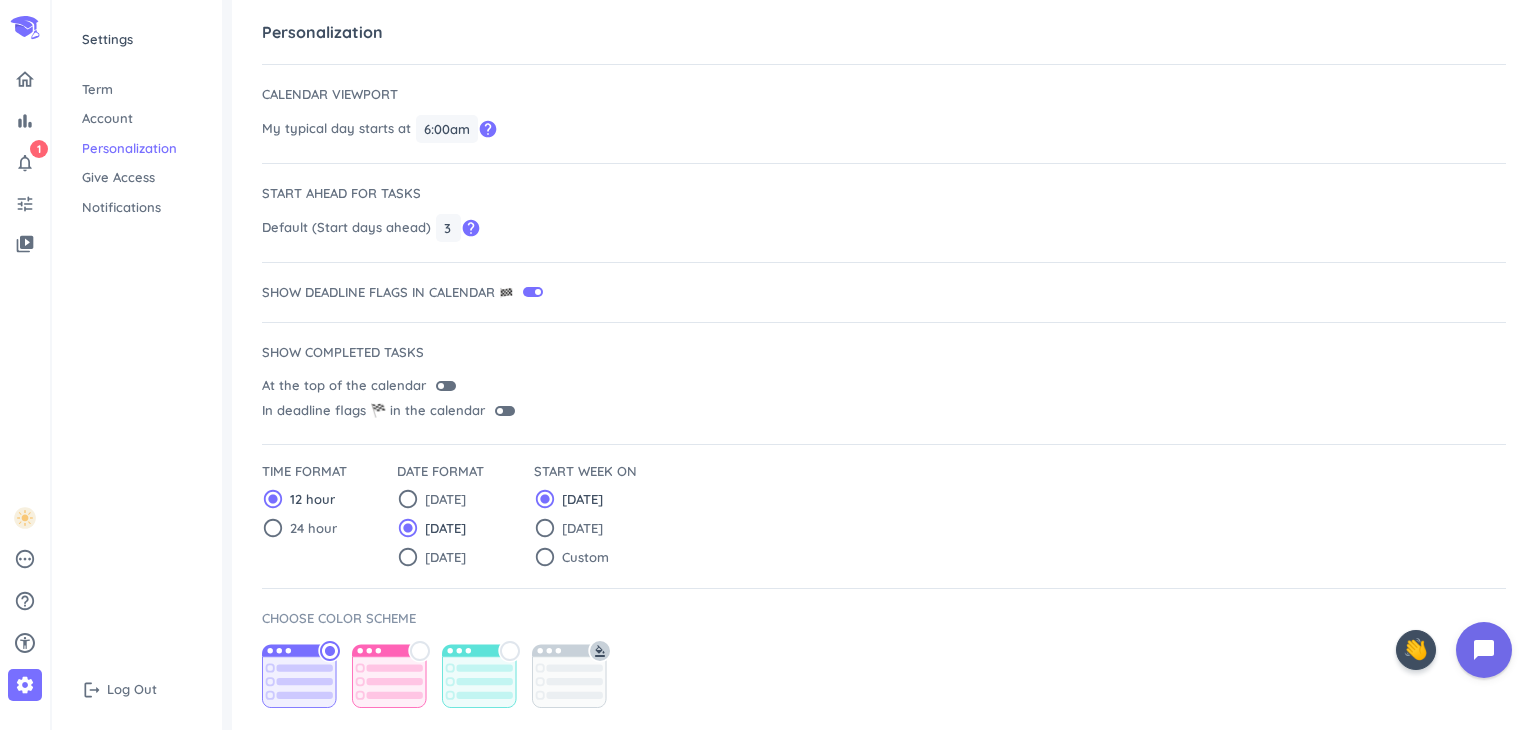 click on "Give Access" at bounding box center [137, 178] 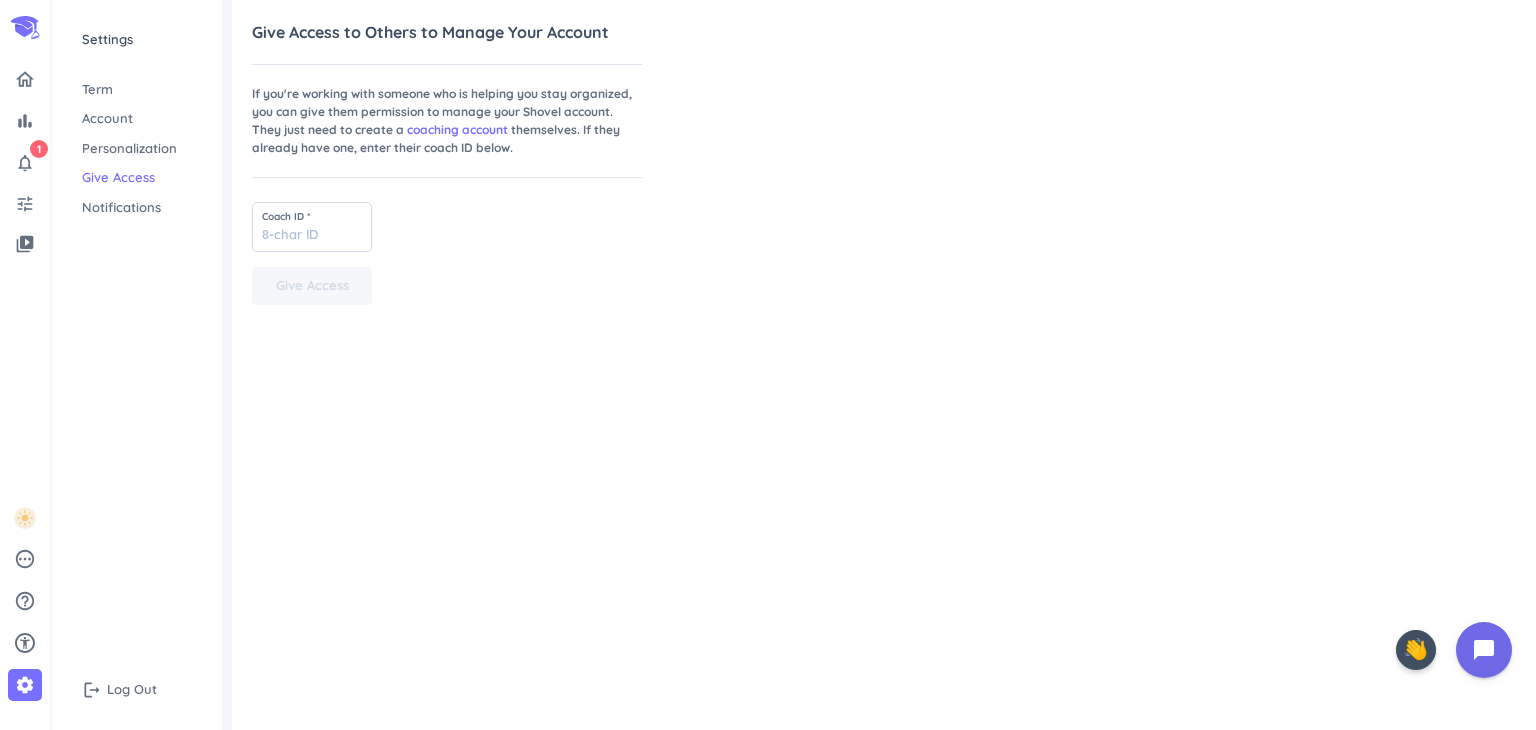 click on "Settings Term Account Personalization Give Access Notifications" at bounding box center (137, 123) 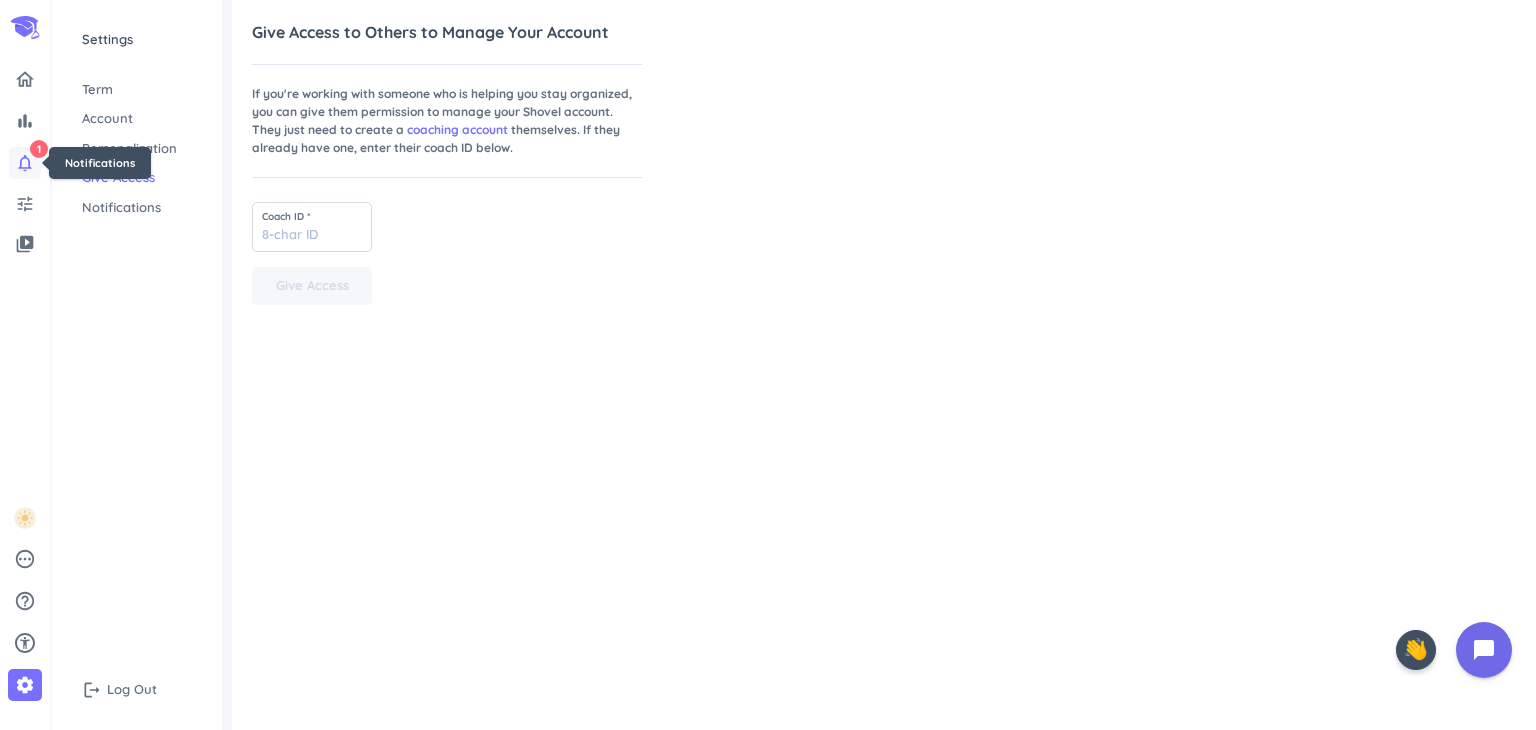 click on "notifications_none" at bounding box center (25, 163) 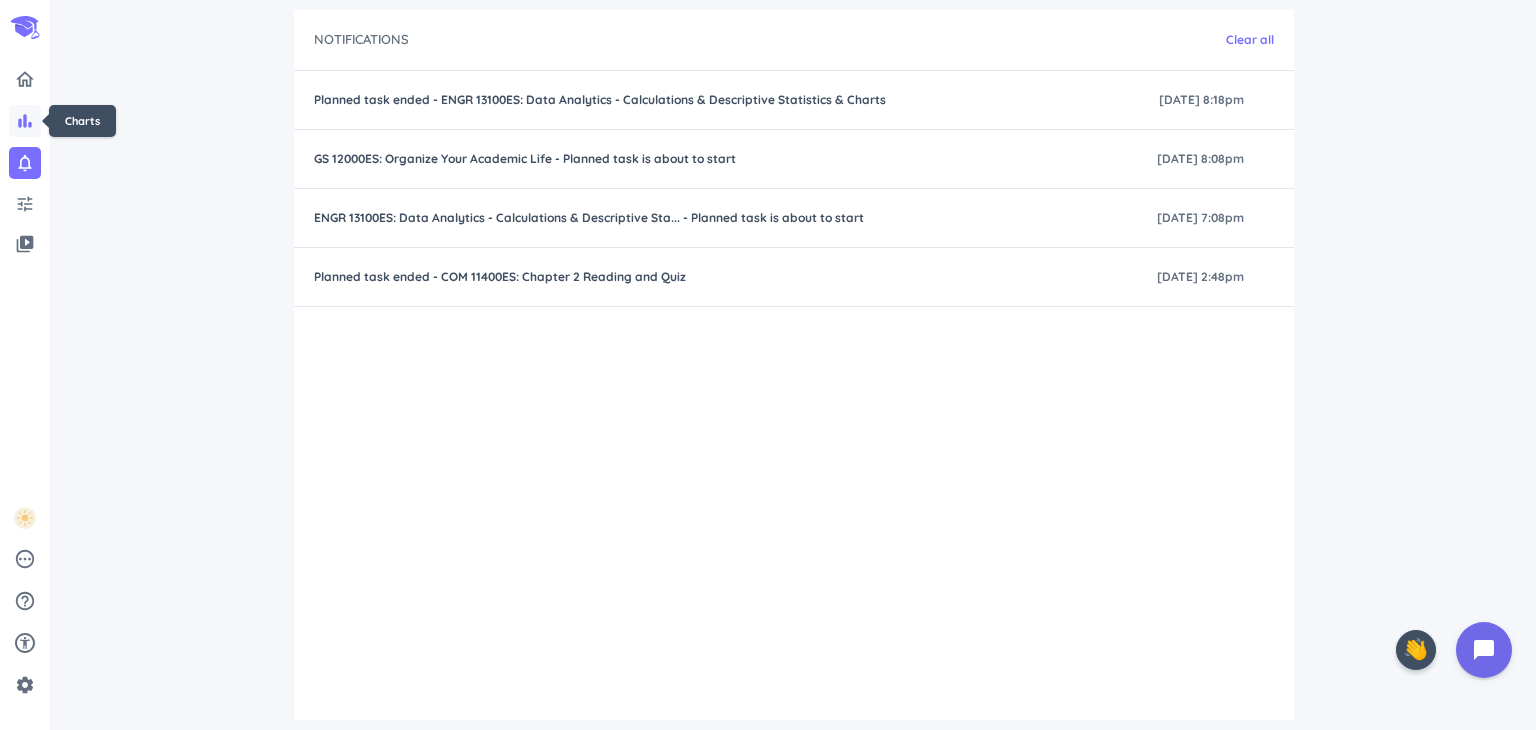 click on "bar_chart" at bounding box center [25, 121] 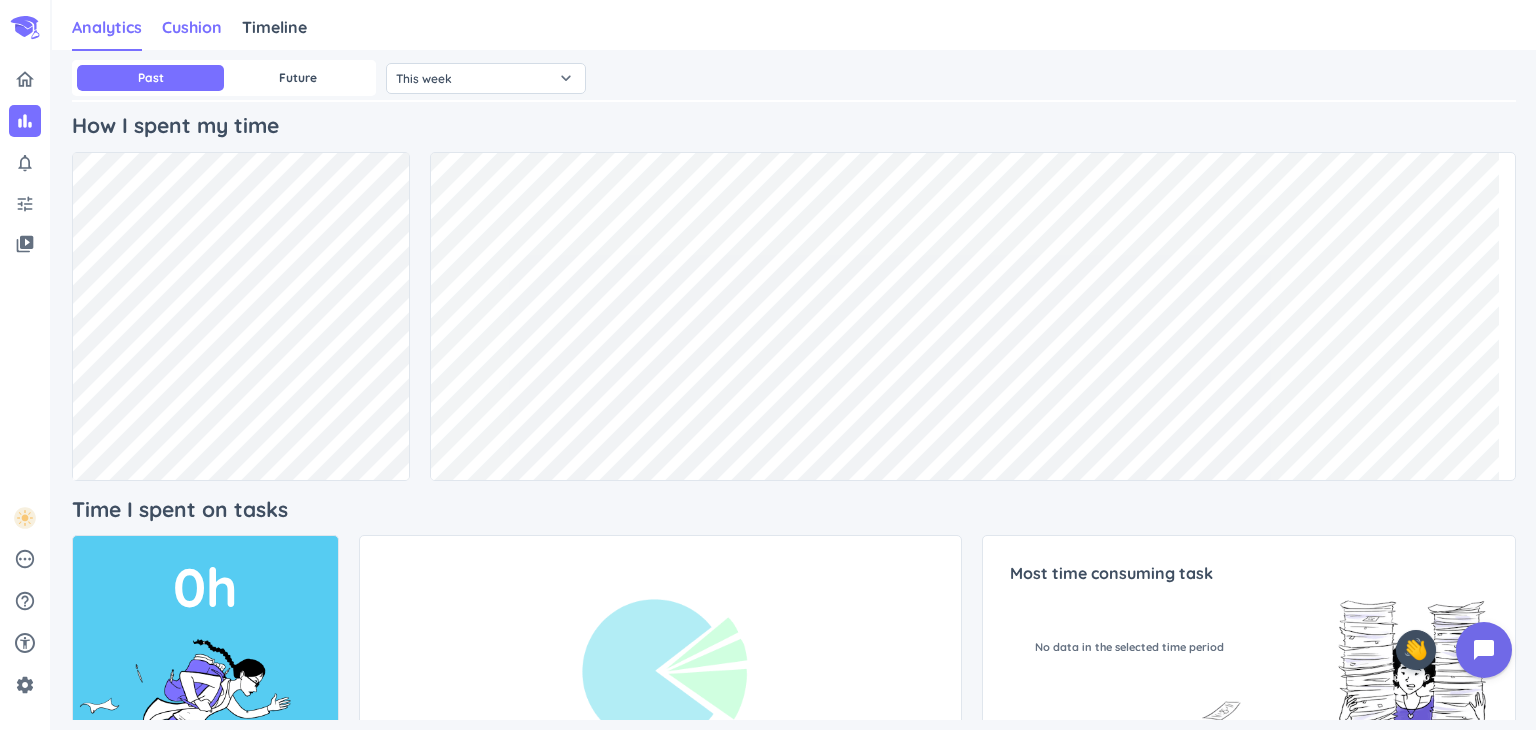 click on "Cushion" at bounding box center (192, 28) 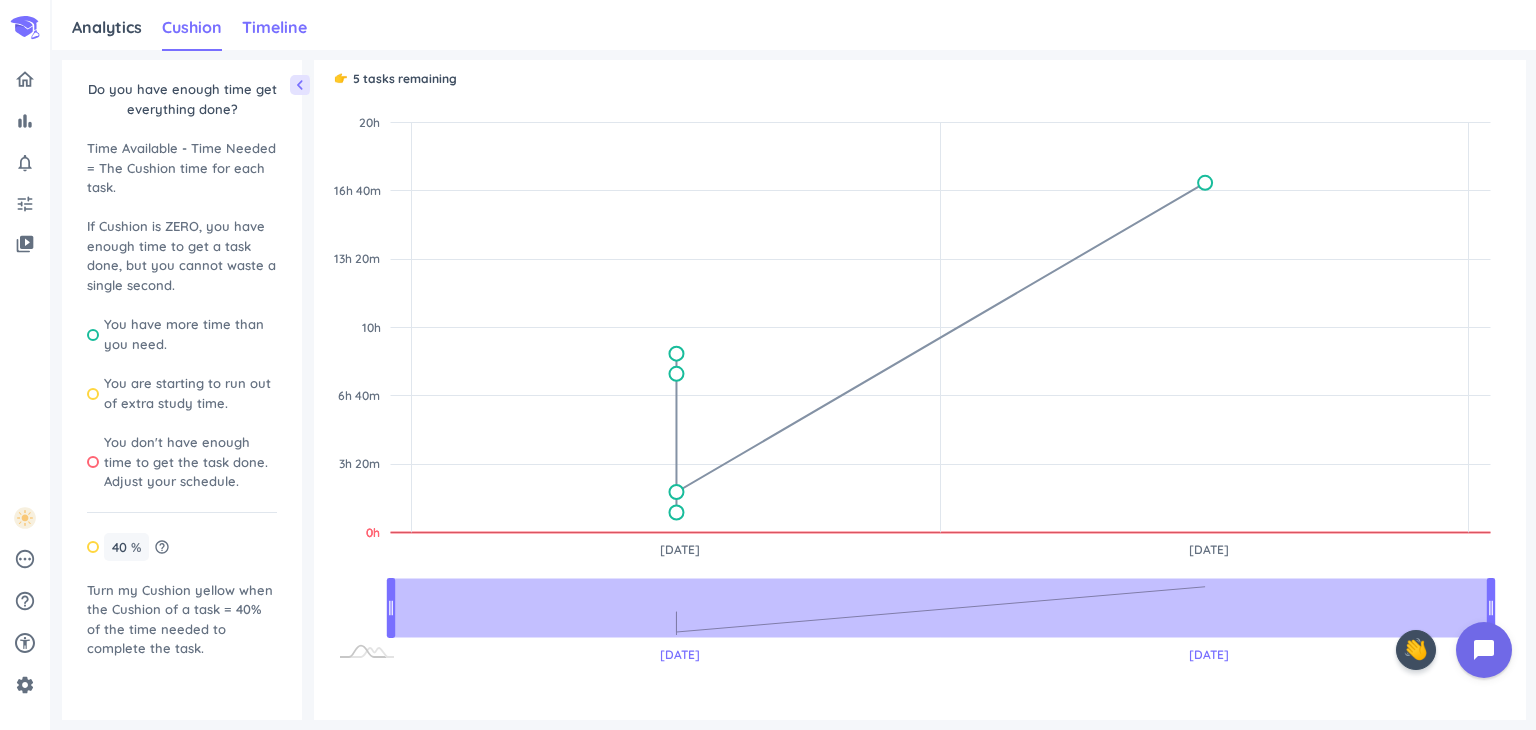 click on "Timeline" at bounding box center [274, 27] 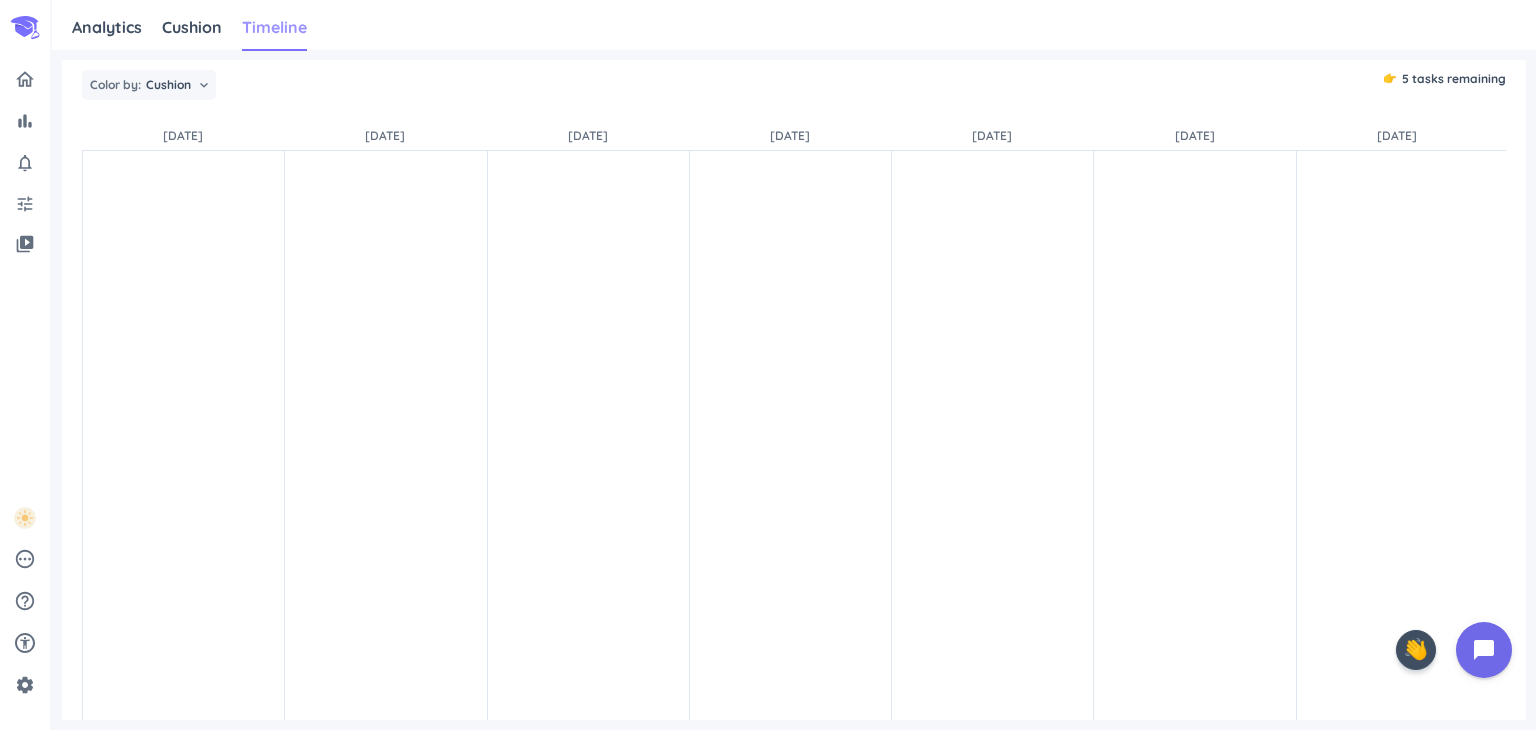 scroll, scrollTop: 0, scrollLeft: 1416, axis: horizontal 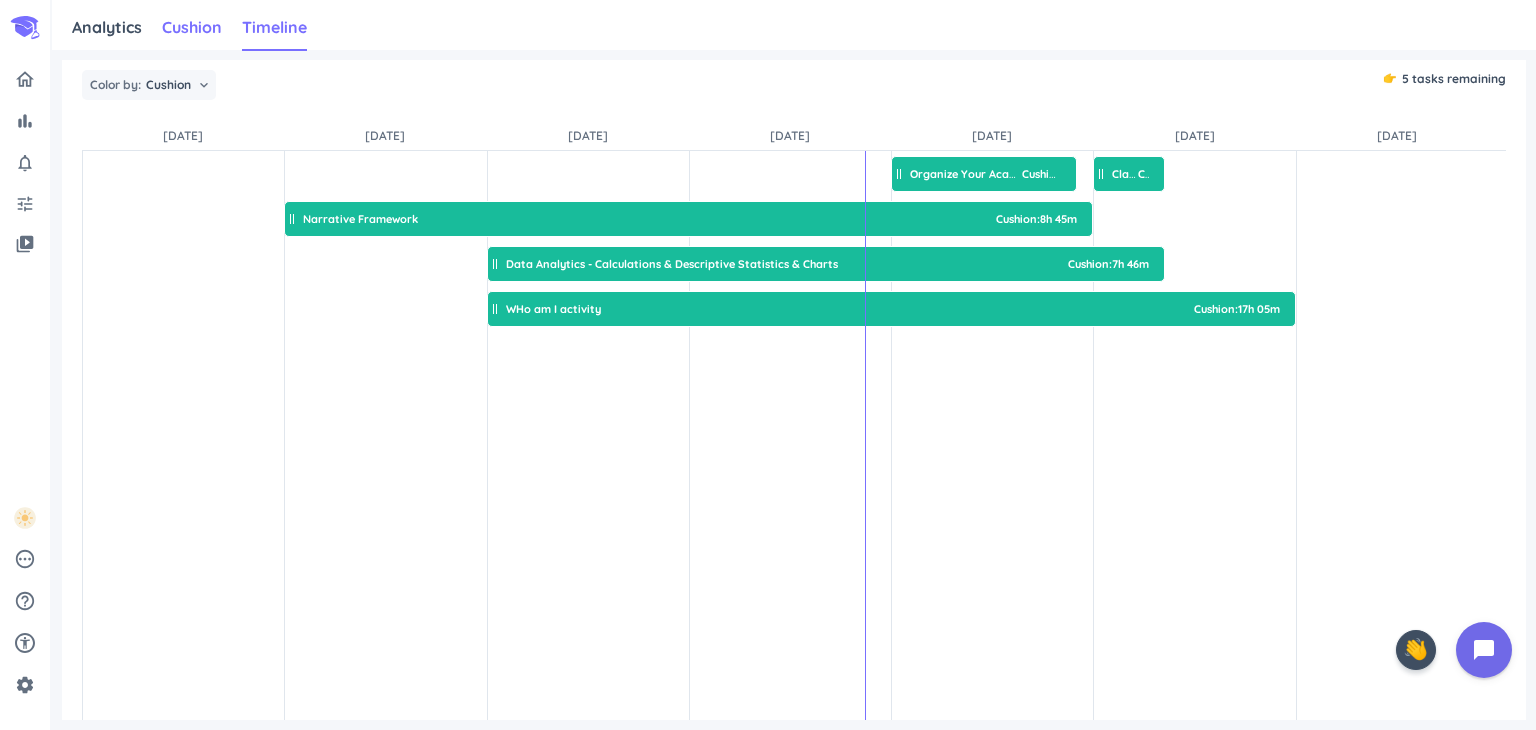 click on "Cushion" at bounding box center (192, 28) 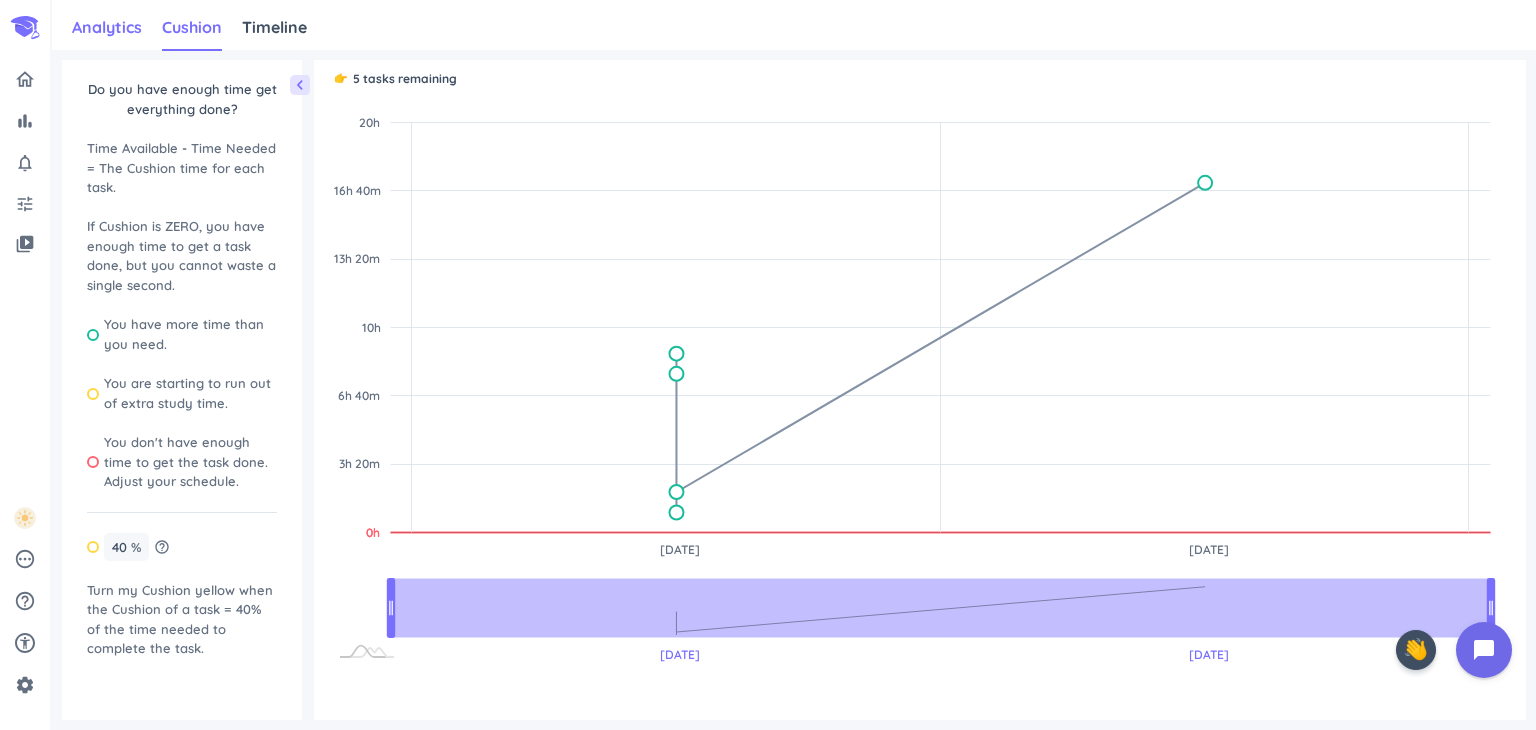 click on "Analytics" at bounding box center [107, 27] 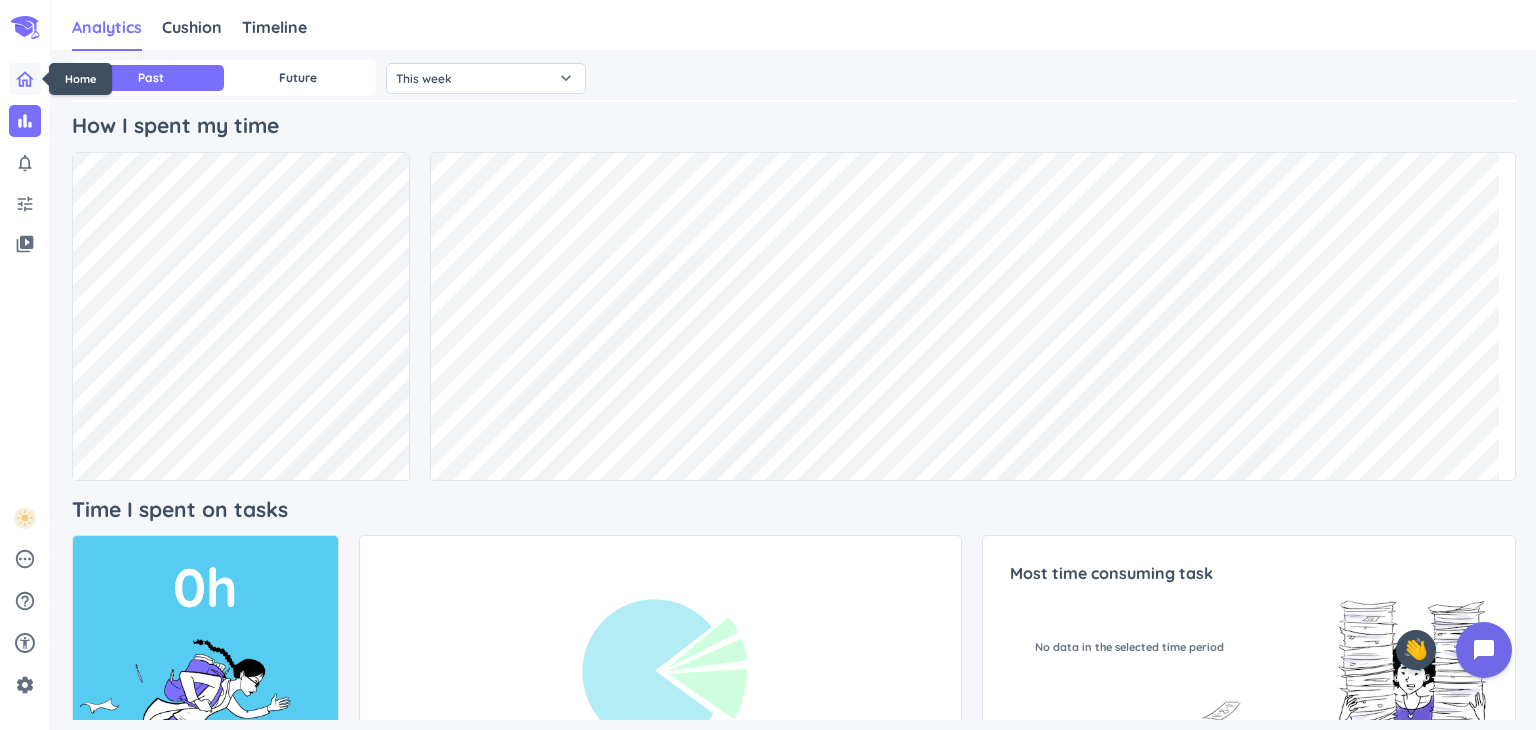 click 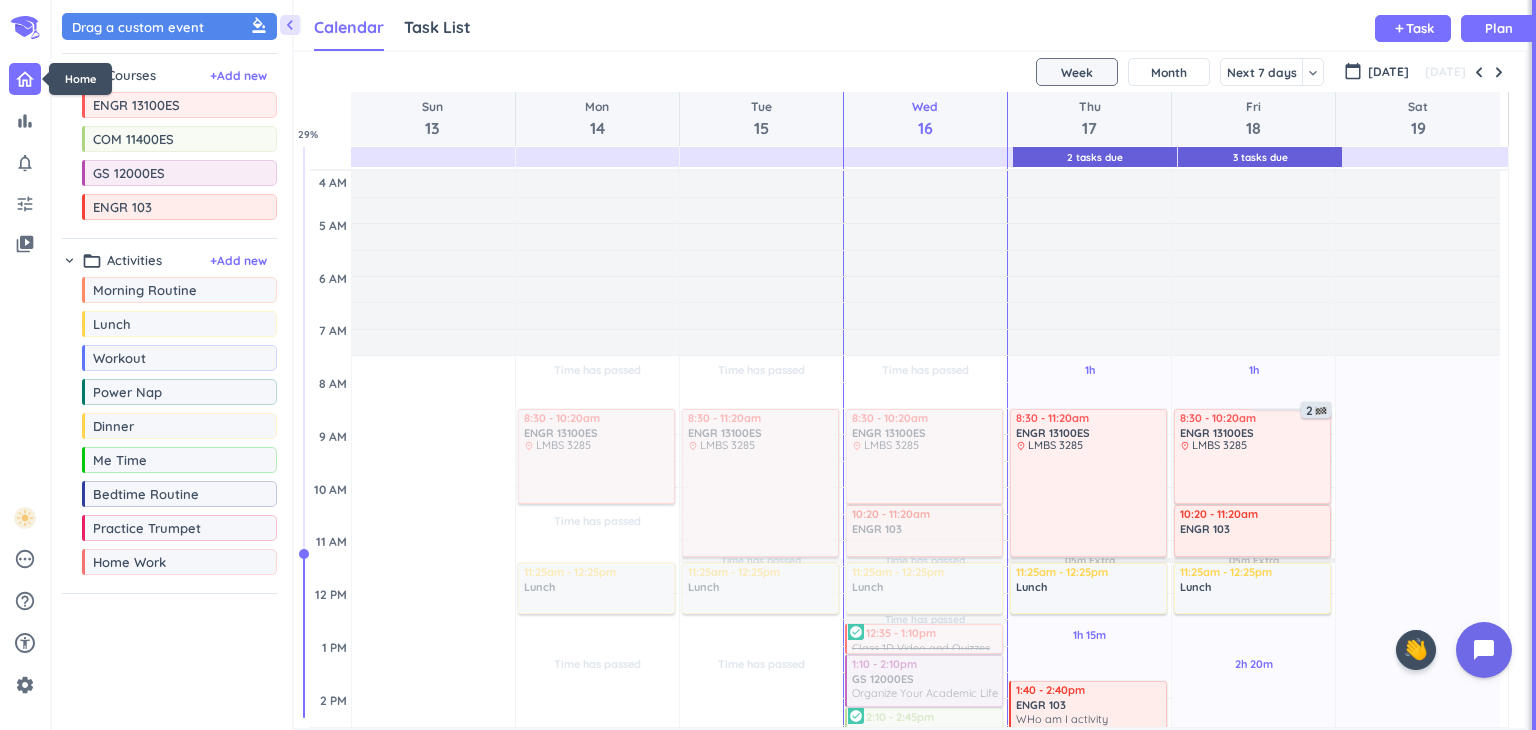 scroll, scrollTop: 8, scrollLeft: 9, axis: both 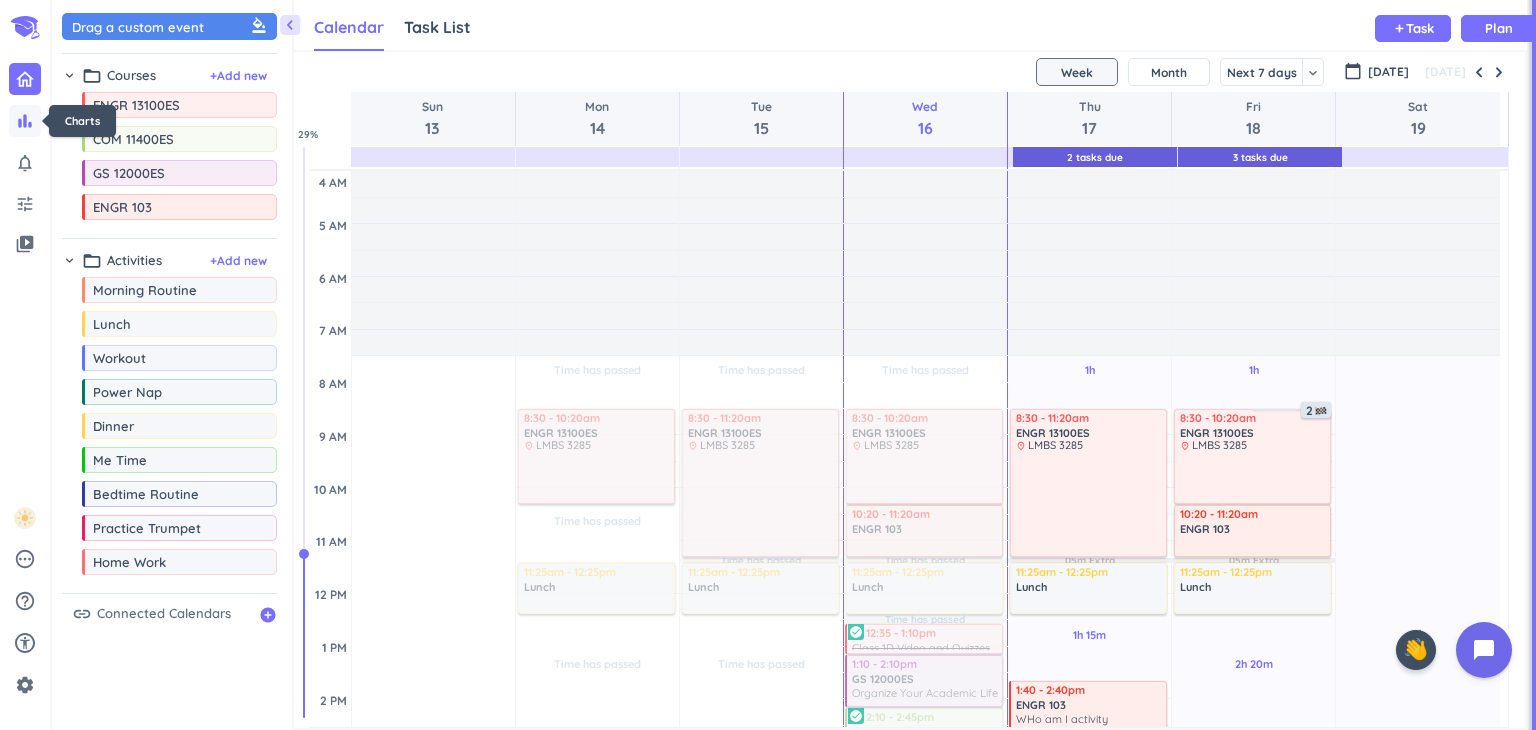 click on "bar_chart" at bounding box center (25, 121) 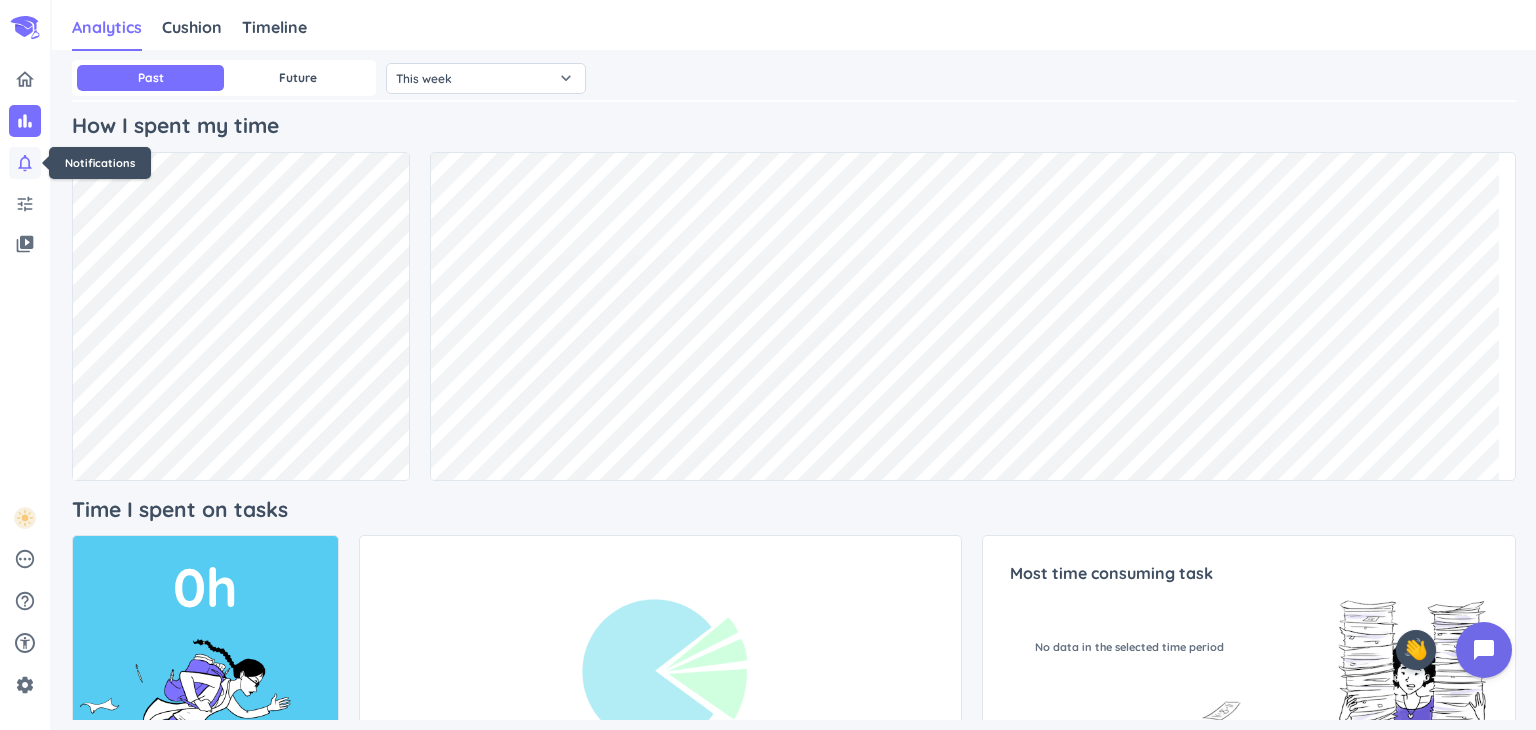 click on "notifications_none" at bounding box center (25, 163) 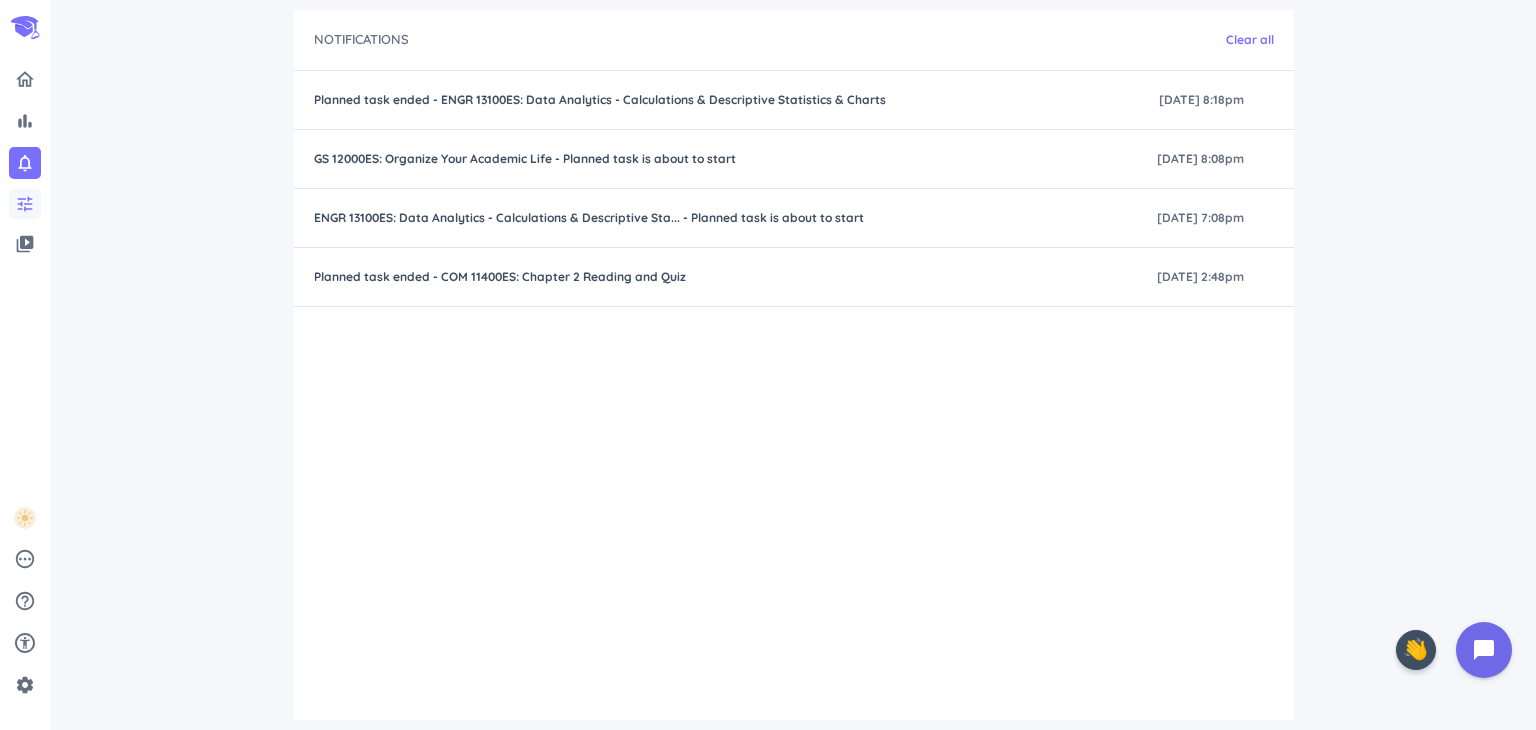 click on "tune" at bounding box center (25, 204) 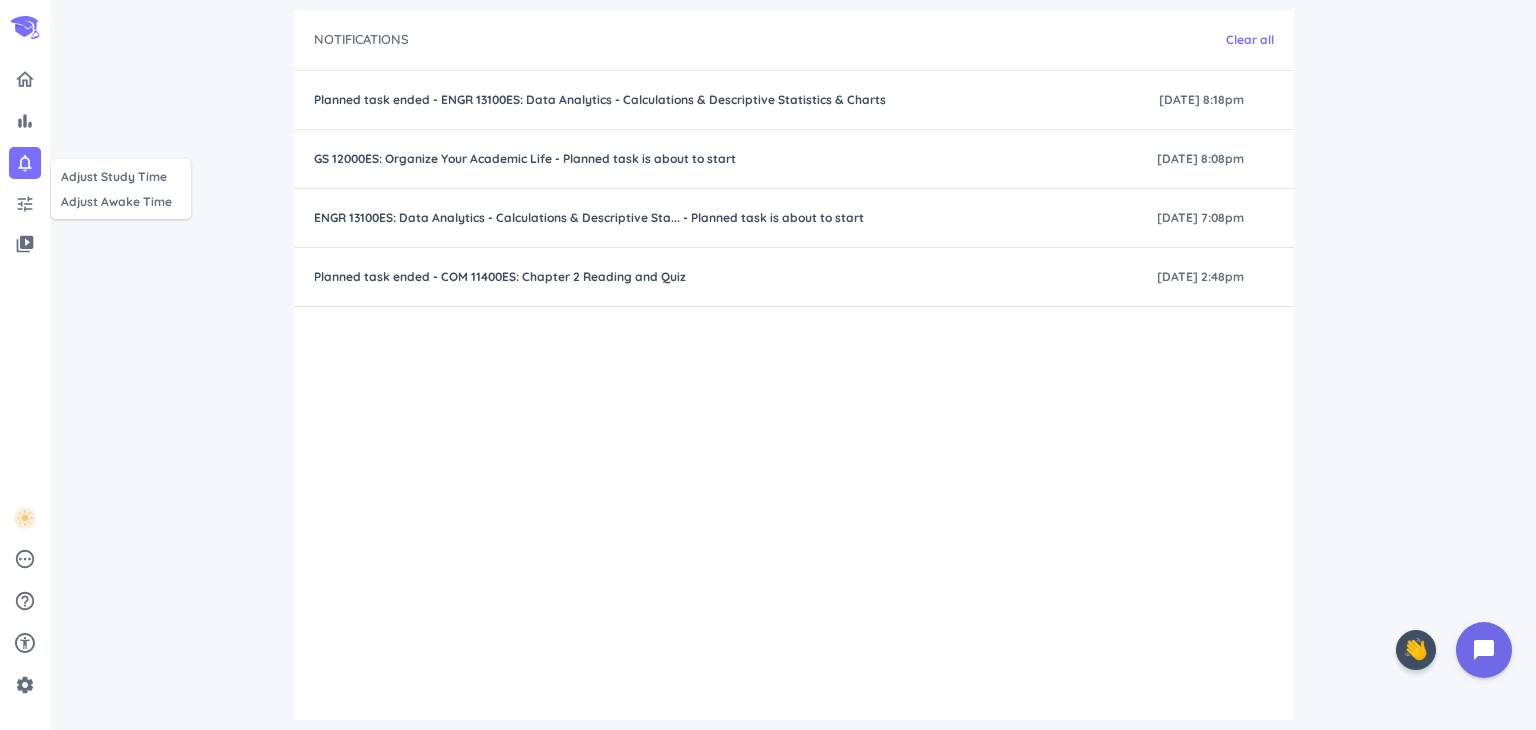 click at bounding box center [768, 365] 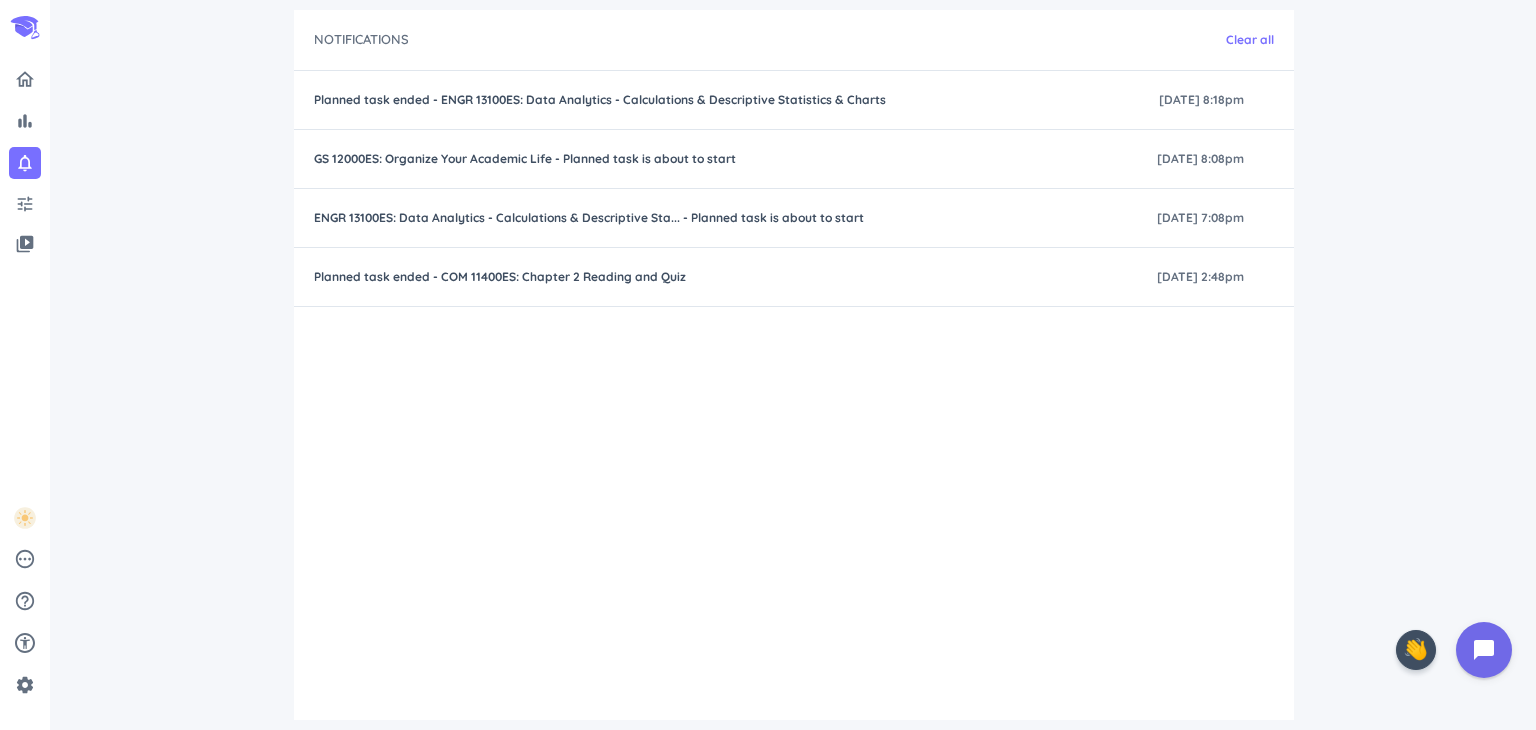 click on "tune" at bounding box center [25, 204] 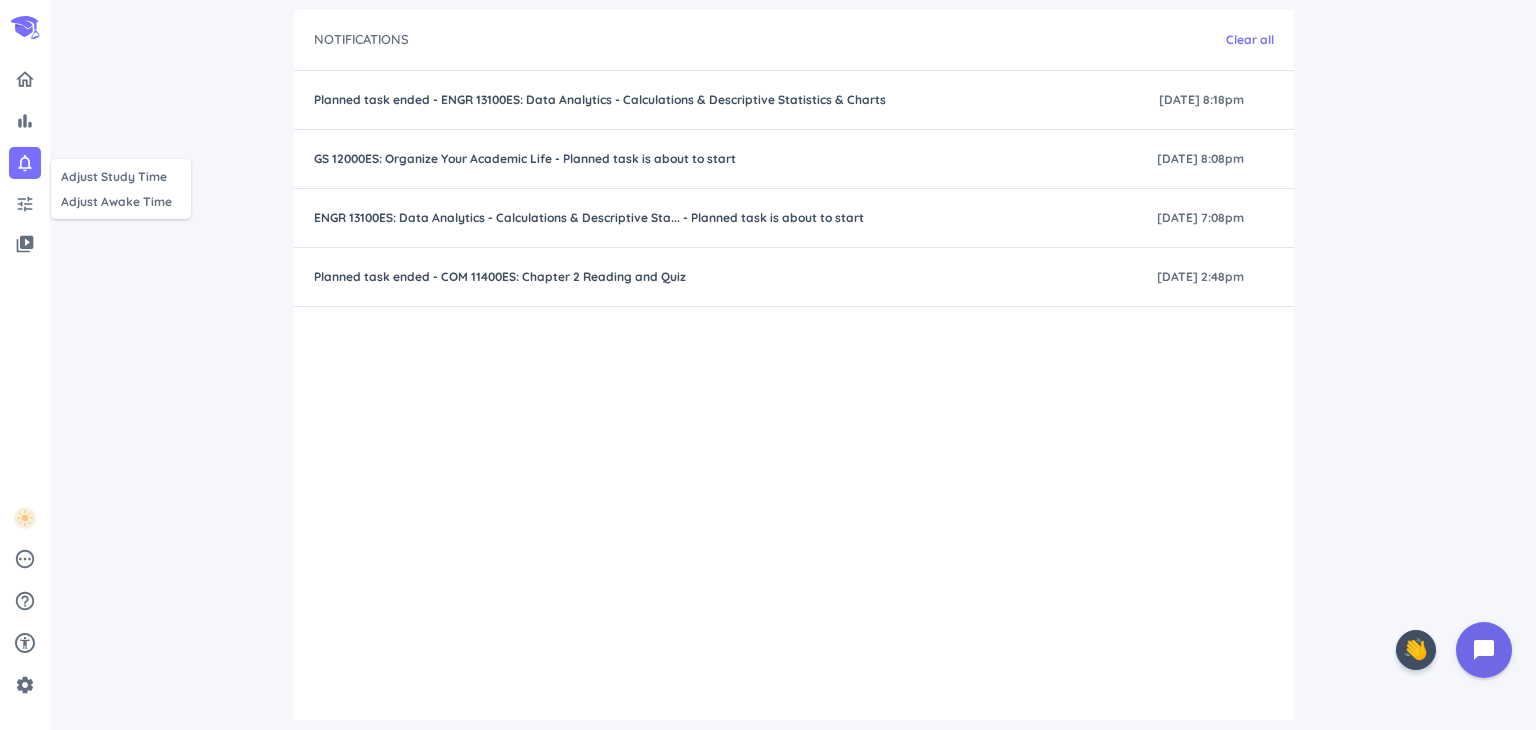 click at bounding box center (768, 365) 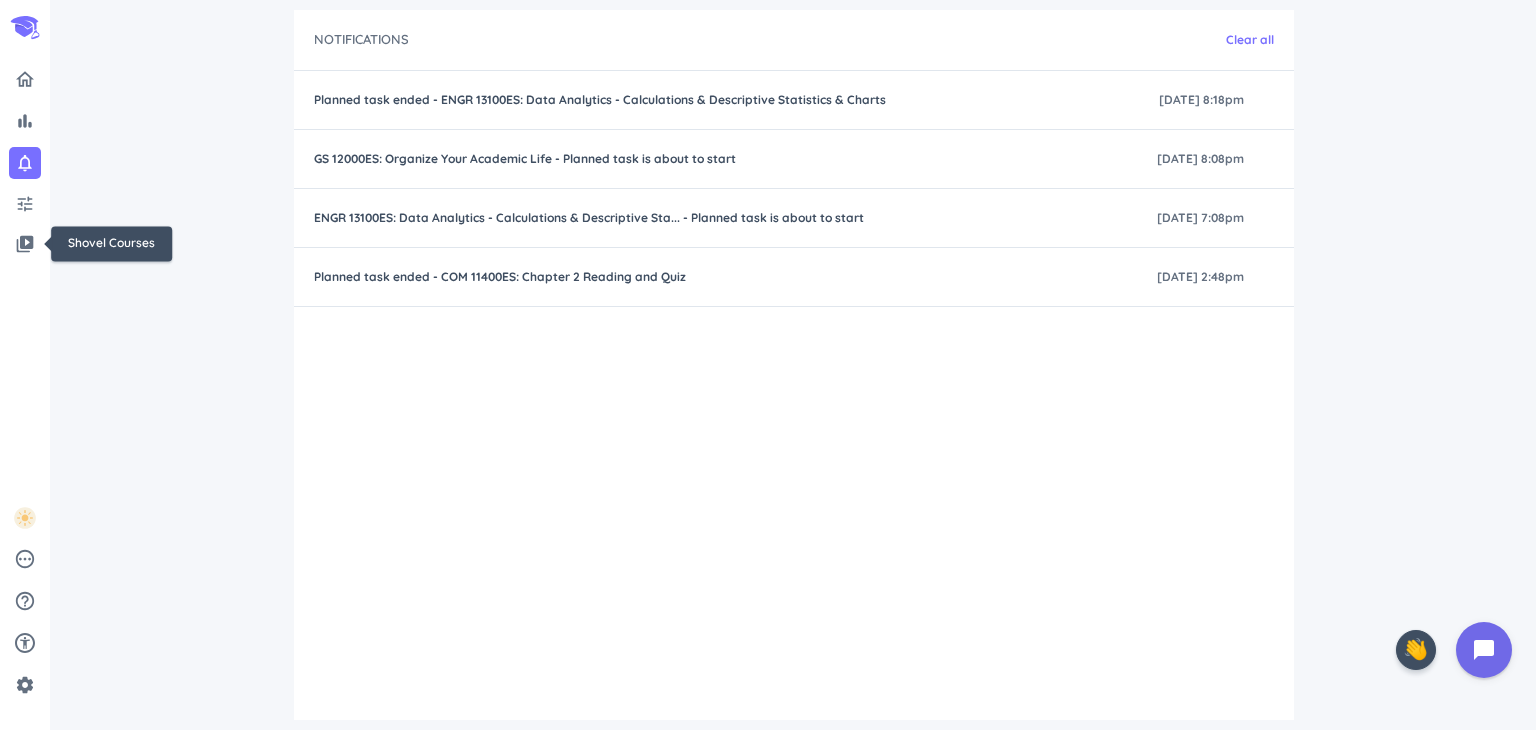 click on "video_library" at bounding box center [25, 244] 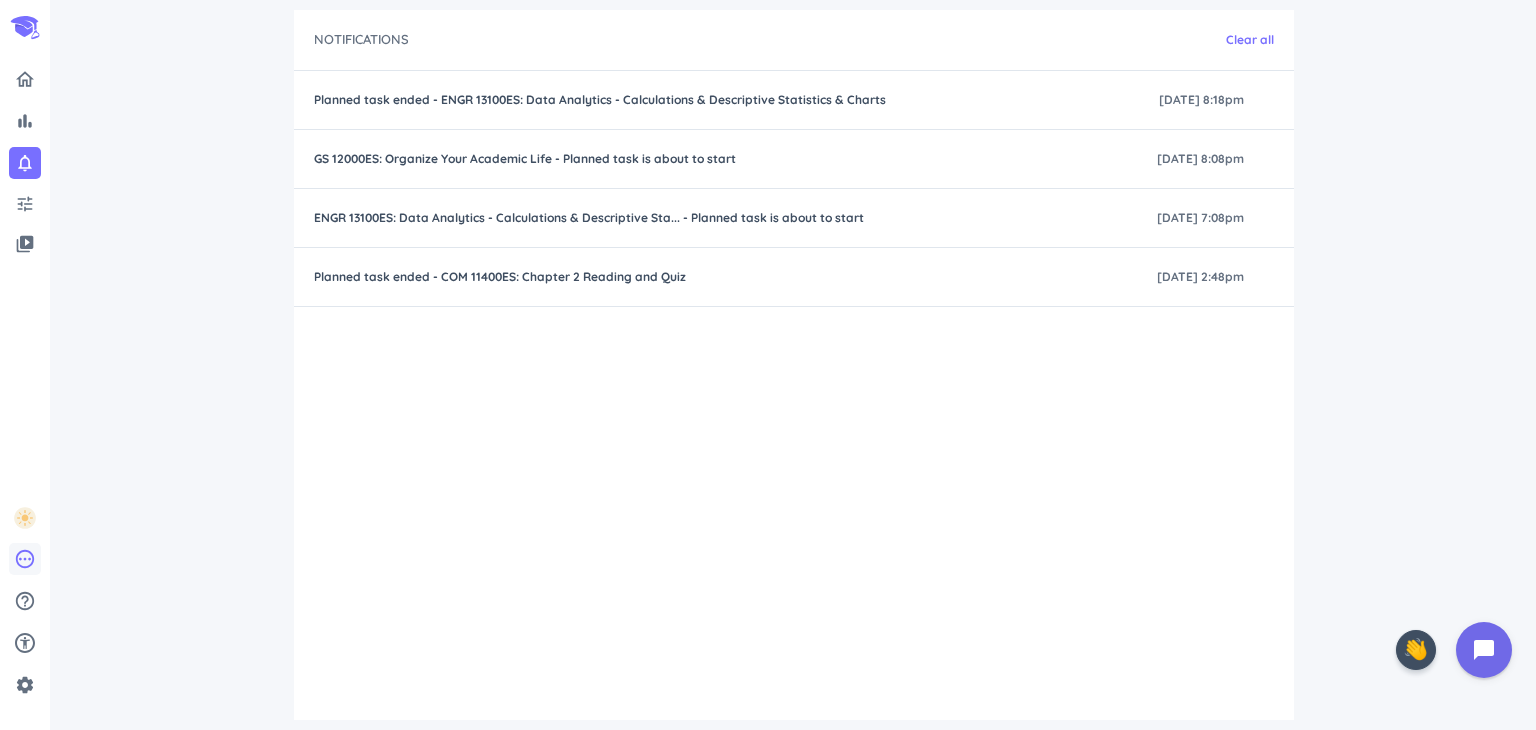 click on "pending" at bounding box center (25, 559) 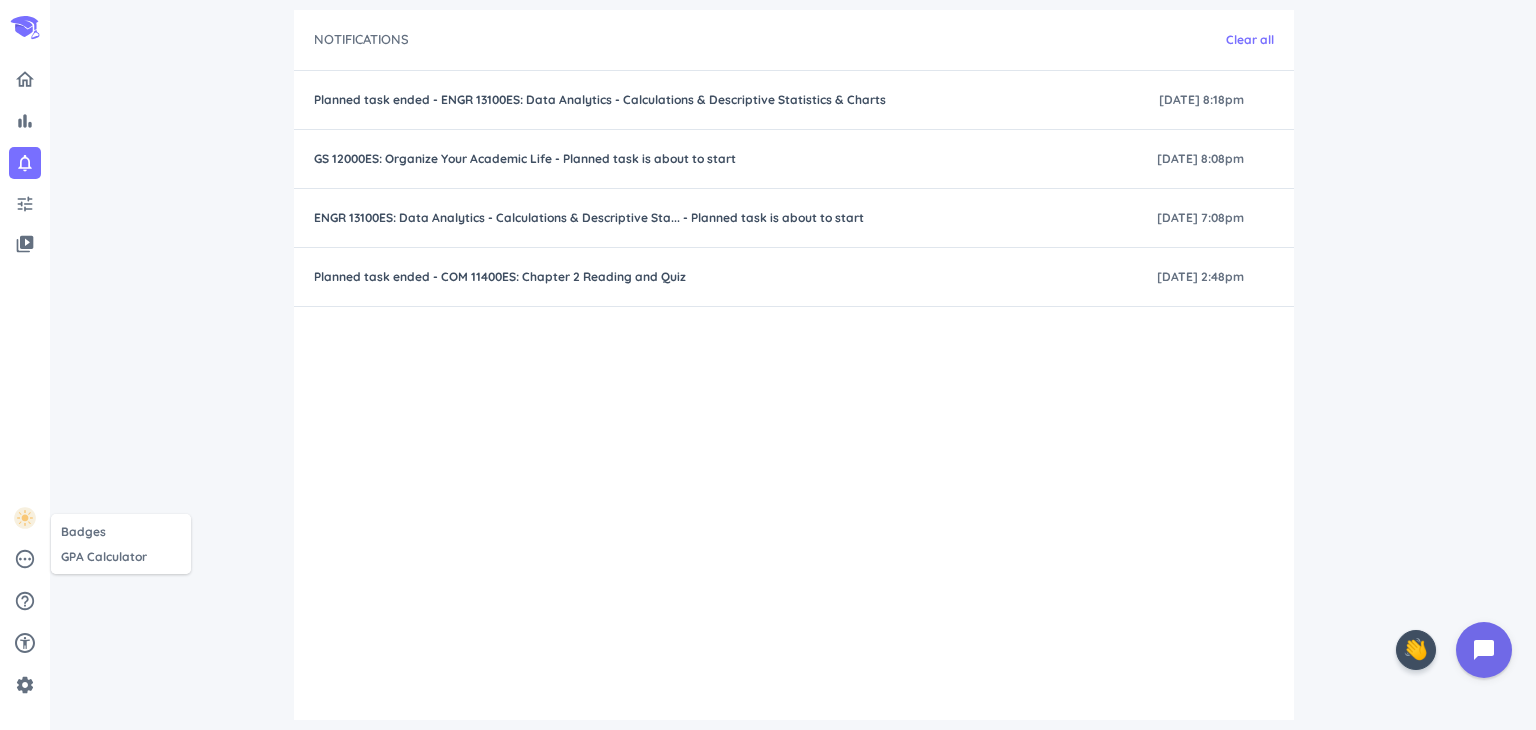 click at bounding box center [768, 365] 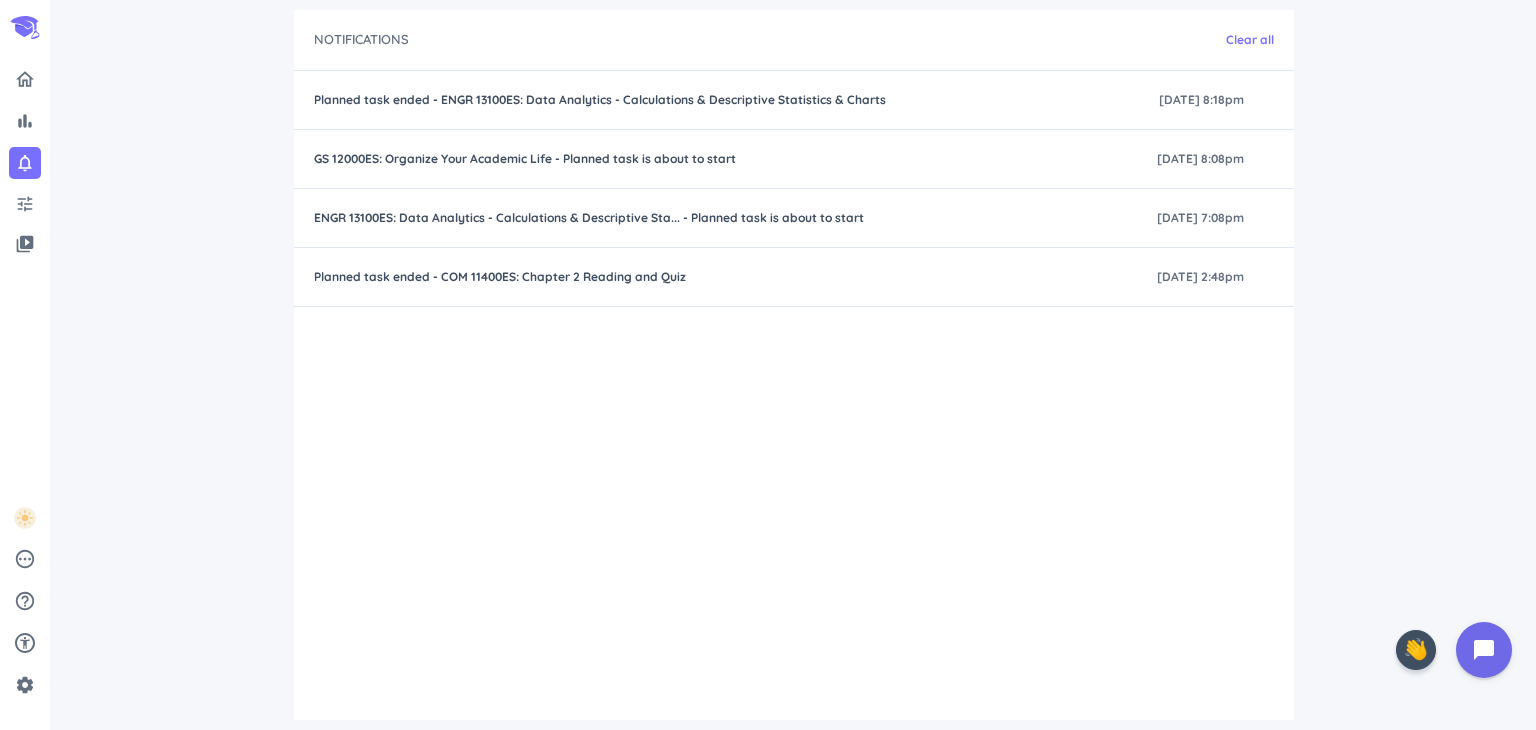 click on "help_outline" at bounding box center (25, 601) 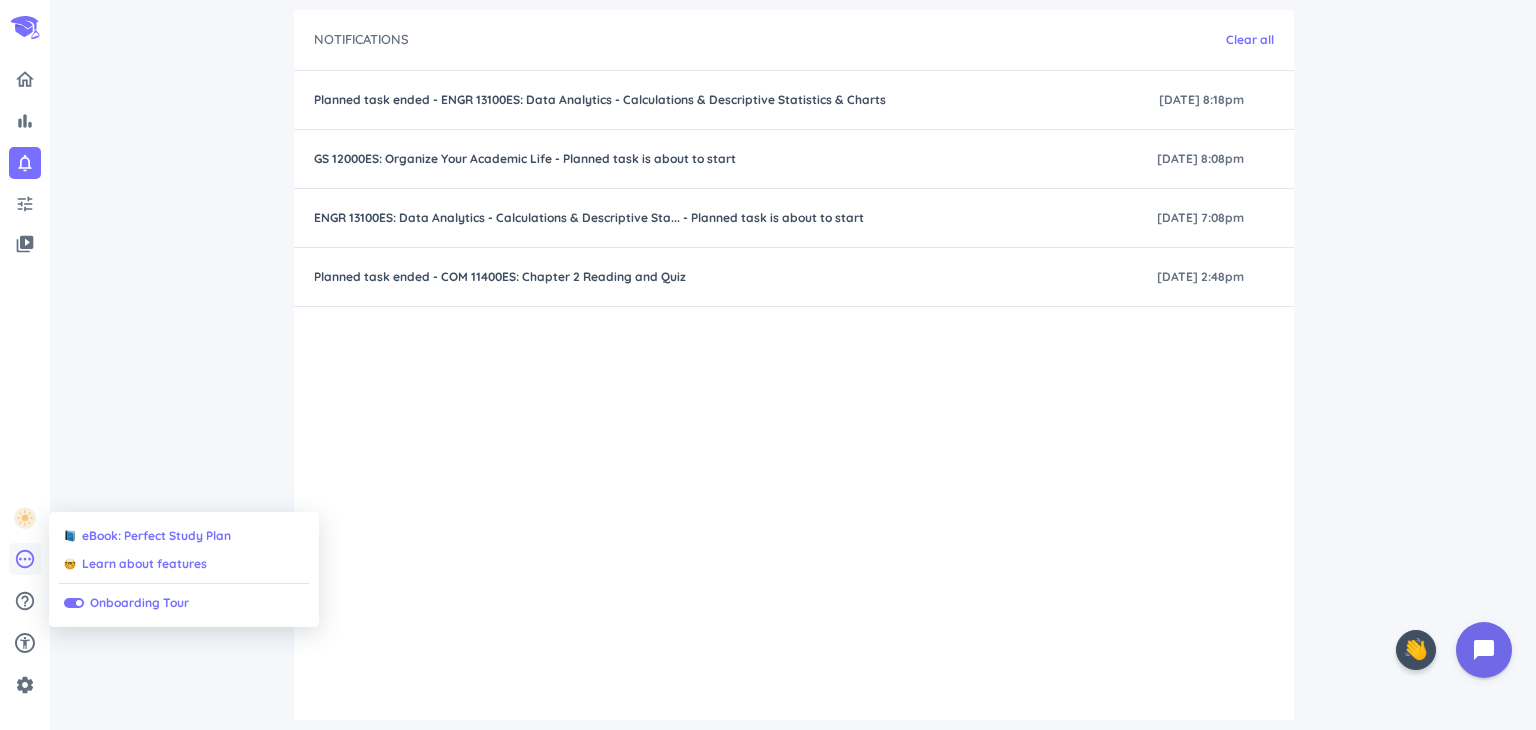 drag, startPoint x: 104, startPoint y: 644, endPoint x: 10, endPoint y: 565, distance: 122.78844 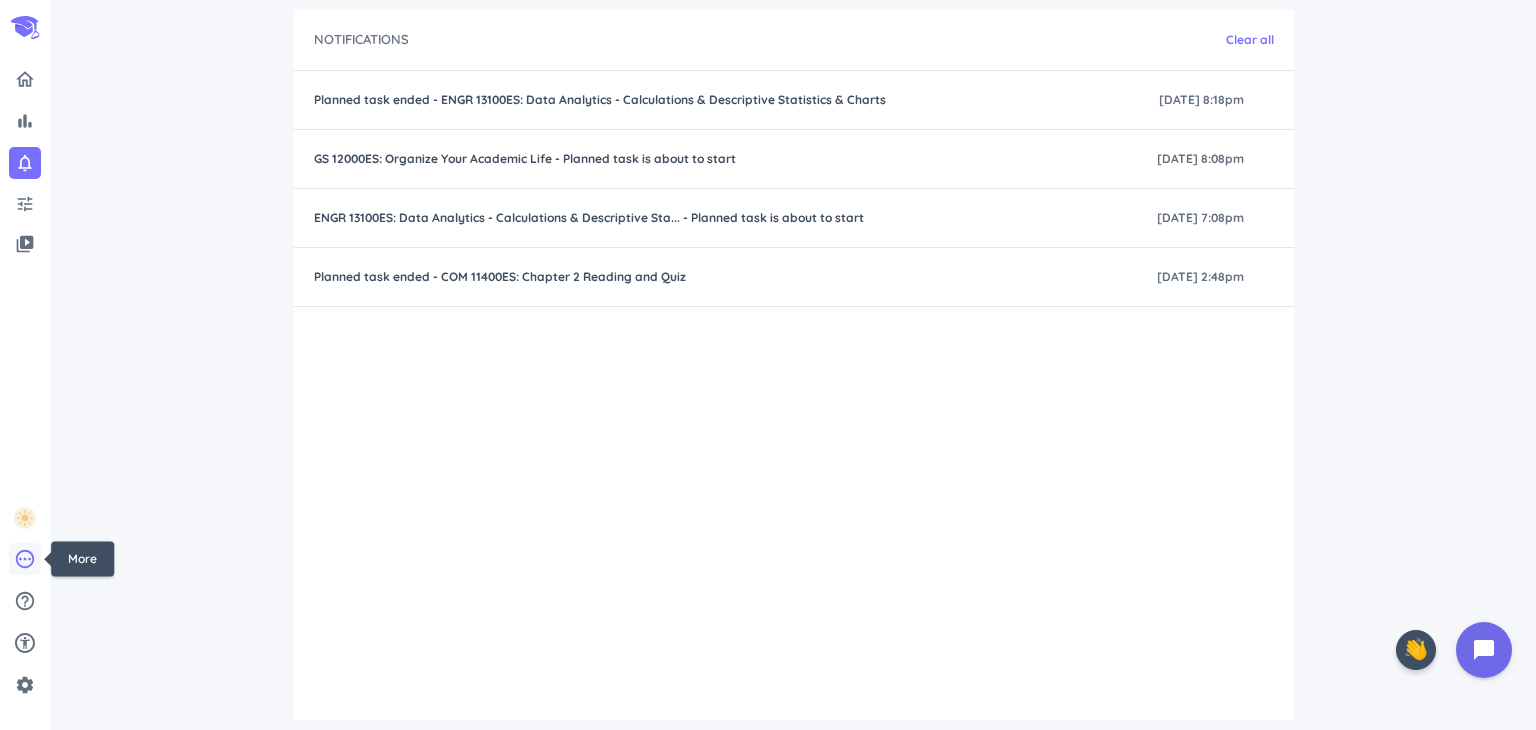 click on "pending" at bounding box center [25, 559] 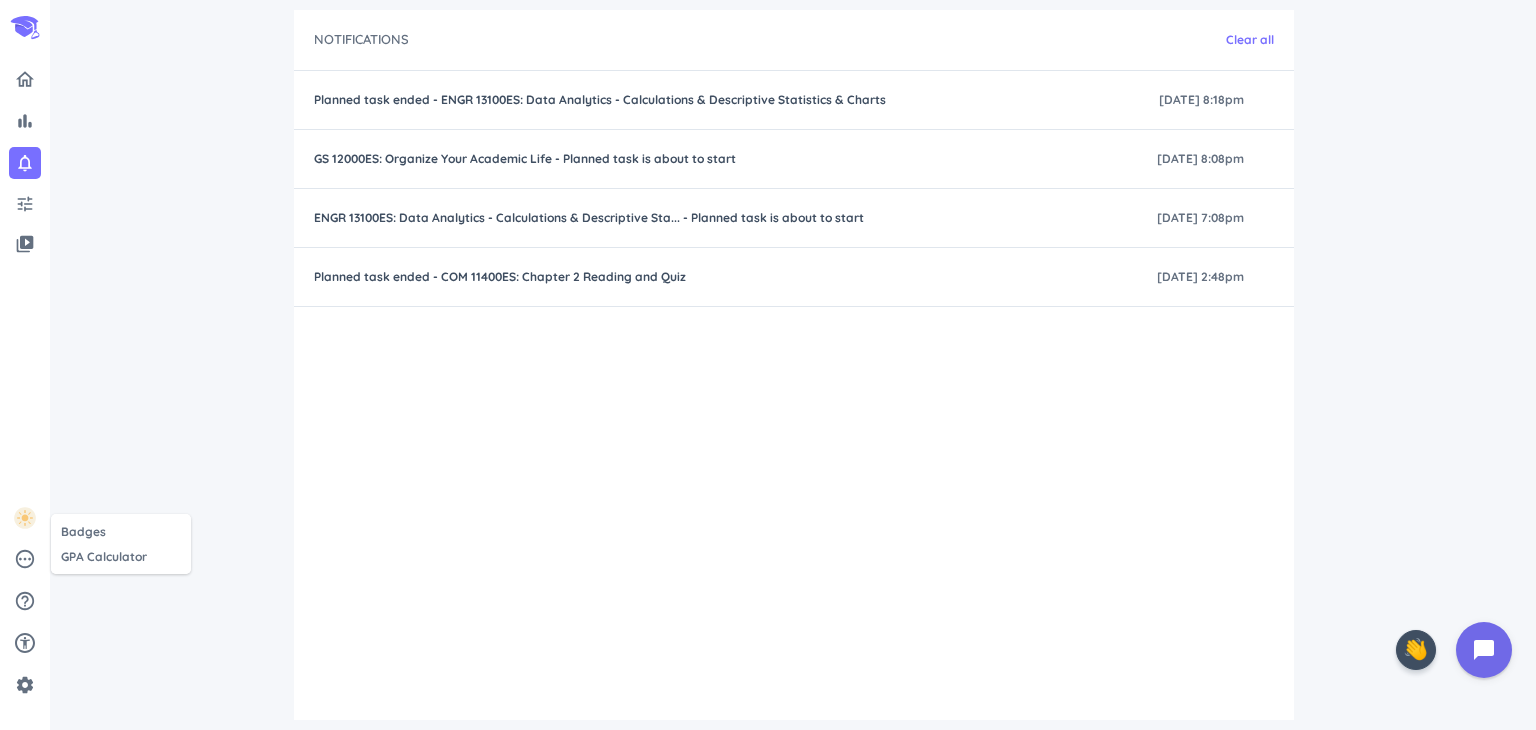 click at bounding box center (768, 365) 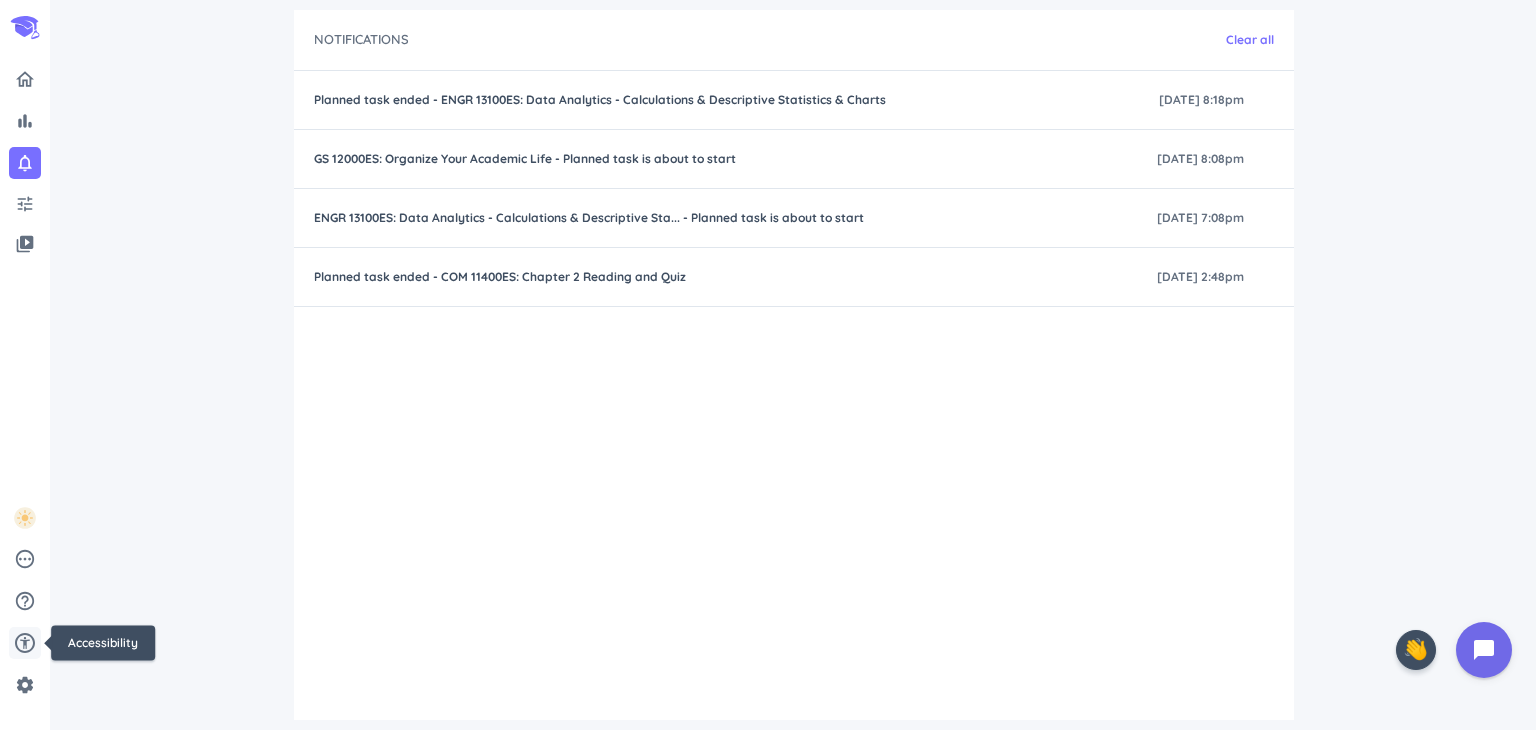 click 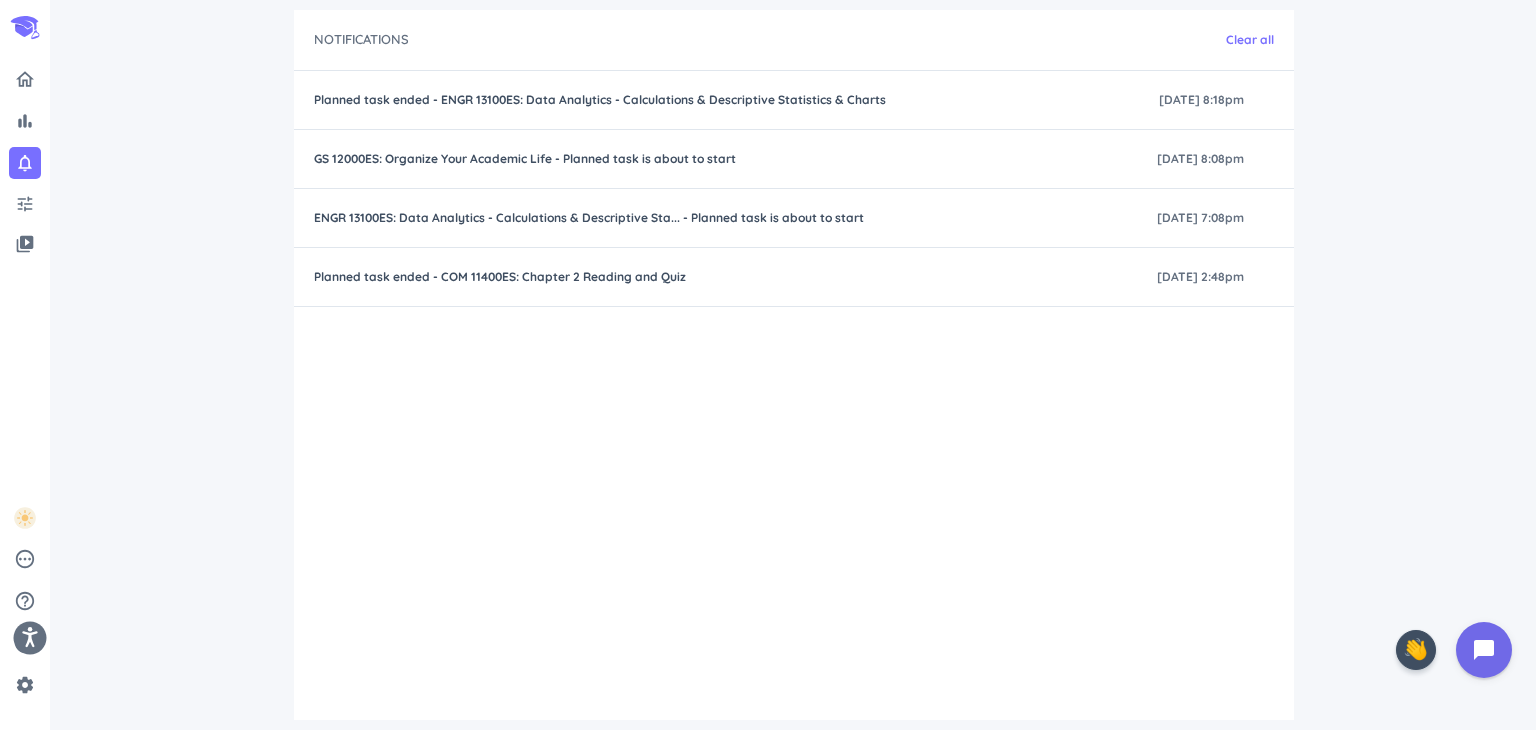 click 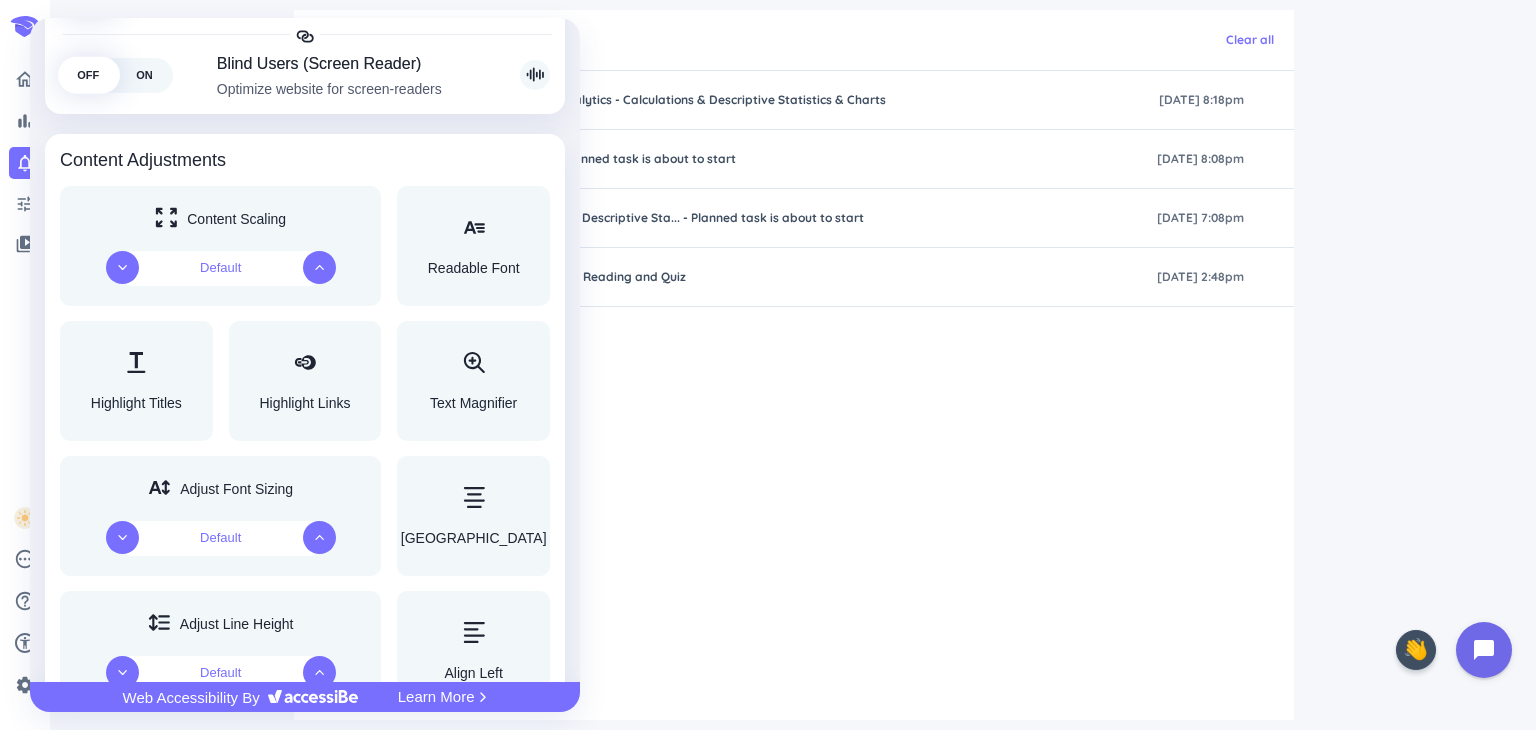scroll, scrollTop: 668, scrollLeft: 0, axis: vertical 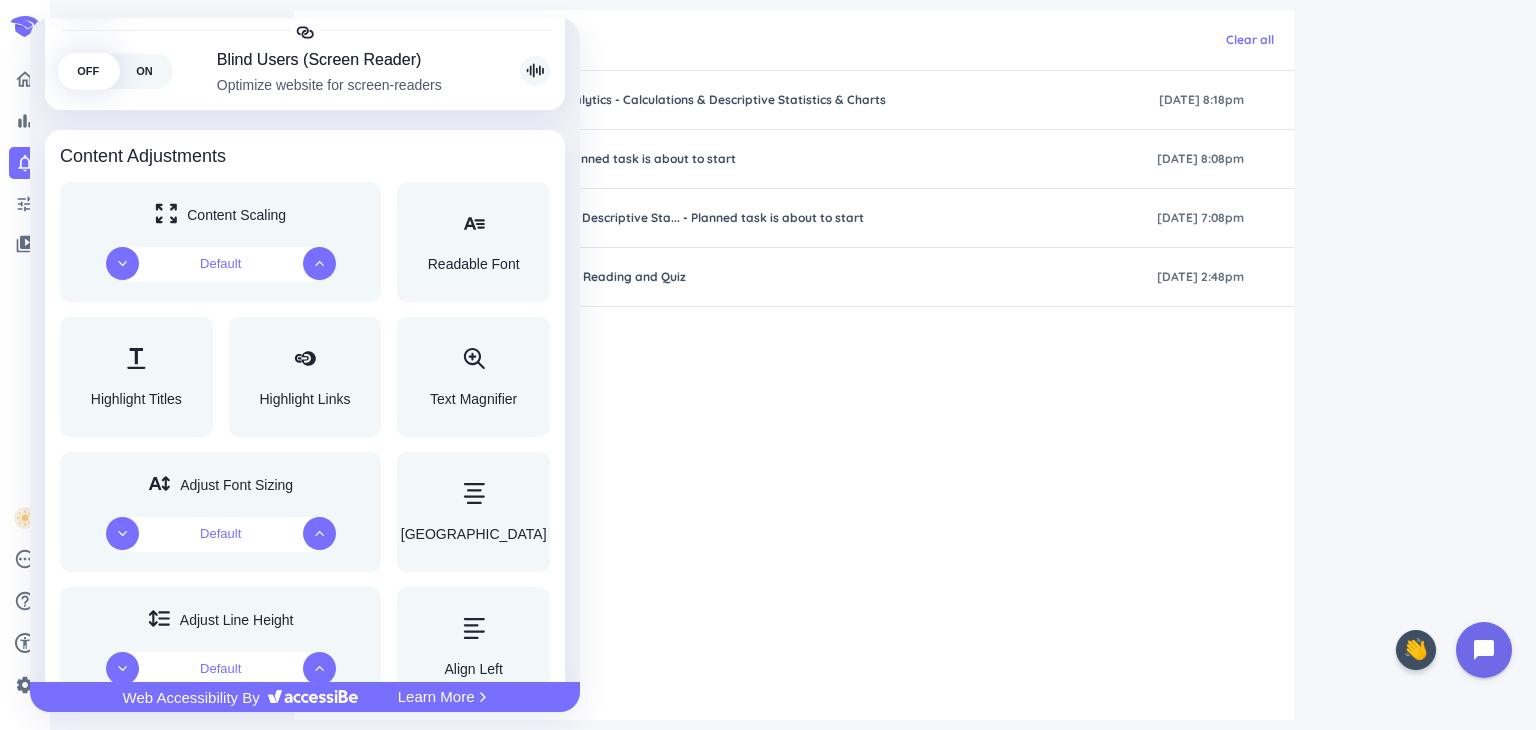 click at bounding box center (768, 365) 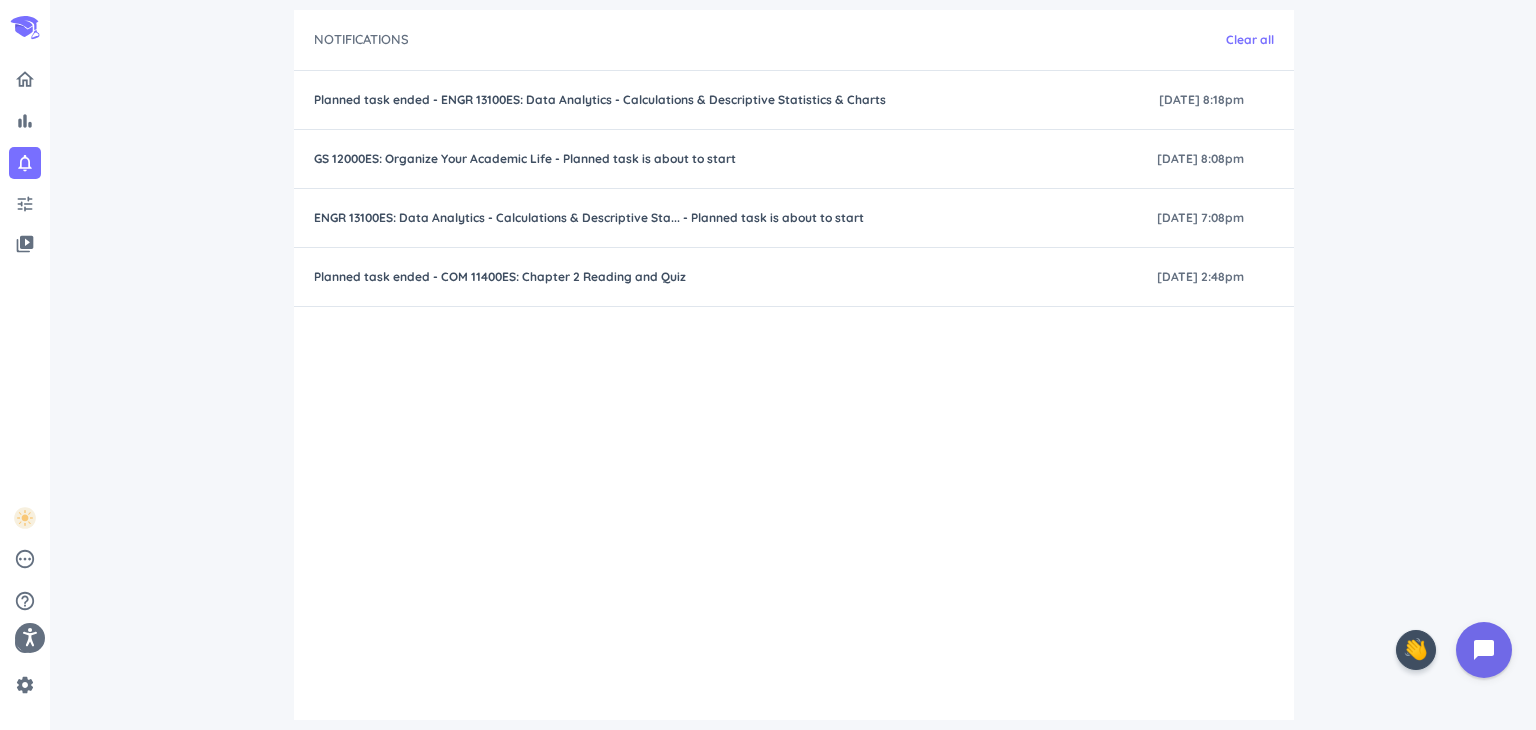 scroll, scrollTop: 0, scrollLeft: 0, axis: both 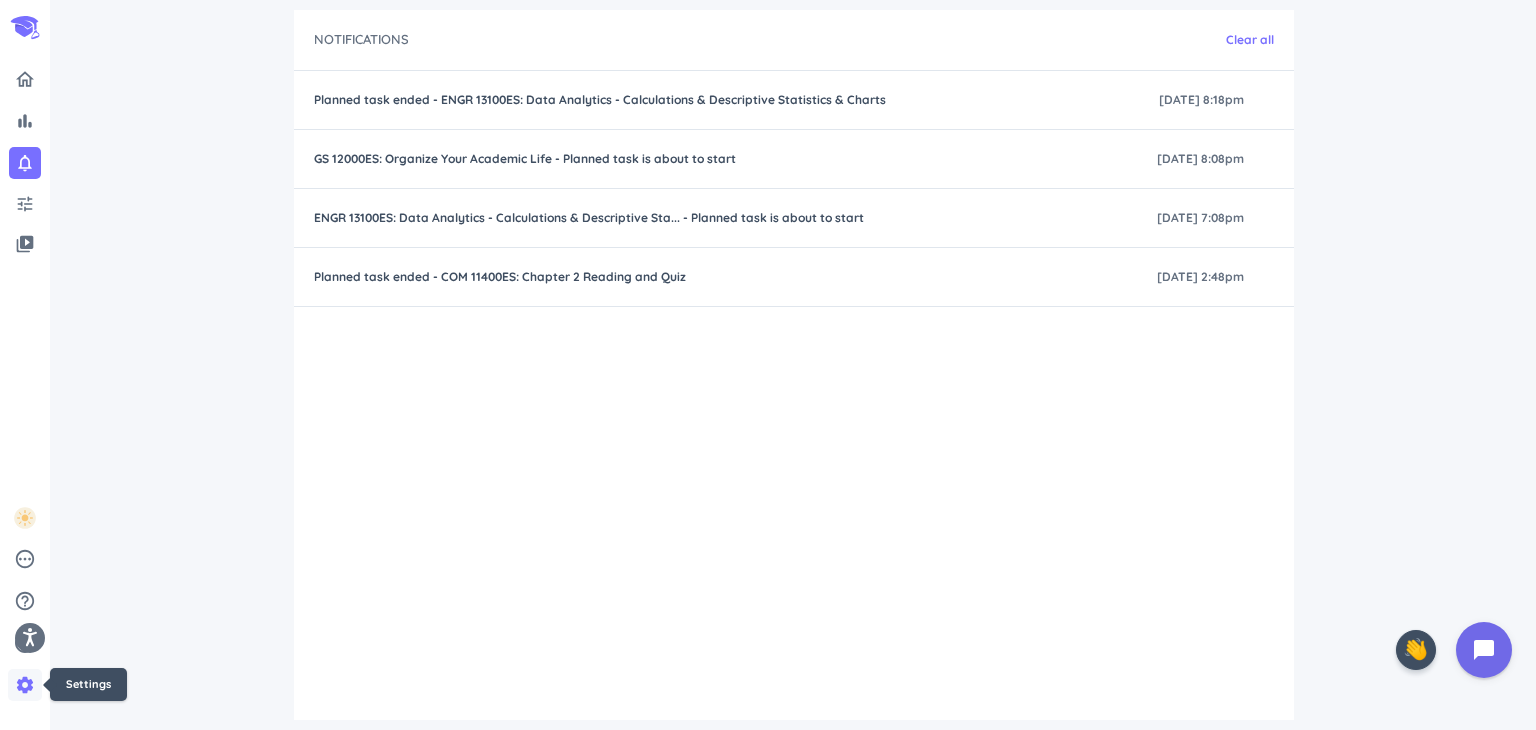 click on "settings" at bounding box center [25, 685] 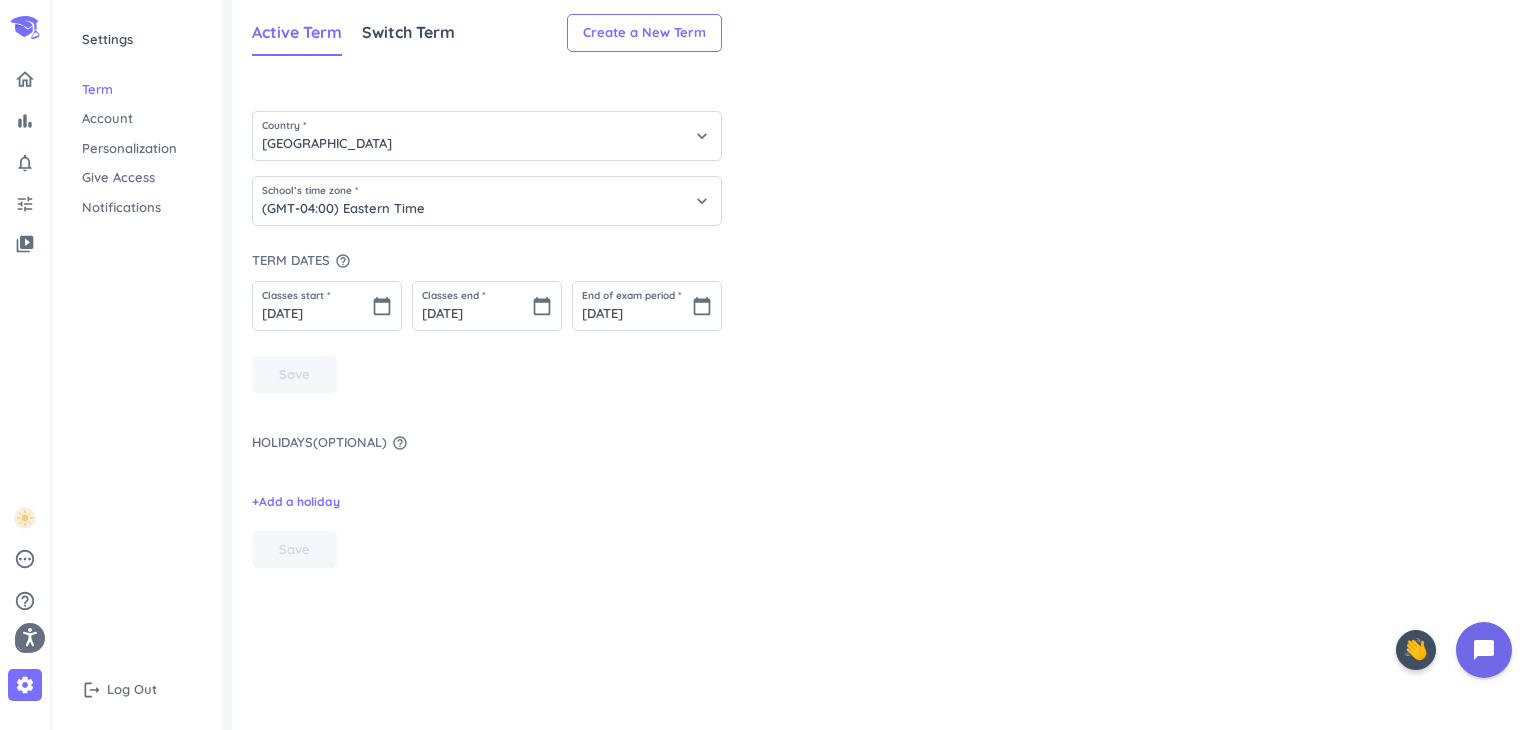 click on "Settings" at bounding box center (137, 40) 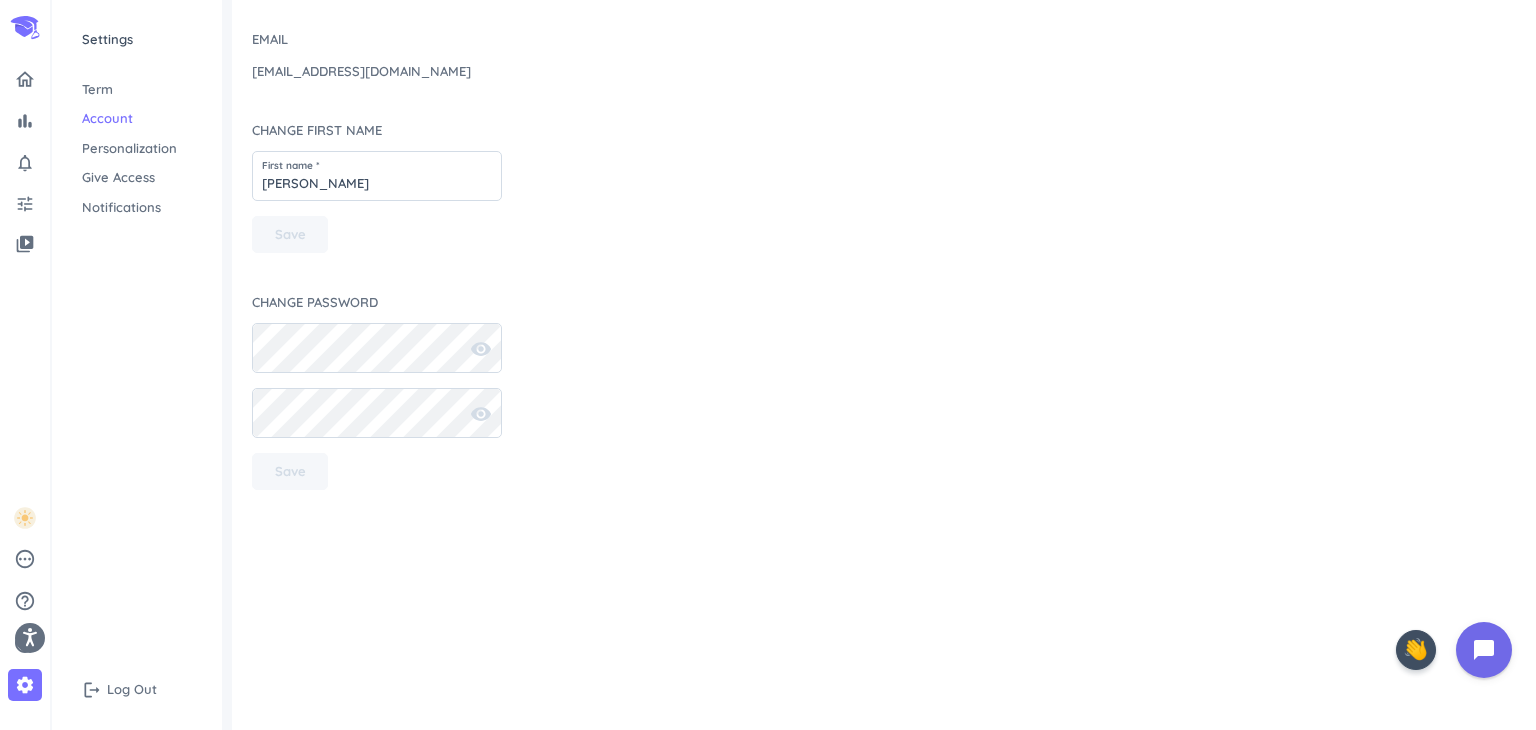 click on "Change first name First name * [PERSON_NAME]" at bounding box center [377, 197] 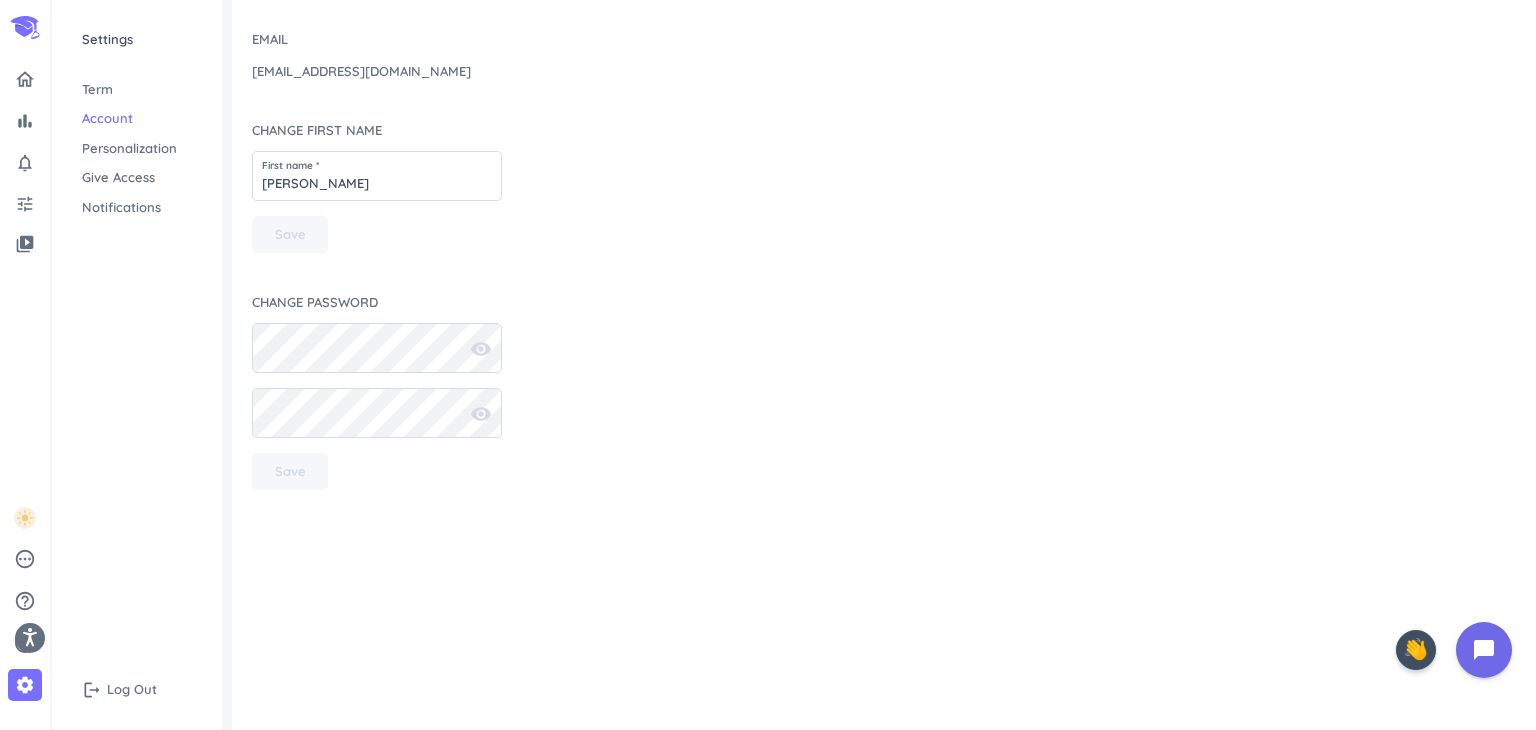 click on "Personalization" at bounding box center [137, 149] 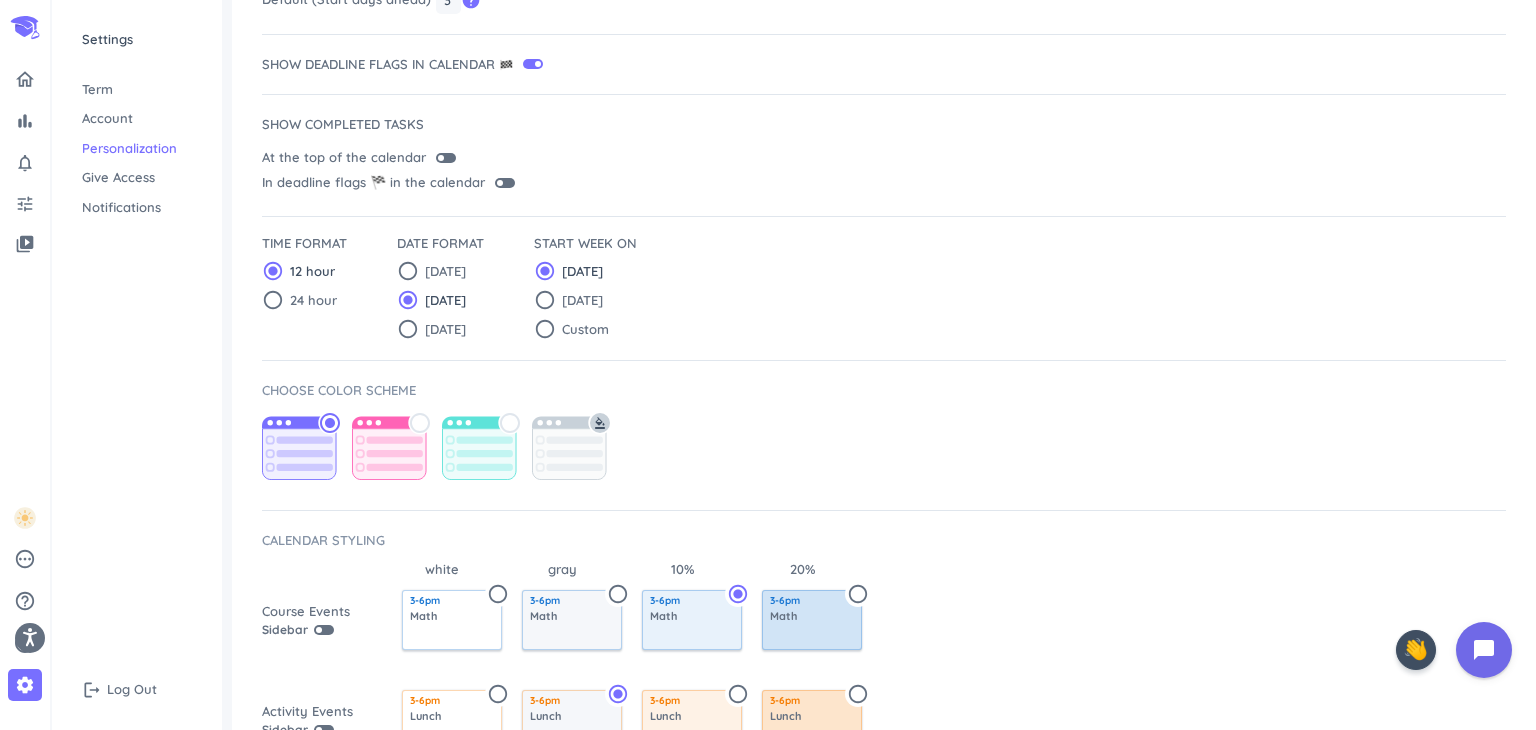 scroll, scrollTop: 0, scrollLeft: 0, axis: both 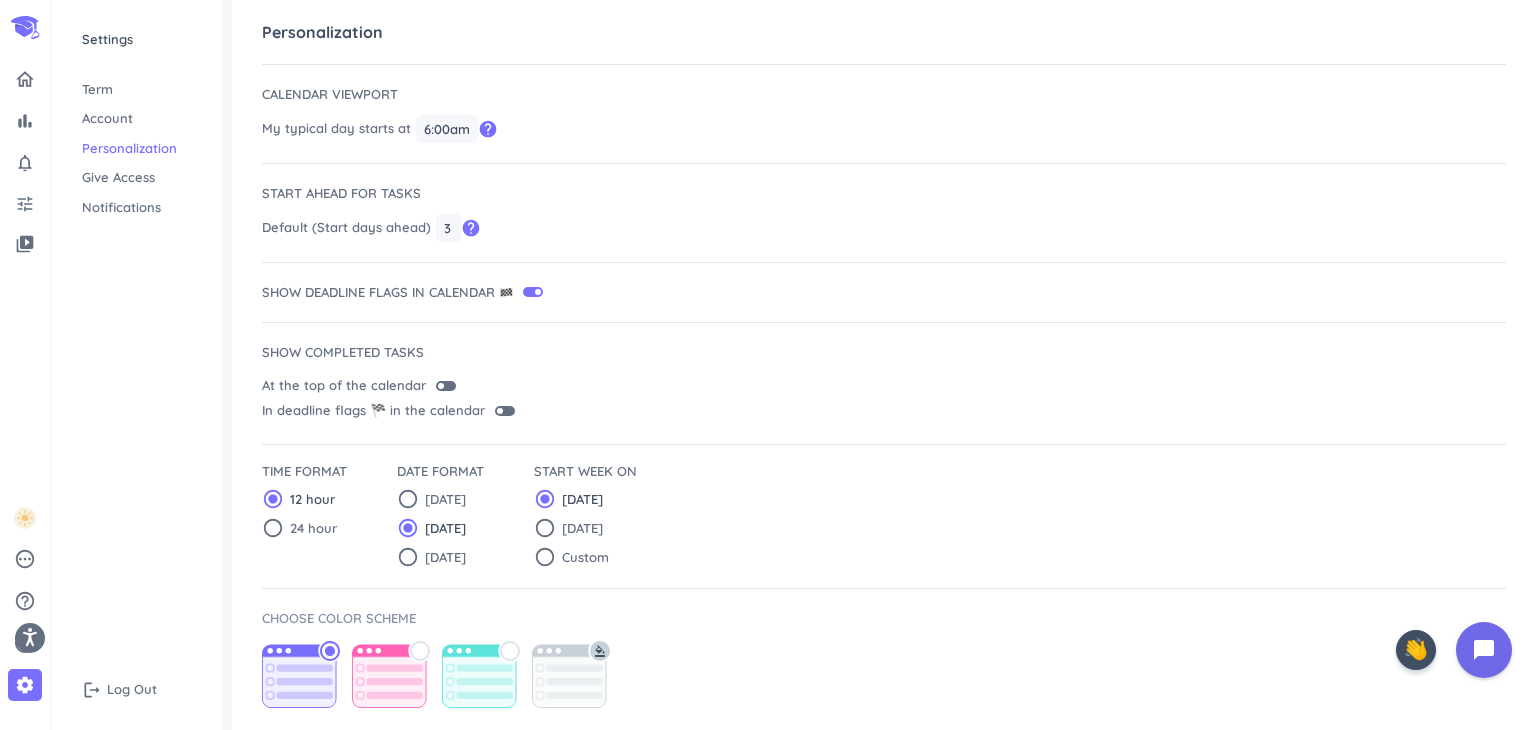 click on "Give Access" at bounding box center (137, 178) 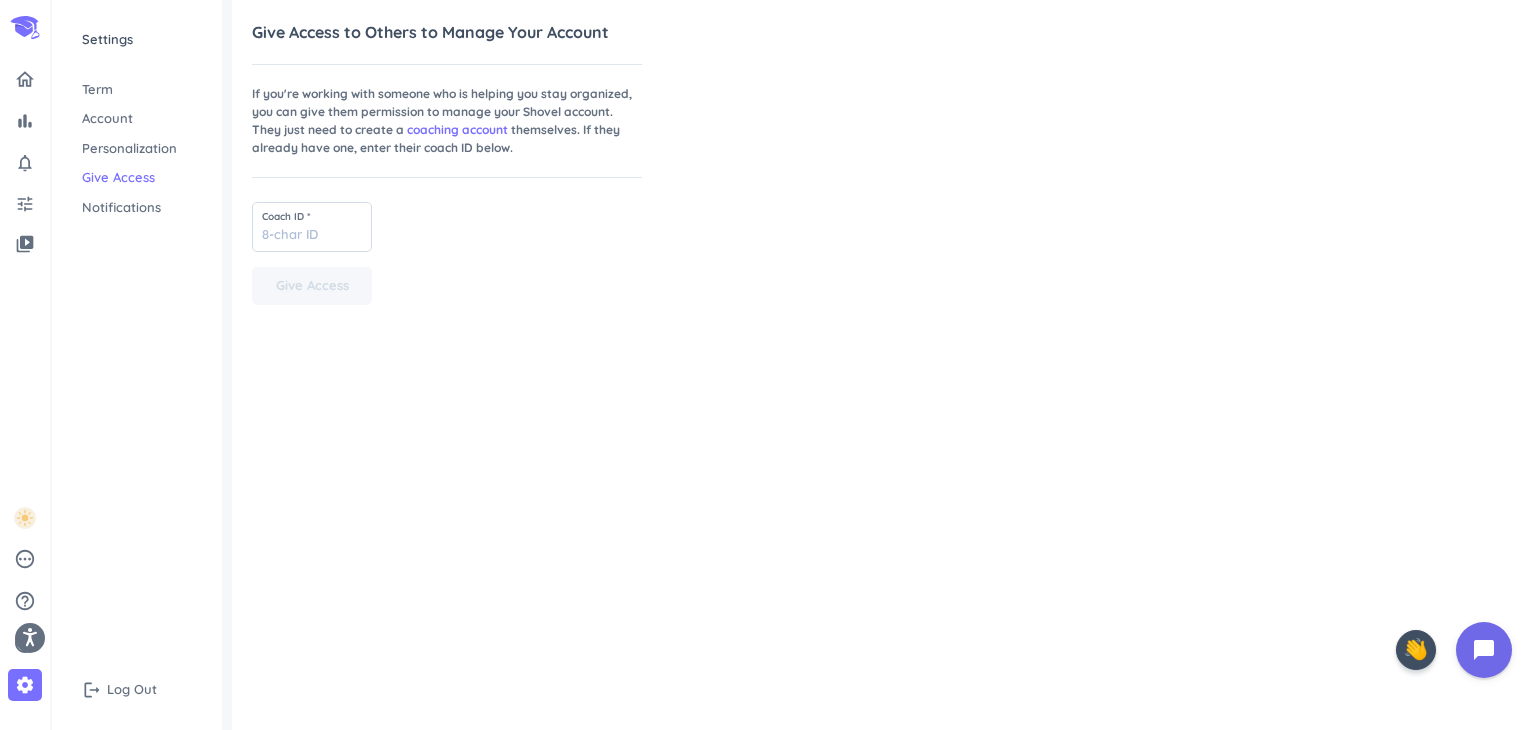 click on "Notifications" at bounding box center (137, 208) 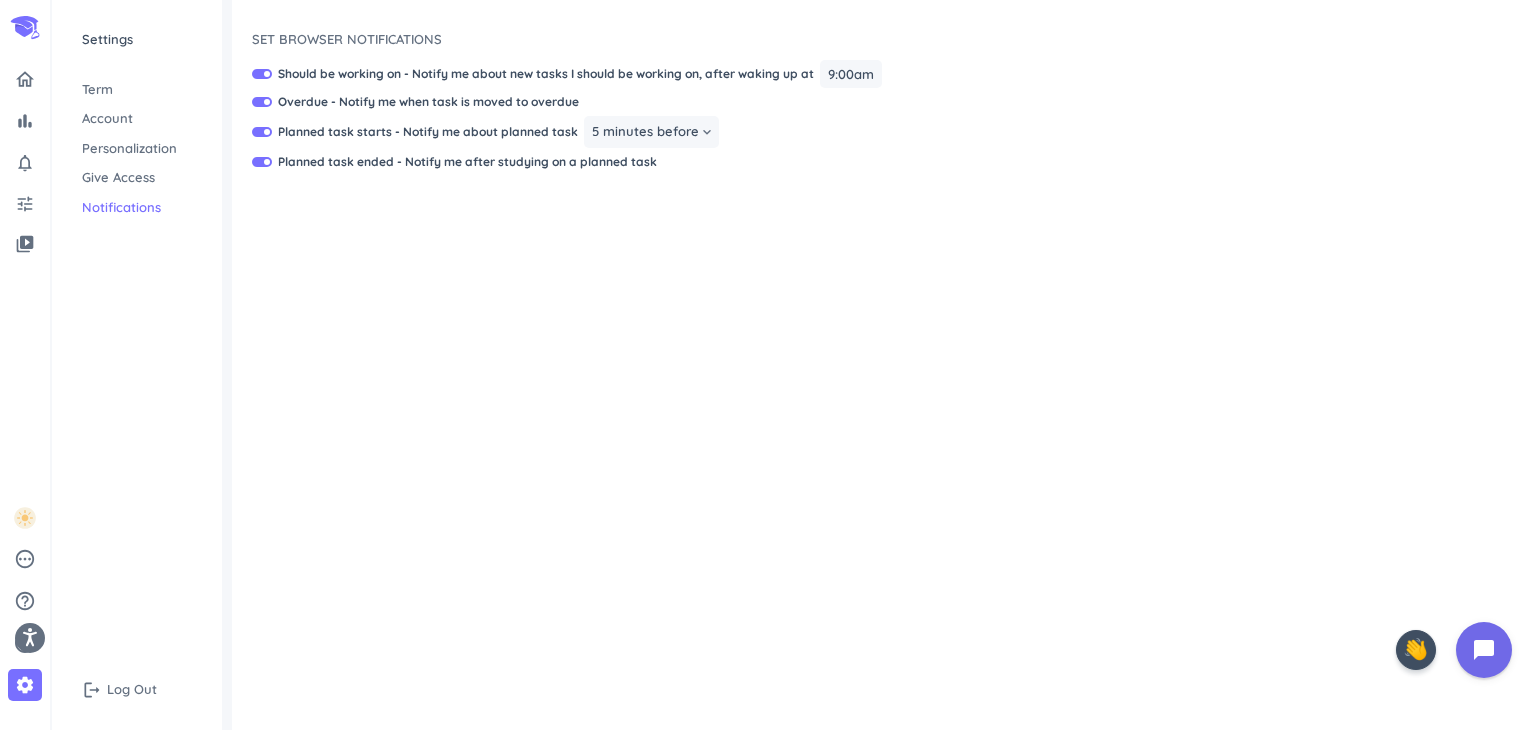 click on "Term" at bounding box center [137, 90] 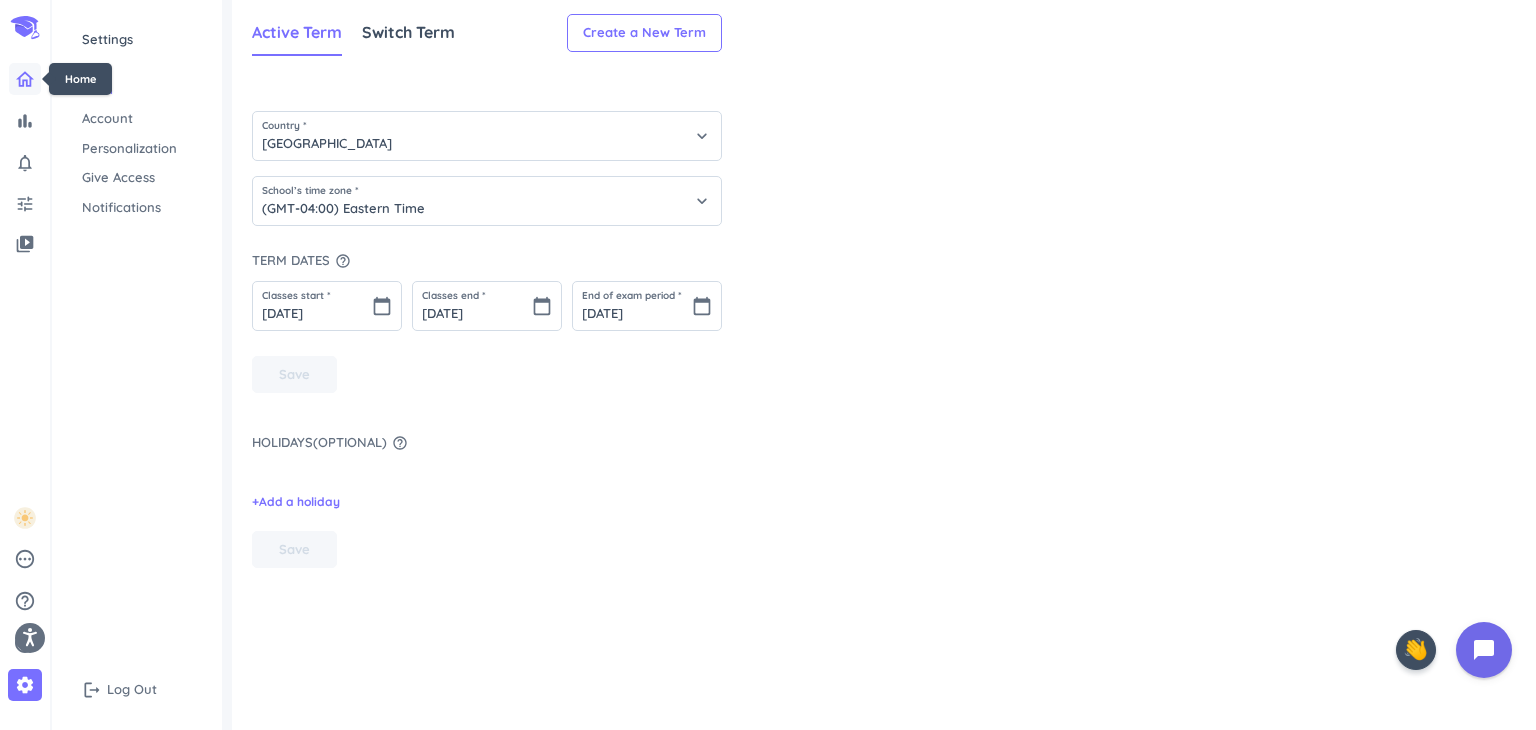 click at bounding box center (25, 79) 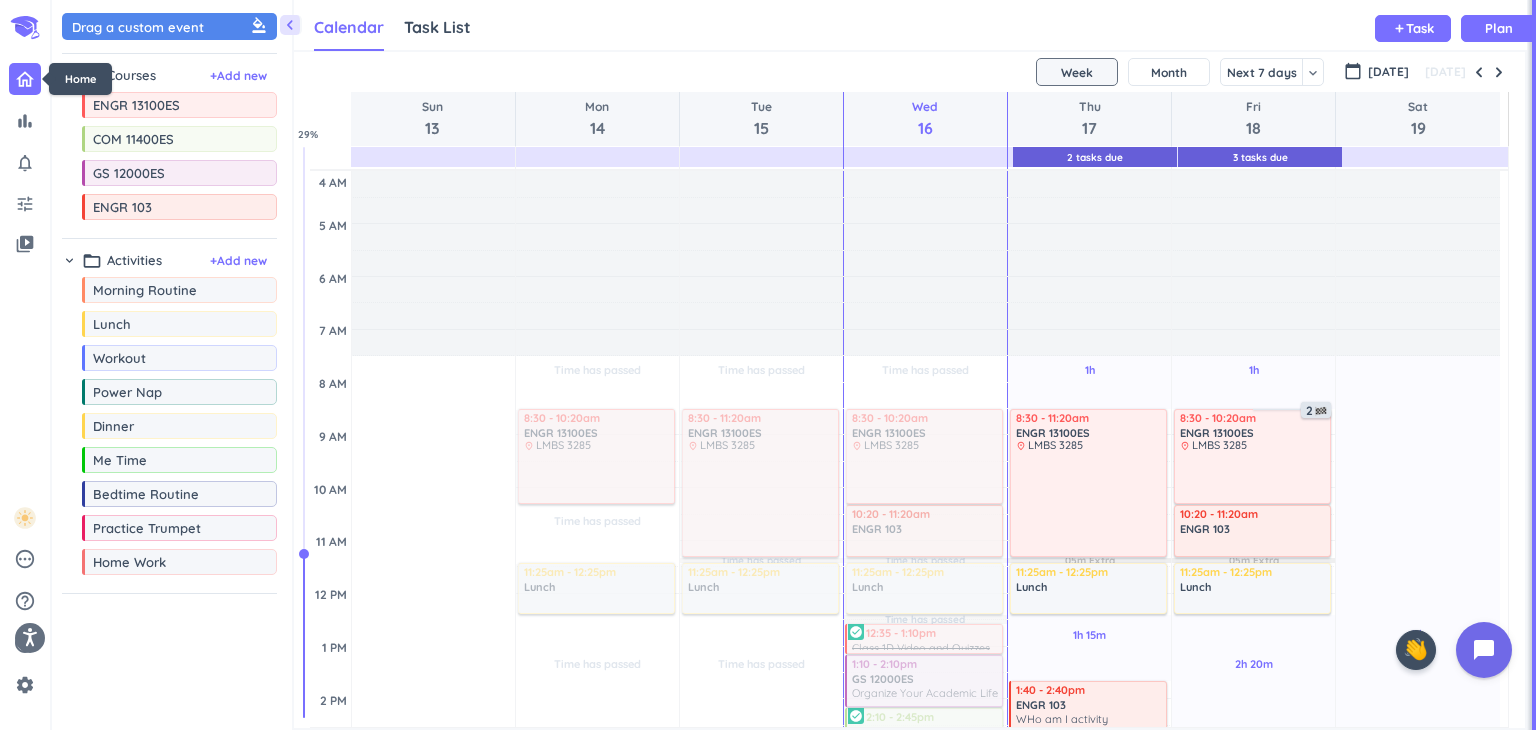 scroll, scrollTop: 8, scrollLeft: 9, axis: both 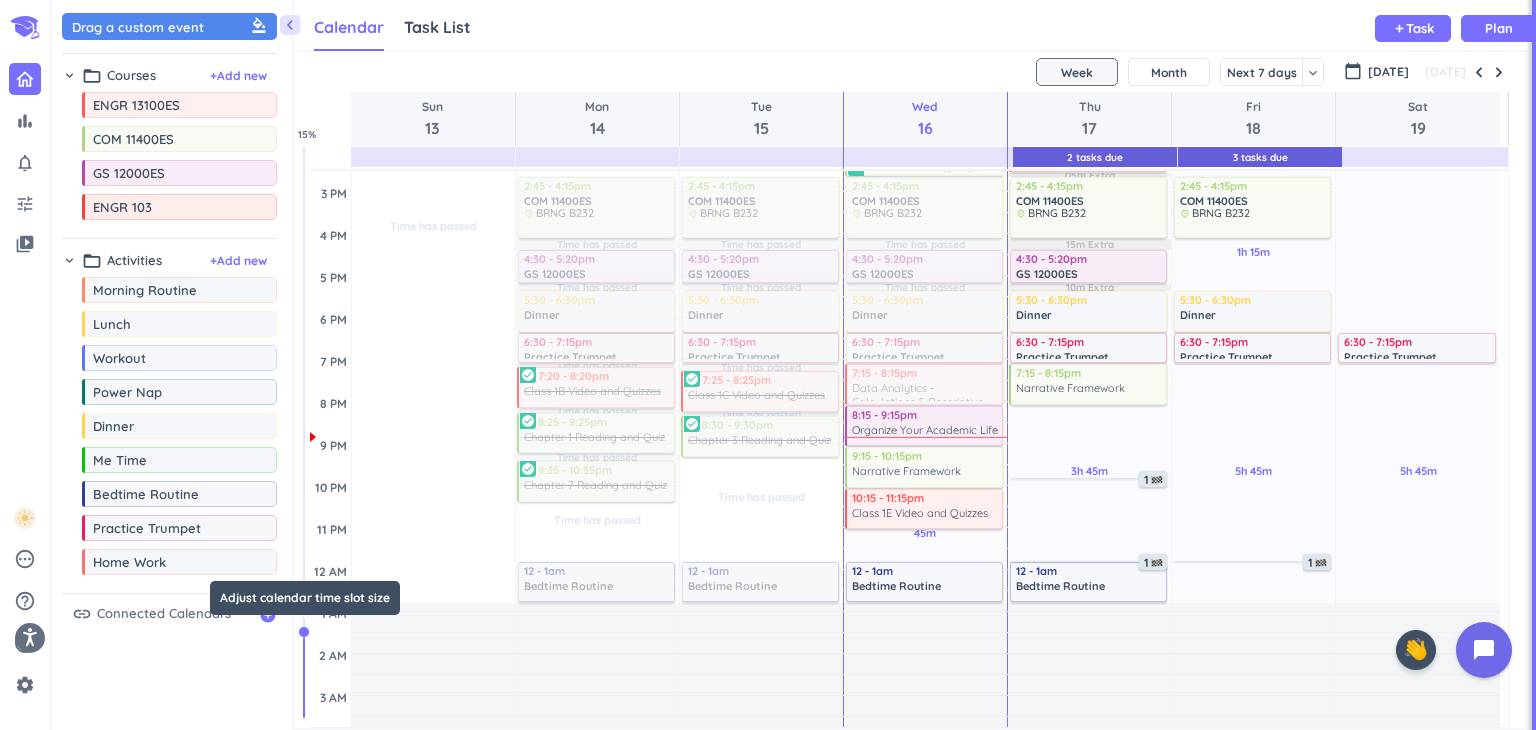 drag, startPoint x: 306, startPoint y: 554, endPoint x: 299, endPoint y: 631, distance: 77.31753 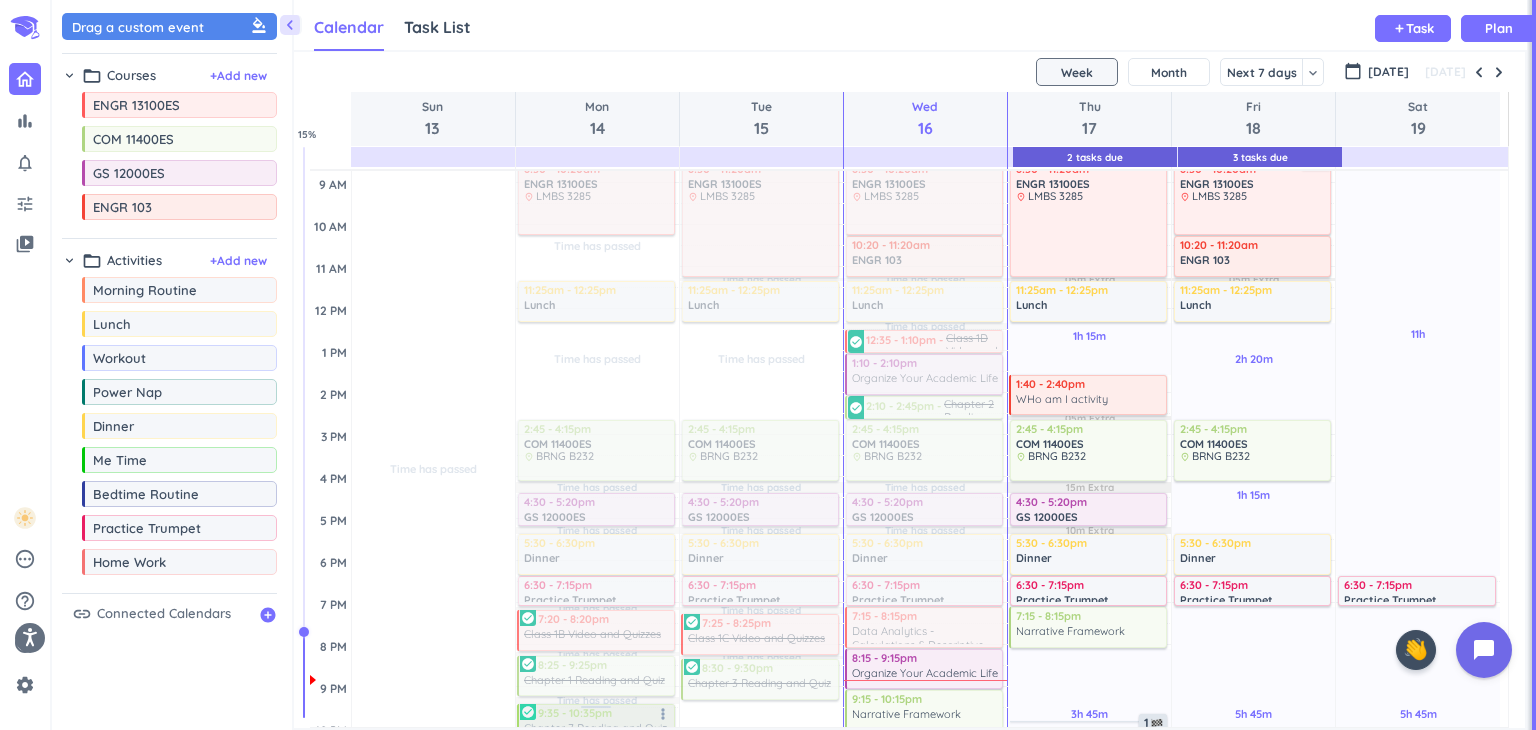 scroll, scrollTop: 201, scrollLeft: 0, axis: vertical 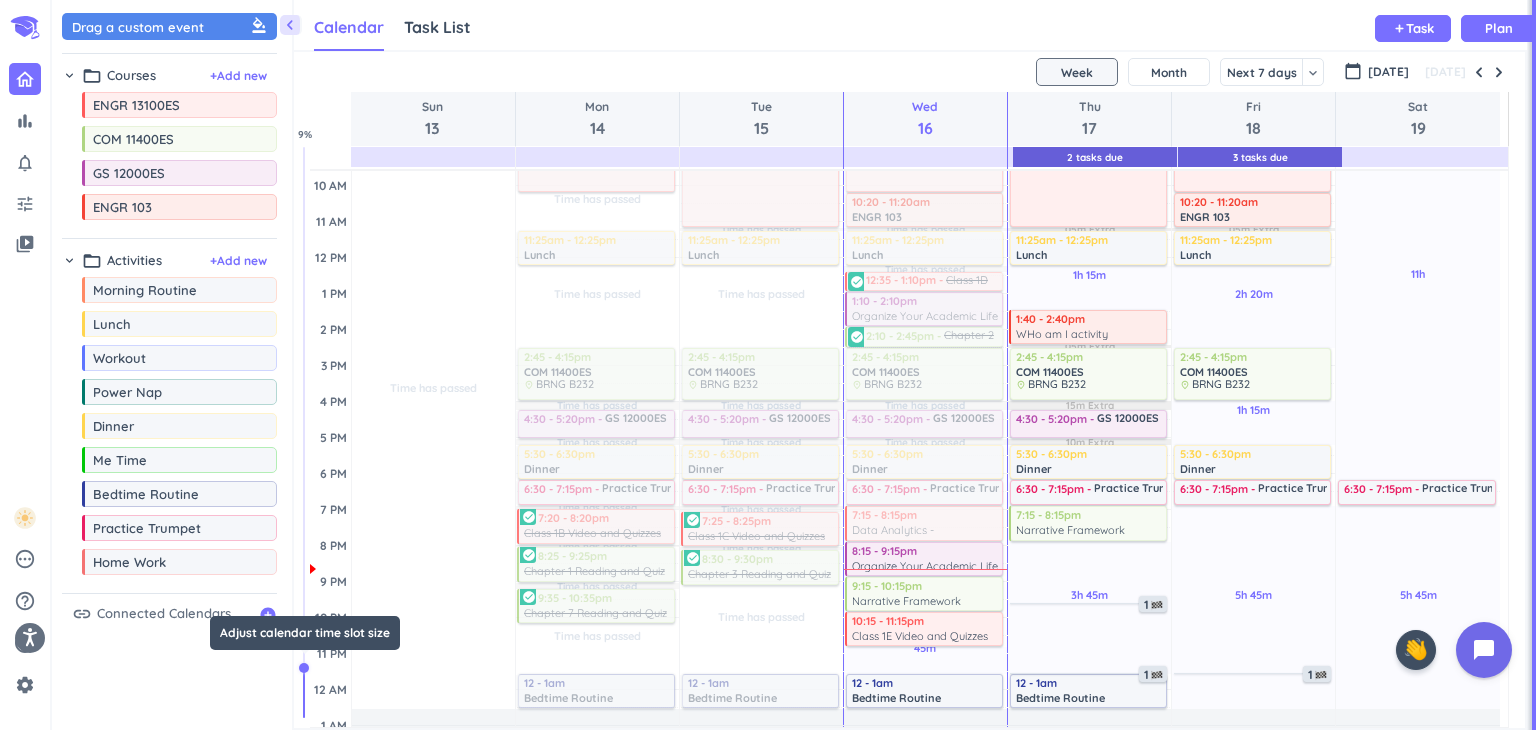 drag, startPoint x: 306, startPoint y: 632, endPoint x: 308, endPoint y: 666, distance: 34.058773 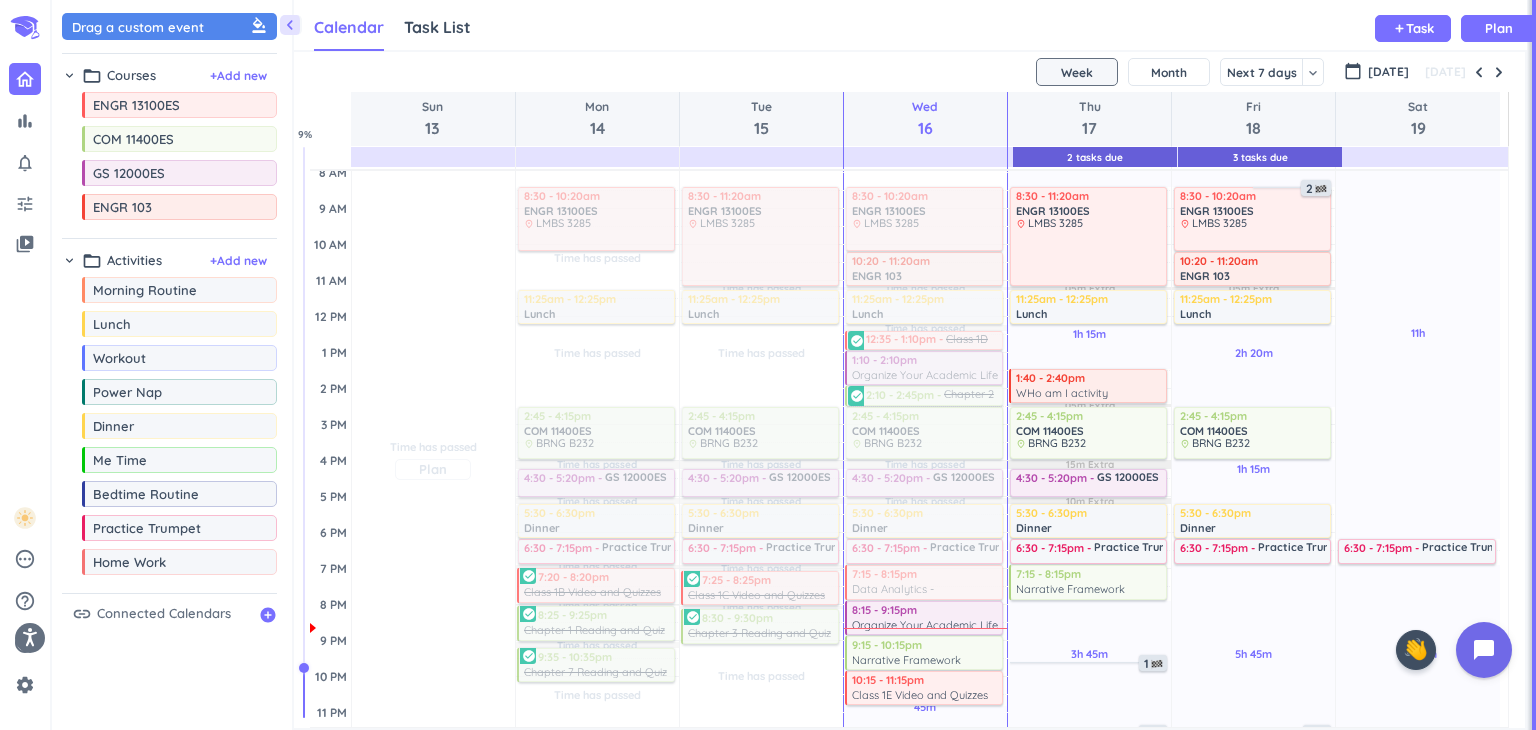 scroll, scrollTop: 144, scrollLeft: 0, axis: vertical 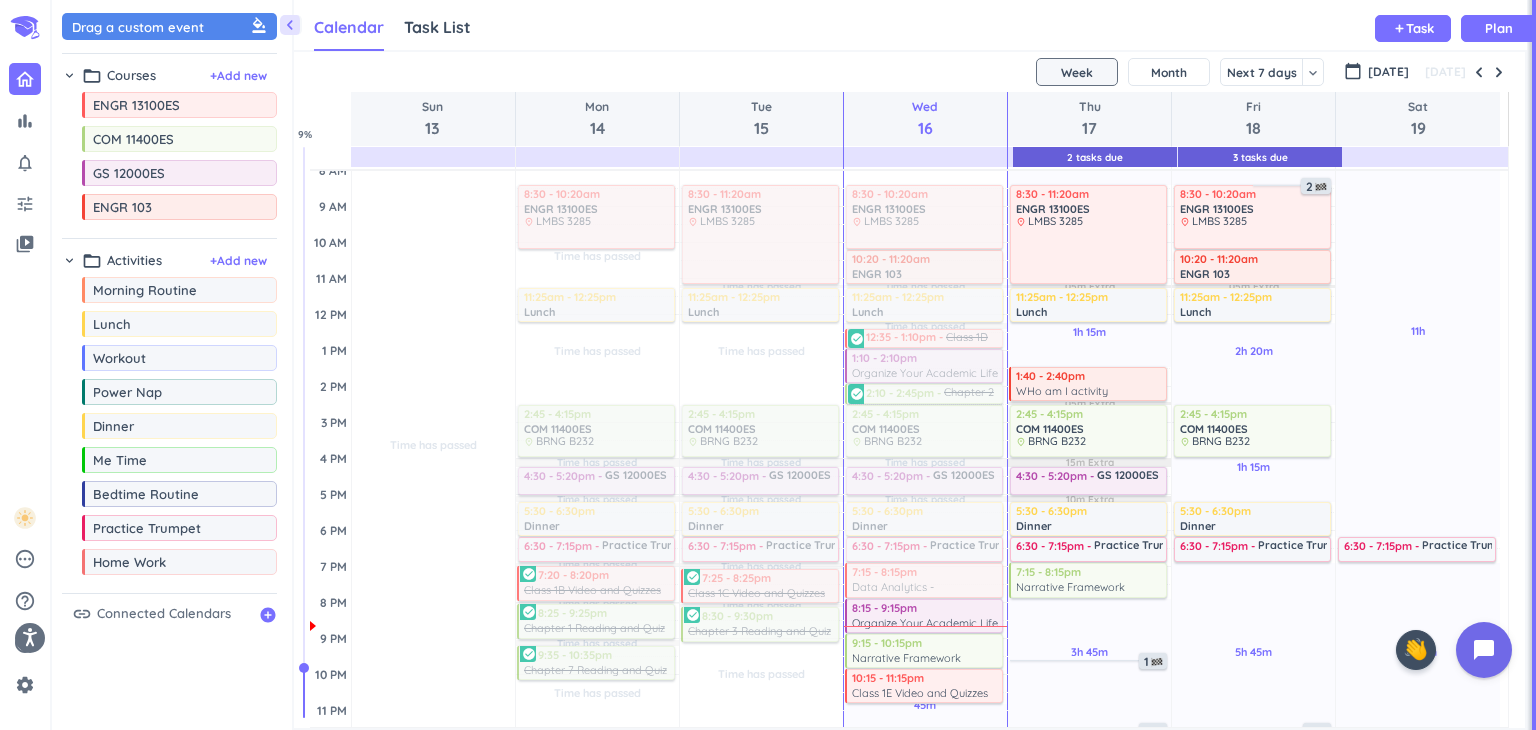 click on "Connected Calendars" at bounding box center [164, 614] 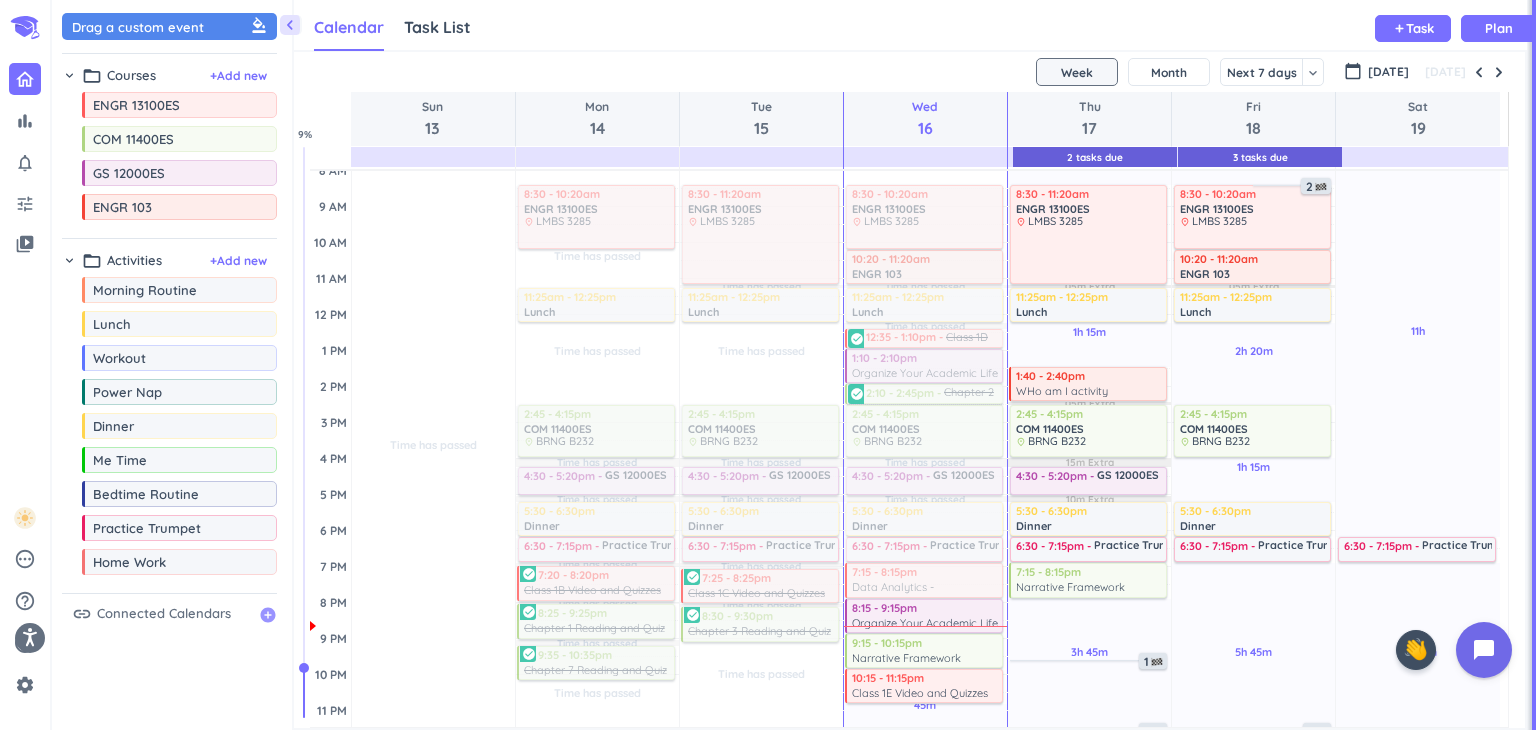 click on "add_circle" at bounding box center (268, 615) 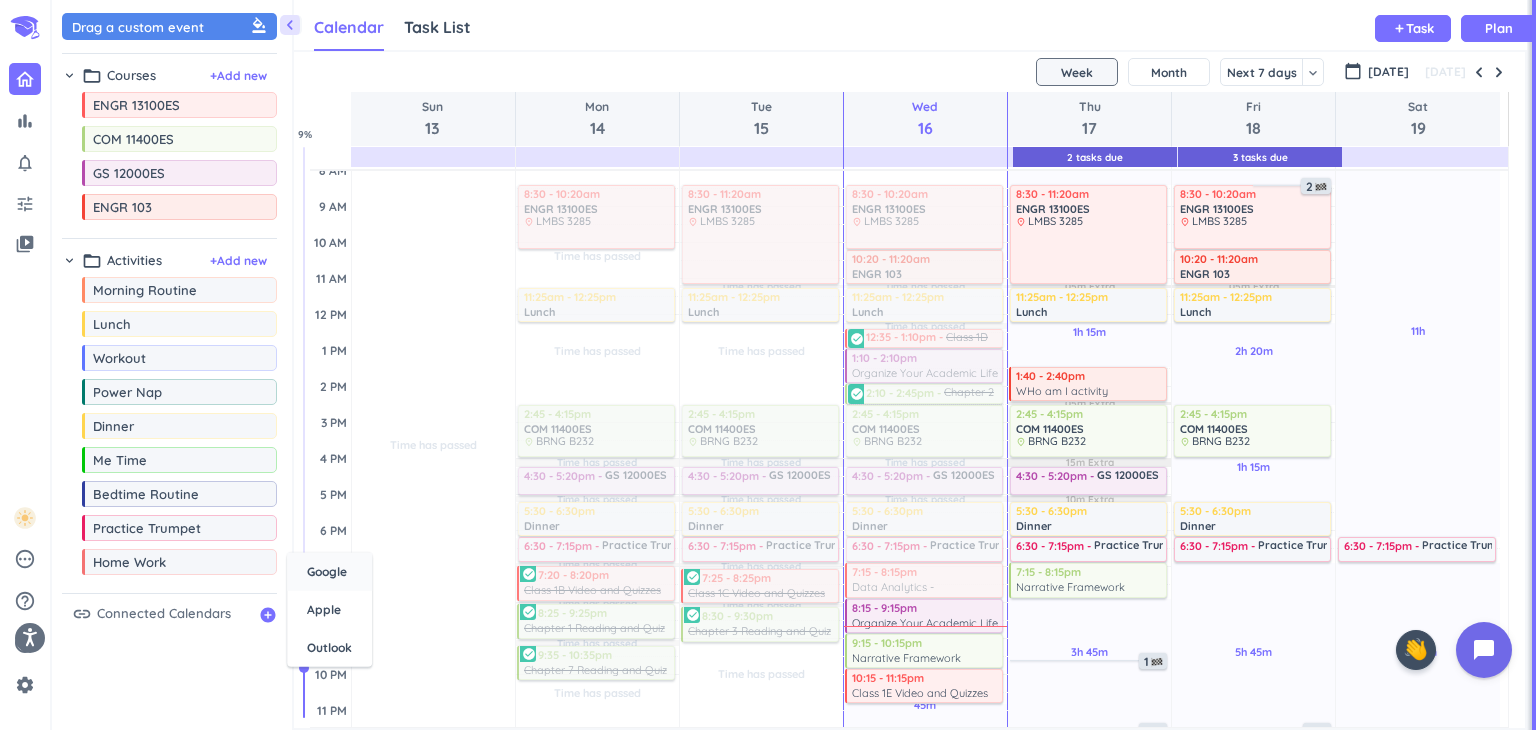 click on "Google" at bounding box center [327, 572] 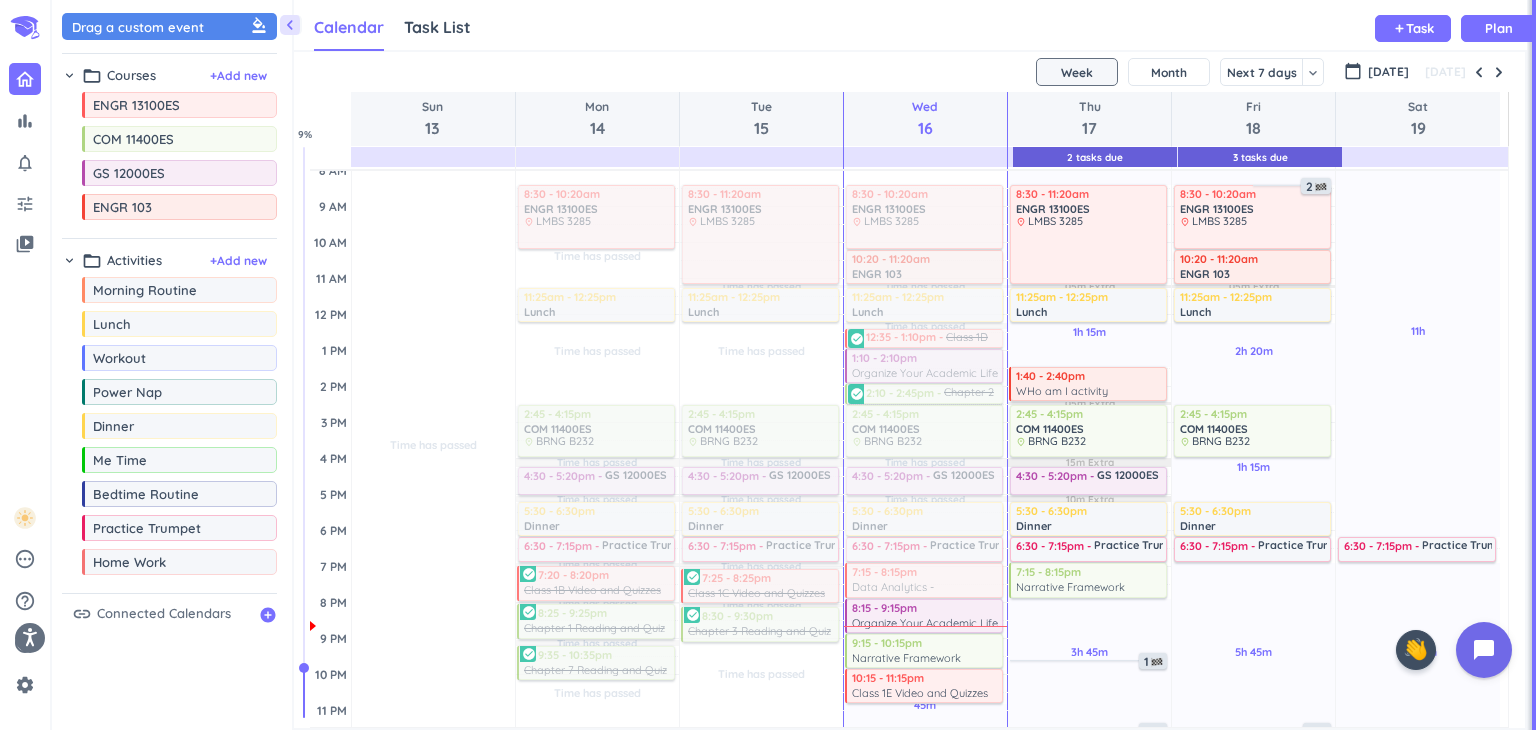 click on "link Connected Calendars" at bounding box center (151, 614) 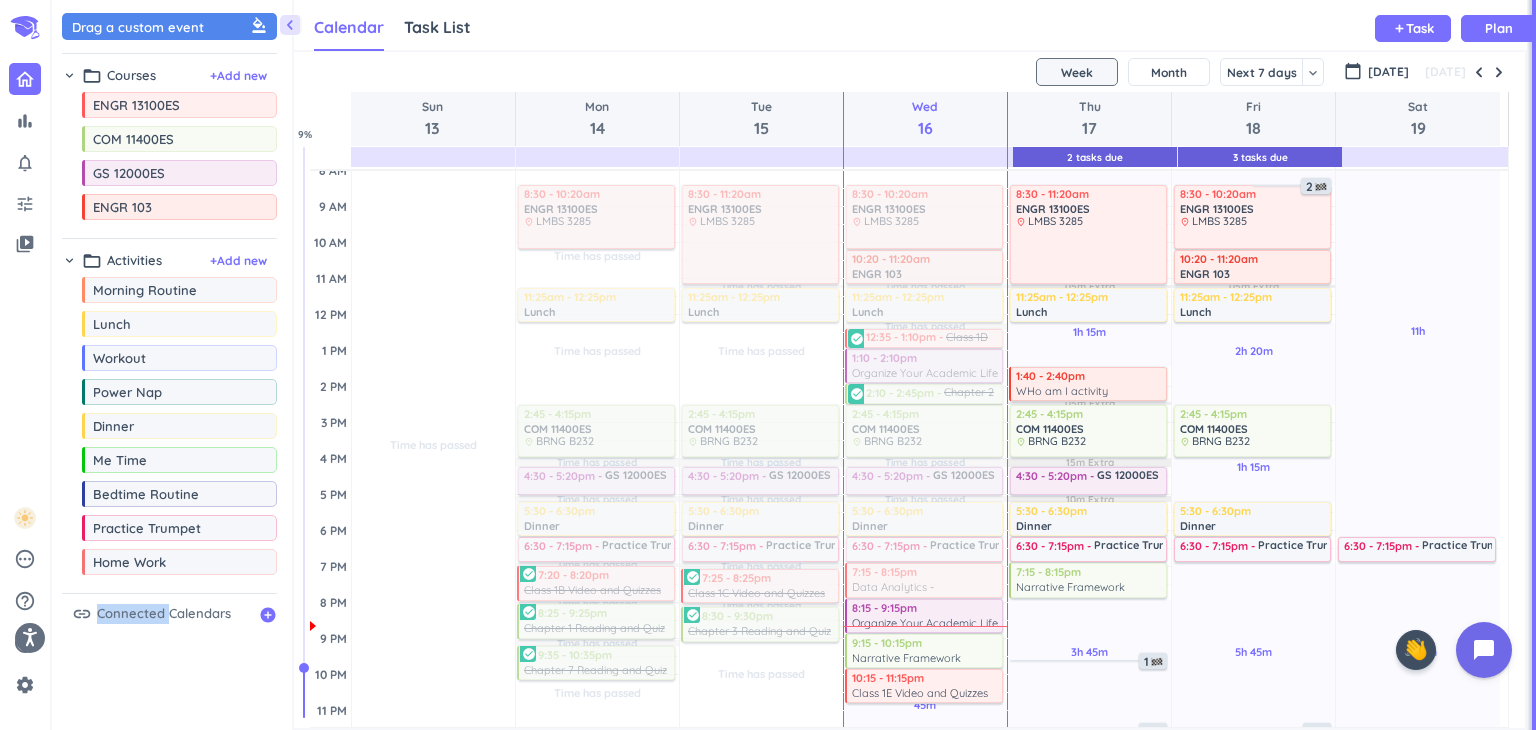 click on "link Connected Calendars" at bounding box center (151, 614) 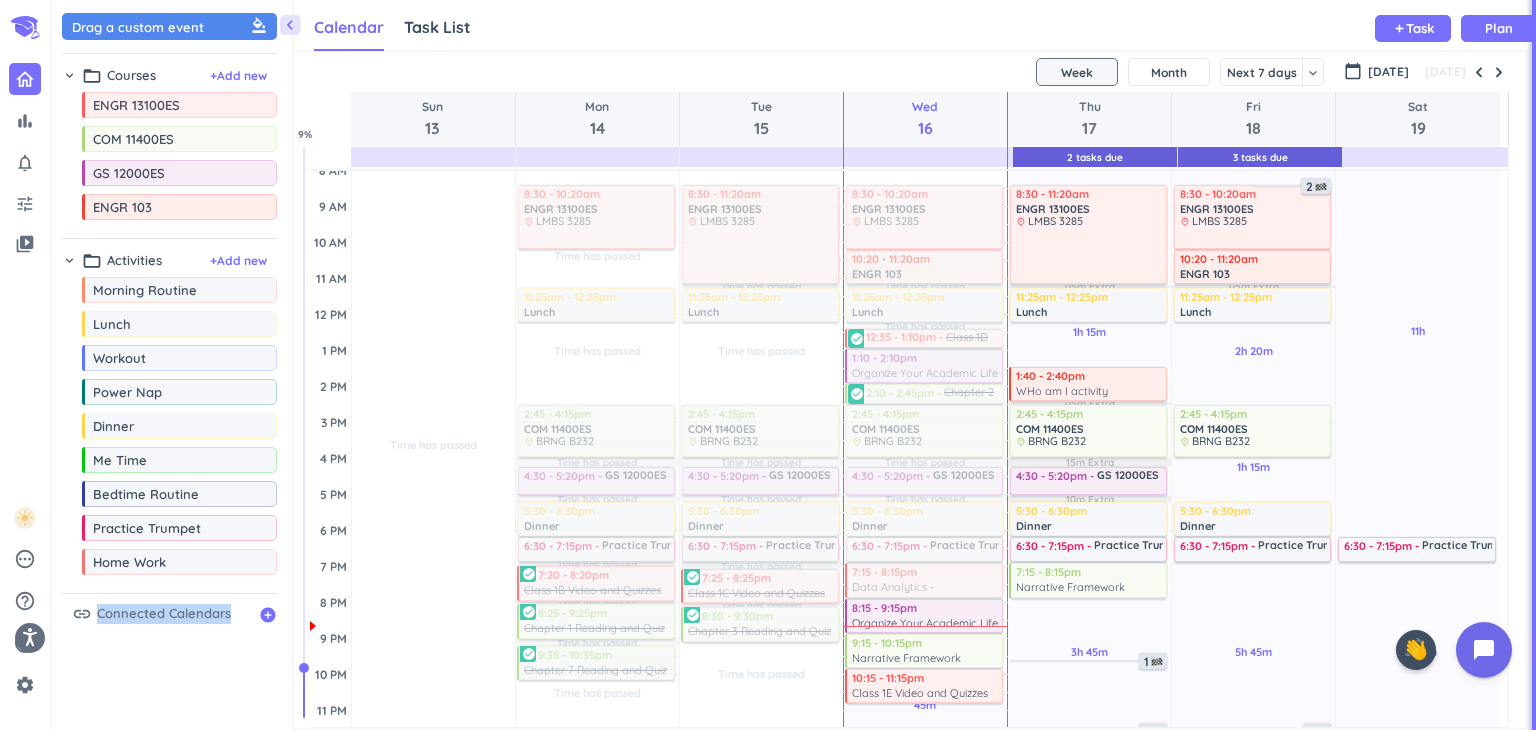 click on "link Connected Calendars" at bounding box center [151, 614] 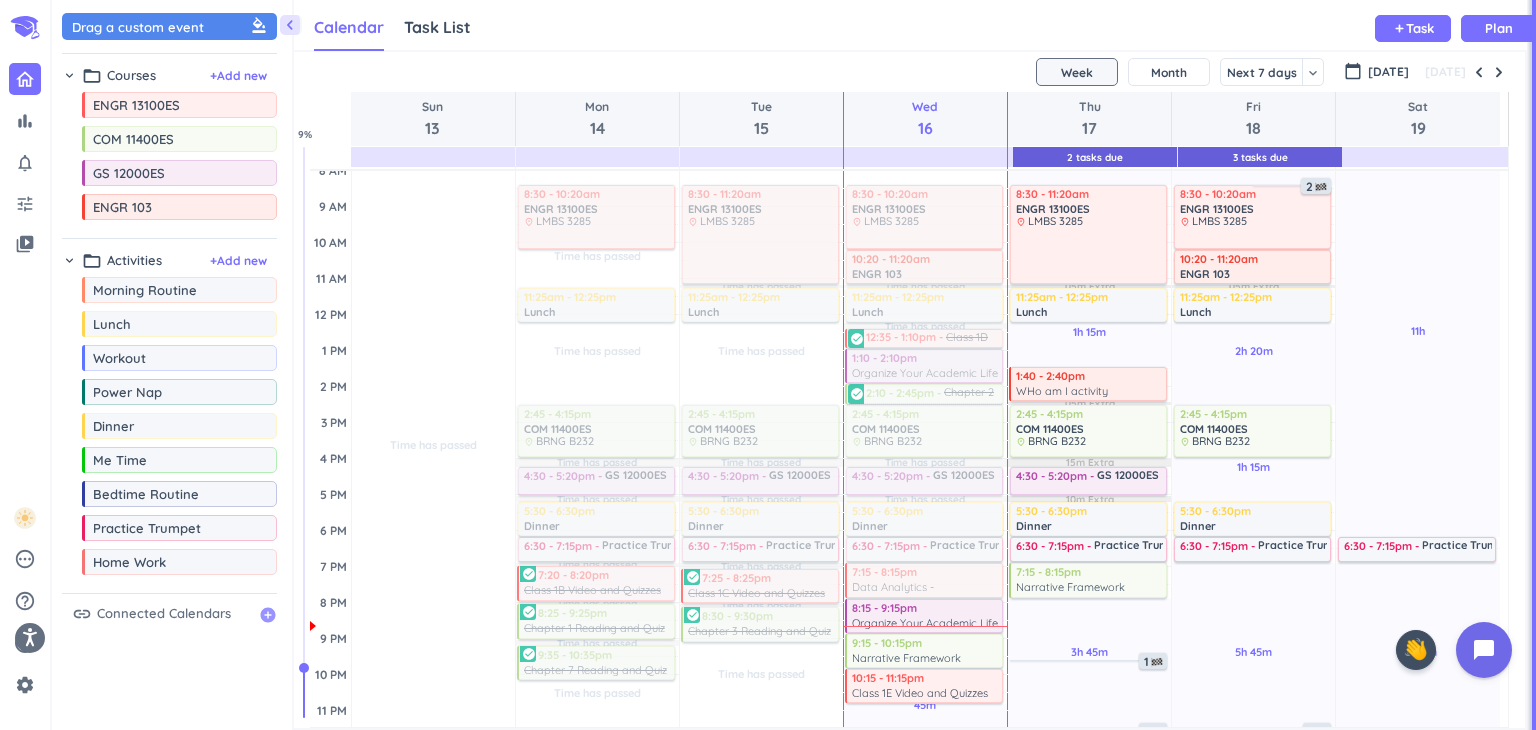 click on "add_circle" at bounding box center (268, 615) 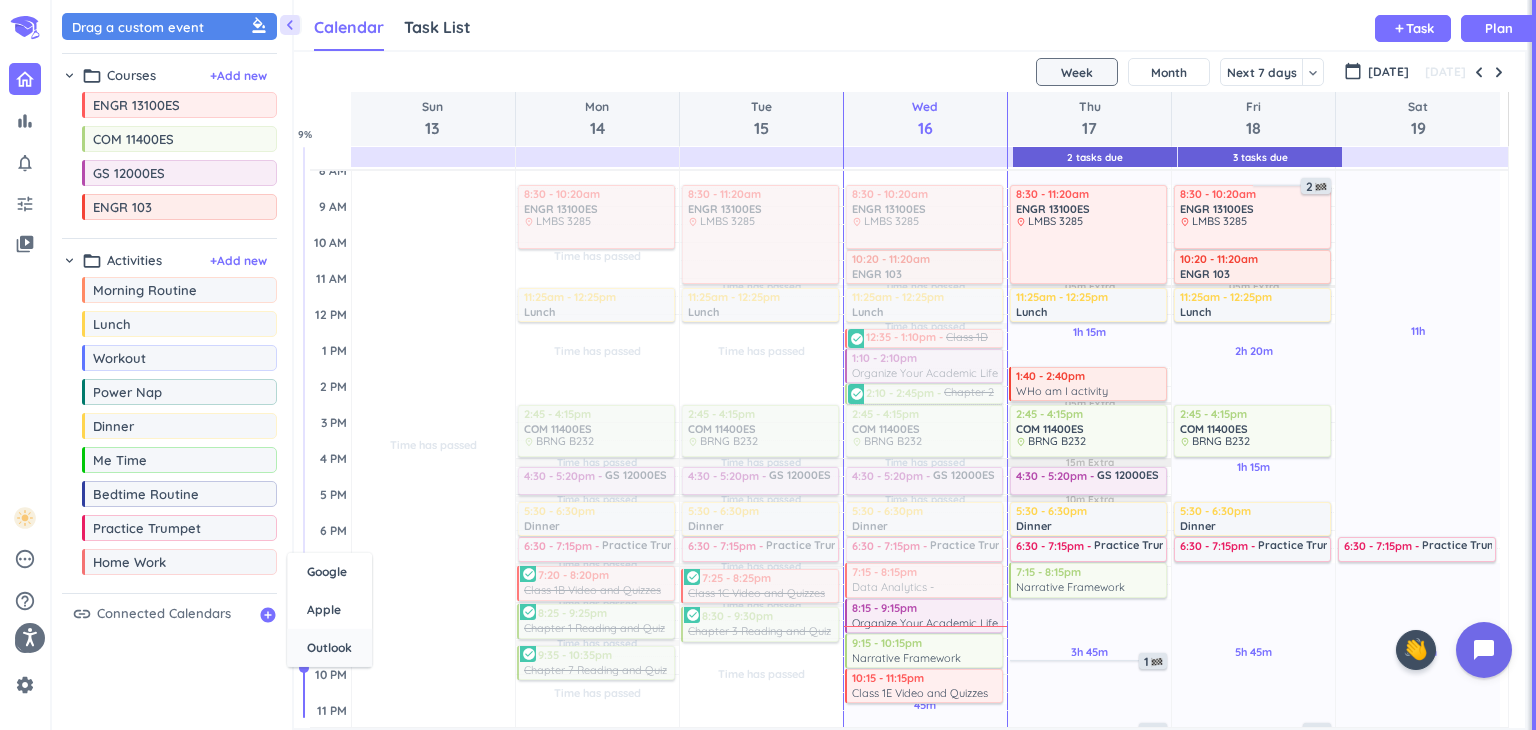 click on "Outlook" at bounding box center (329, 648) 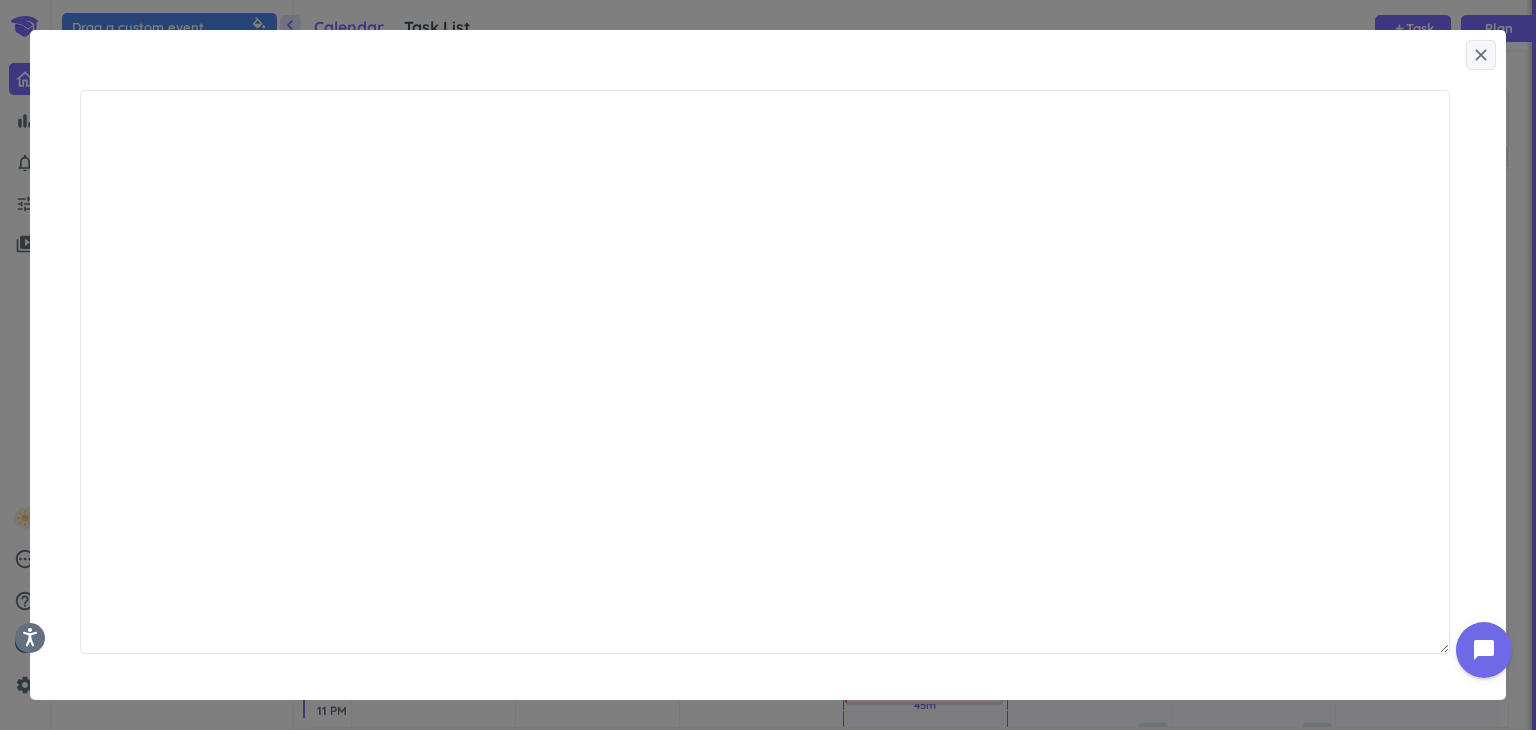 scroll, scrollTop: 9, scrollLeft: 8, axis: both 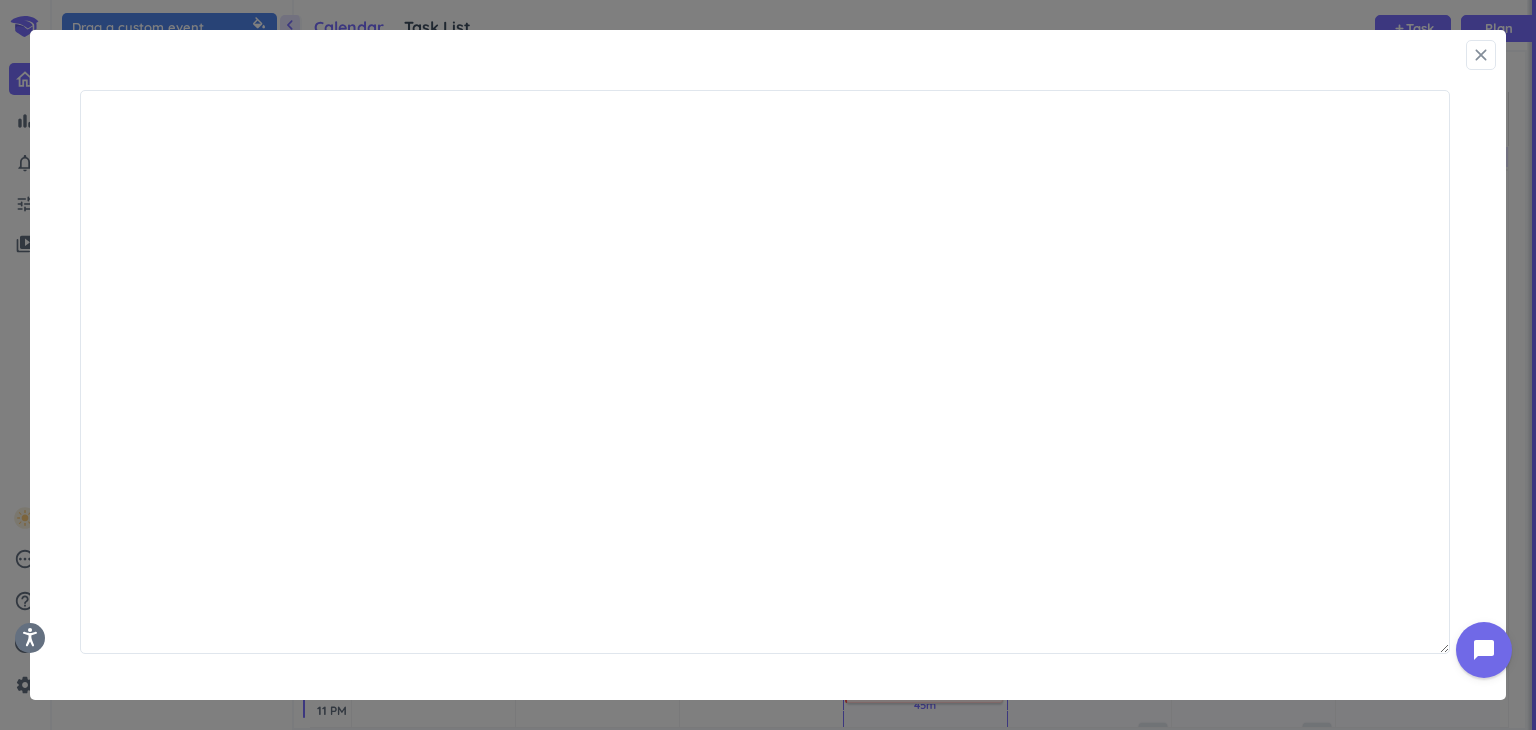 click on "close" at bounding box center [1481, 55] 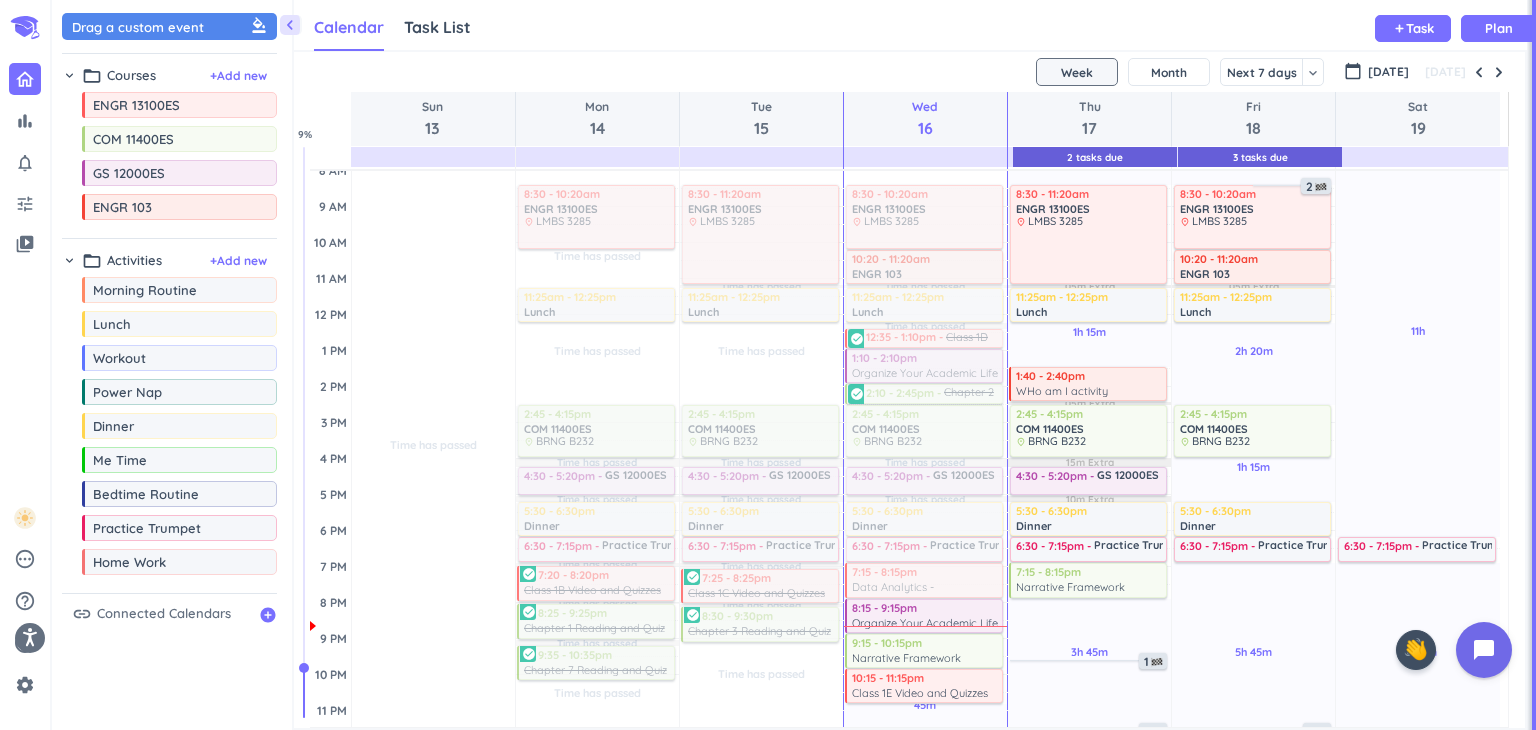click on "Connected Calendars" at bounding box center [164, 614] 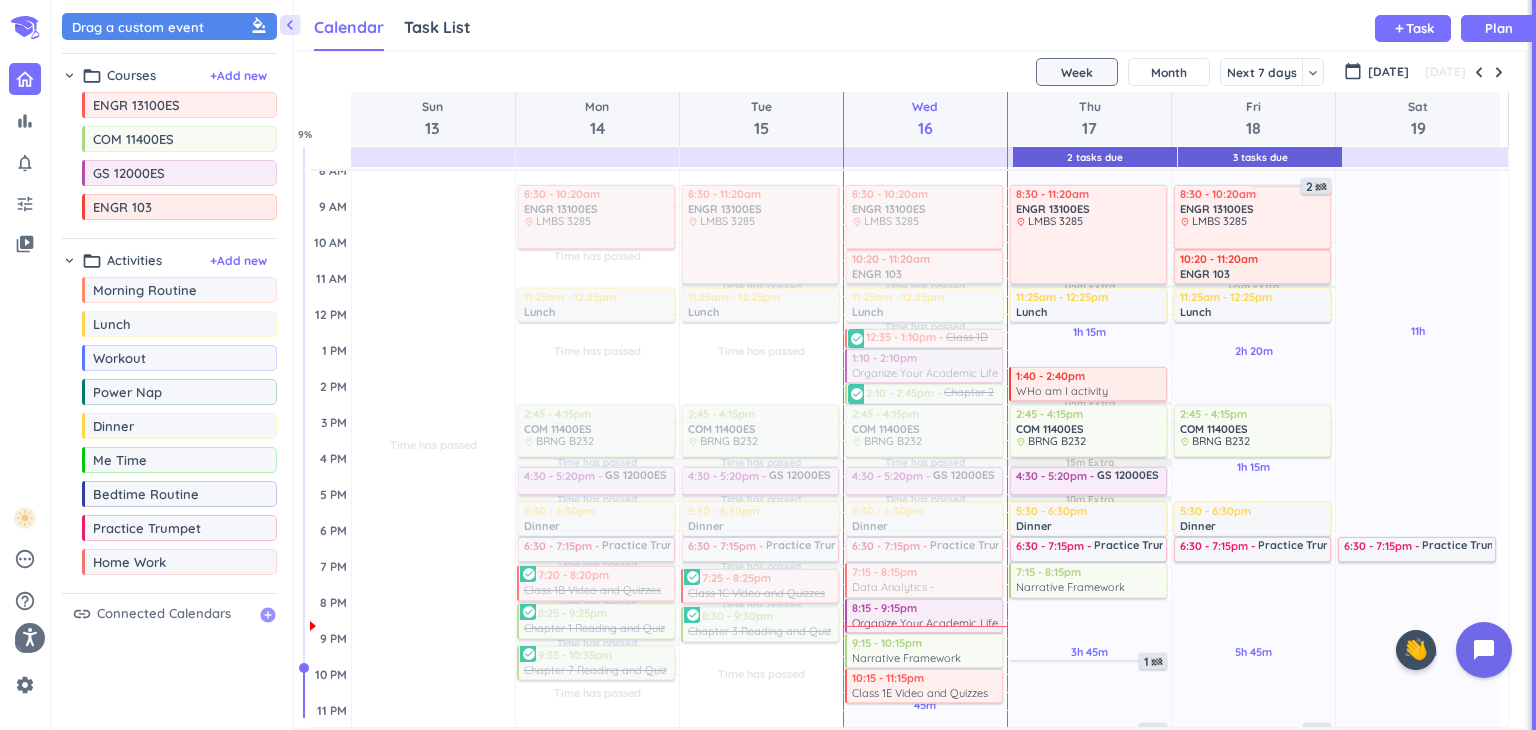 click on "add_circle" at bounding box center [268, 615] 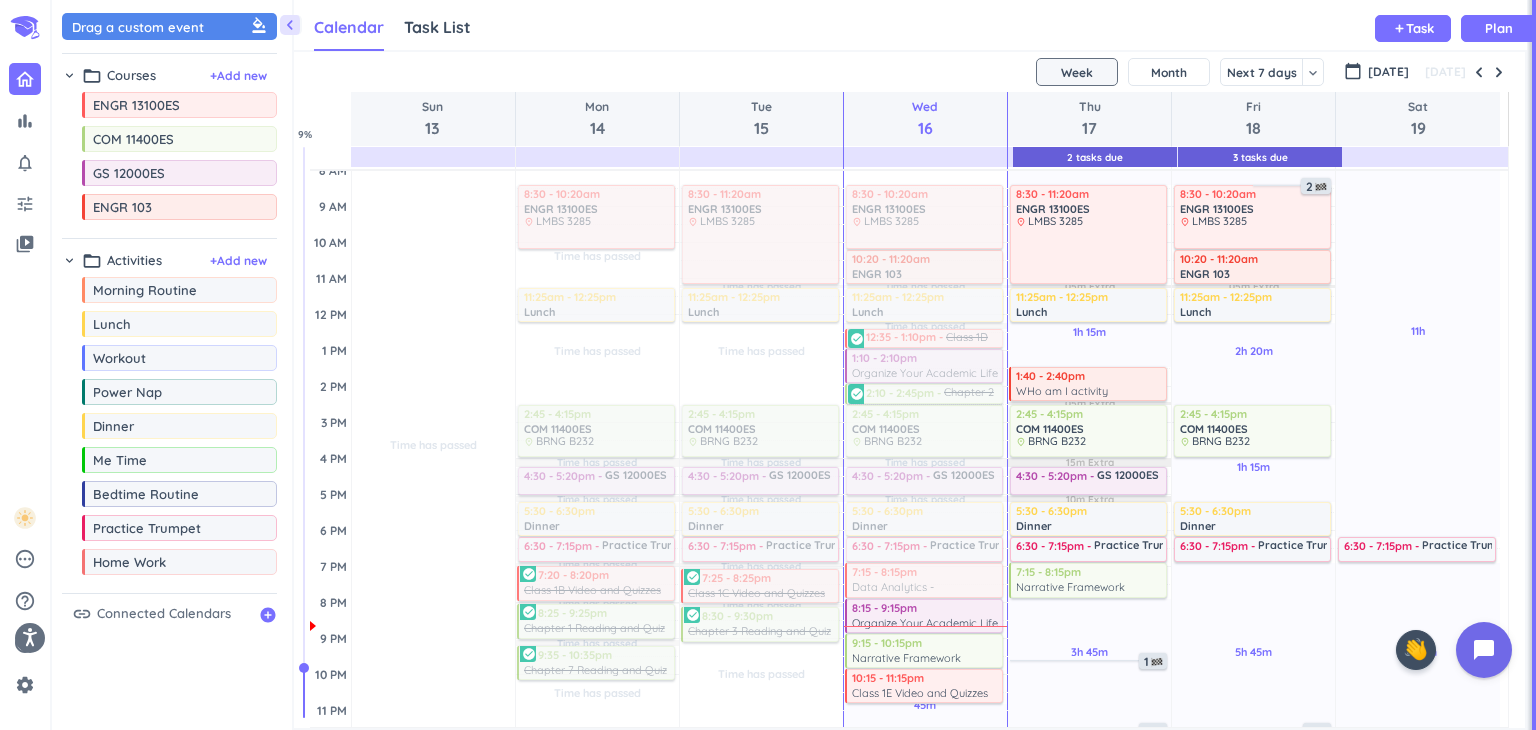 click on "Drag a custom event format_color_fill chevron_right folder_open Courses   +  Add new drag_indicator ENGR 13100ES more_horiz drag_indicator COM 11400ES more_horiz drag_indicator GS 12000ES more_horiz drag_indicator ENGR 103 more_horiz chevron_right folder_open Activities   +  Add new drag_indicator Morning Routine more_horiz drag_indicator Lunch more_horiz drag_indicator Workout more_horiz drag_indicator Power Nap more_horiz drag_indicator Dinner more_horiz drag_indicator Me Time more_horiz drag_indicator Bedtime Routine more_horiz drag_indicator Practice Trumpet more_horiz drag_indicator Home Work more_horiz link Connected Calendars add_circle" at bounding box center (172, 370) 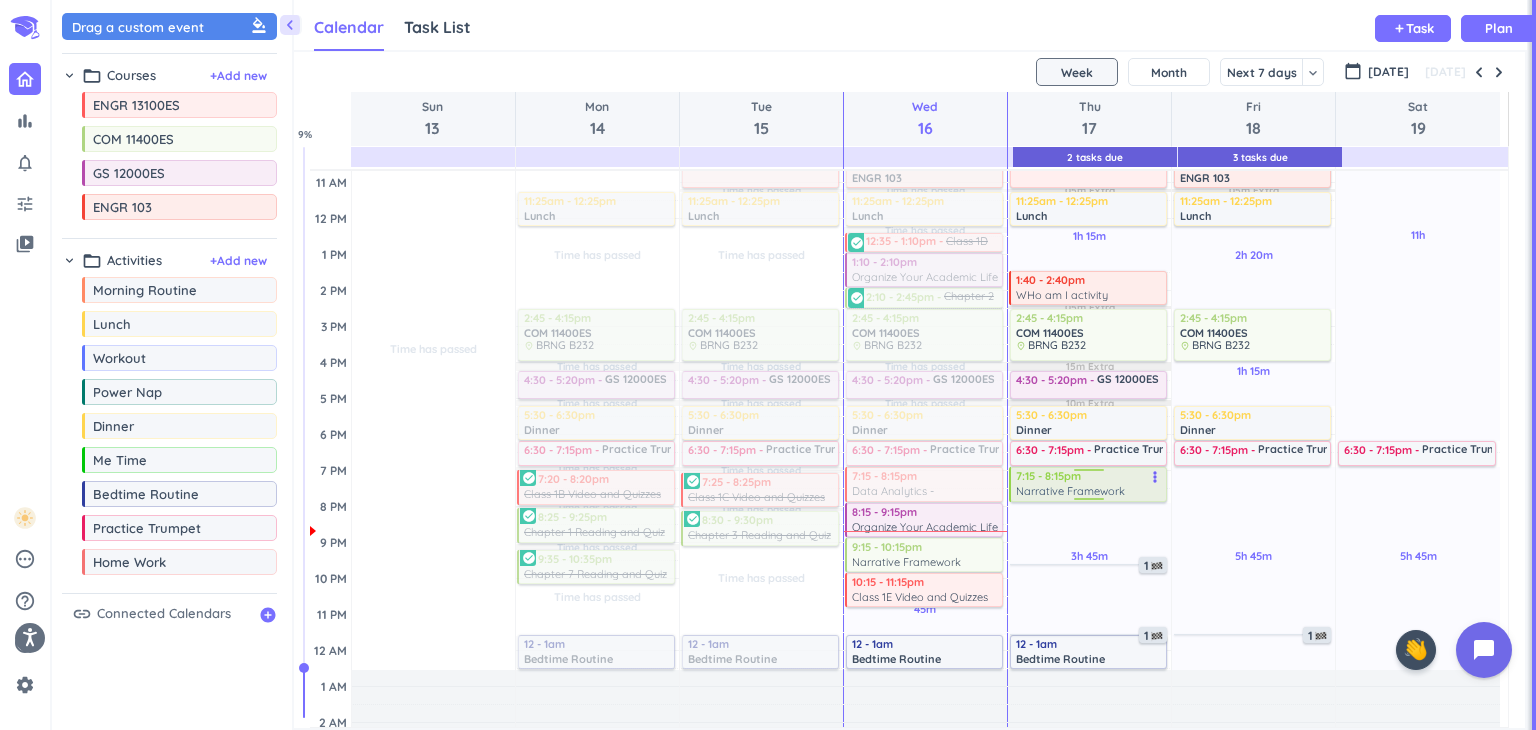 scroll, scrollTop: 242, scrollLeft: 0, axis: vertical 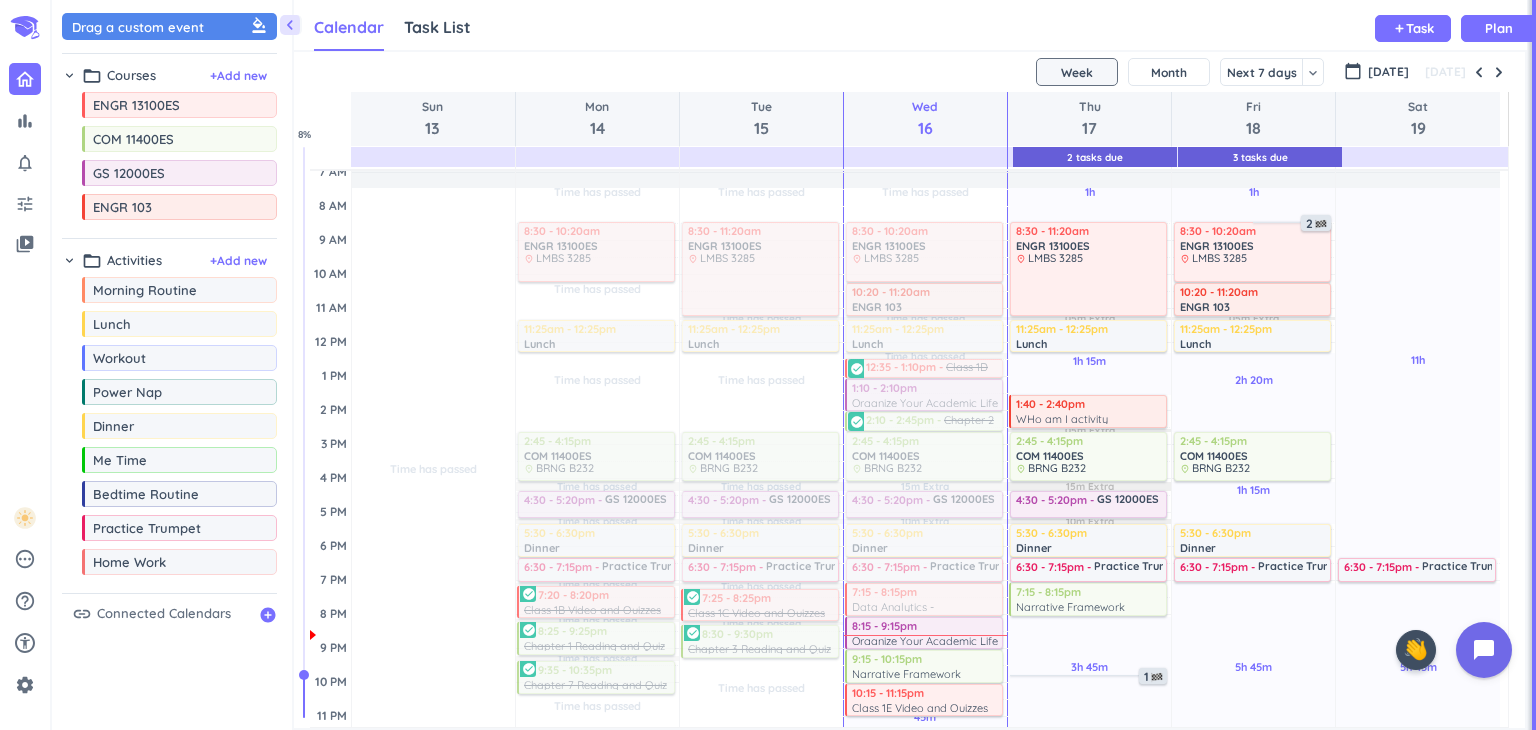 click on "Calendar Task List Calendar keyboard_arrow_down add Task Plan" at bounding box center [910, 25] 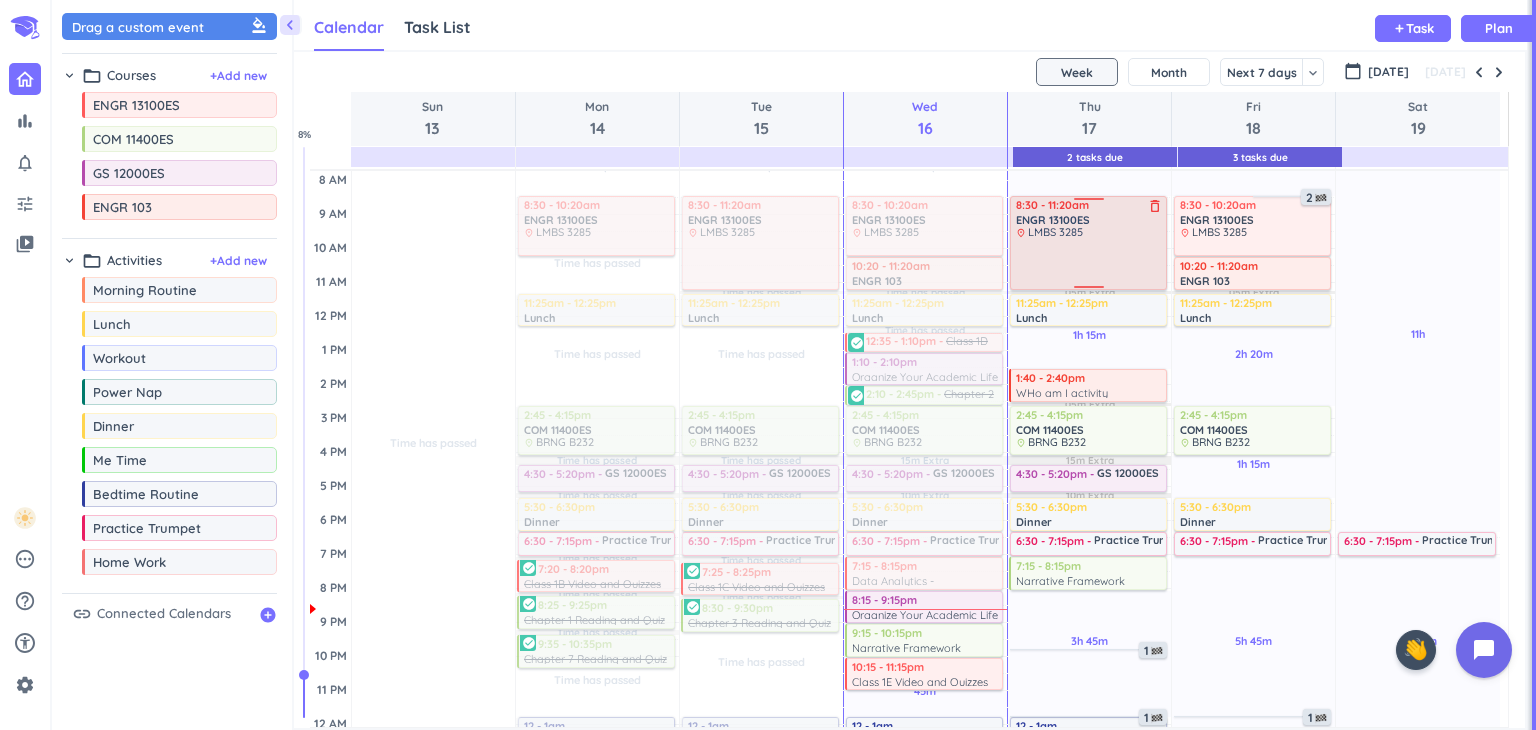 scroll, scrollTop: 127, scrollLeft: 0, axis: vertical 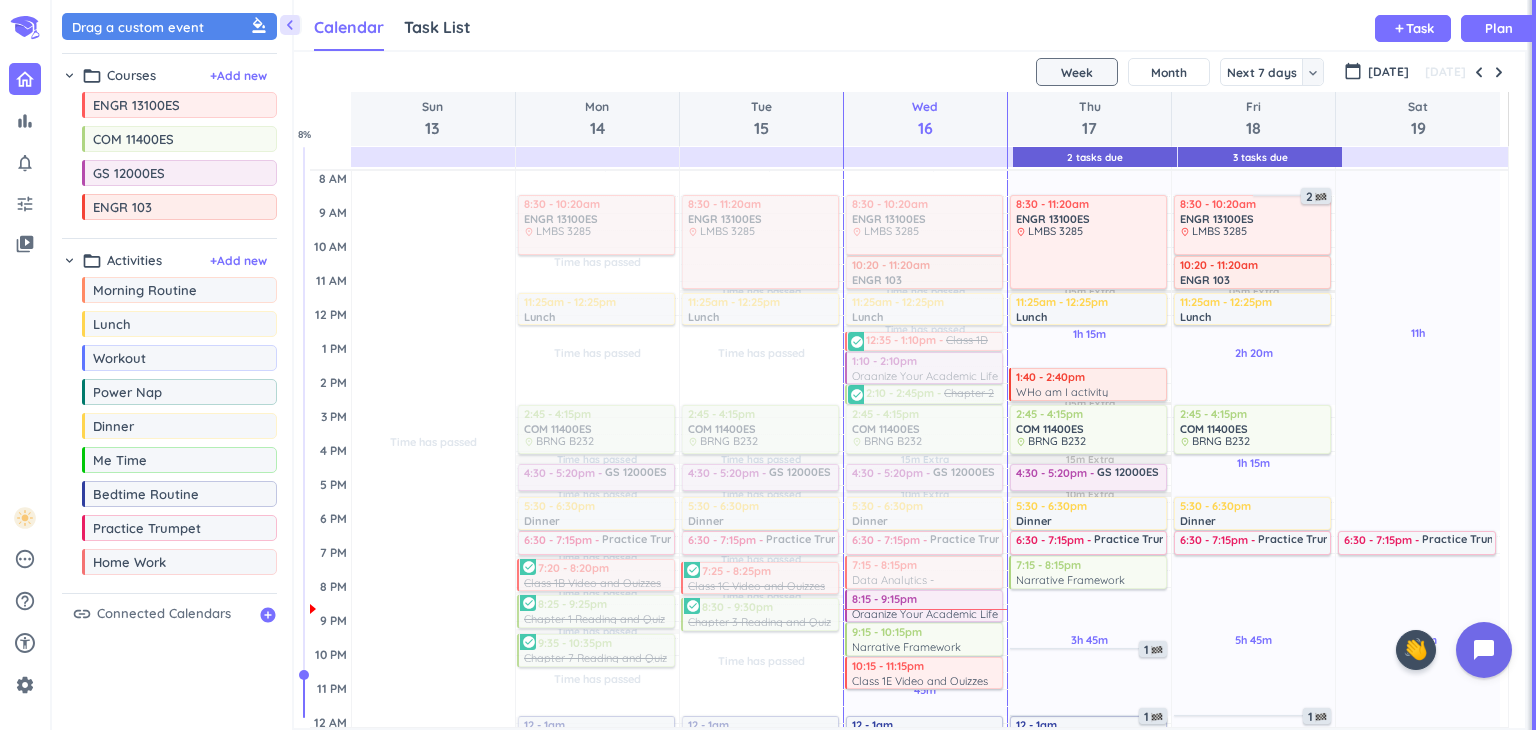 click on "keyboard_arrow_down" at bounding box center (1313, 73) 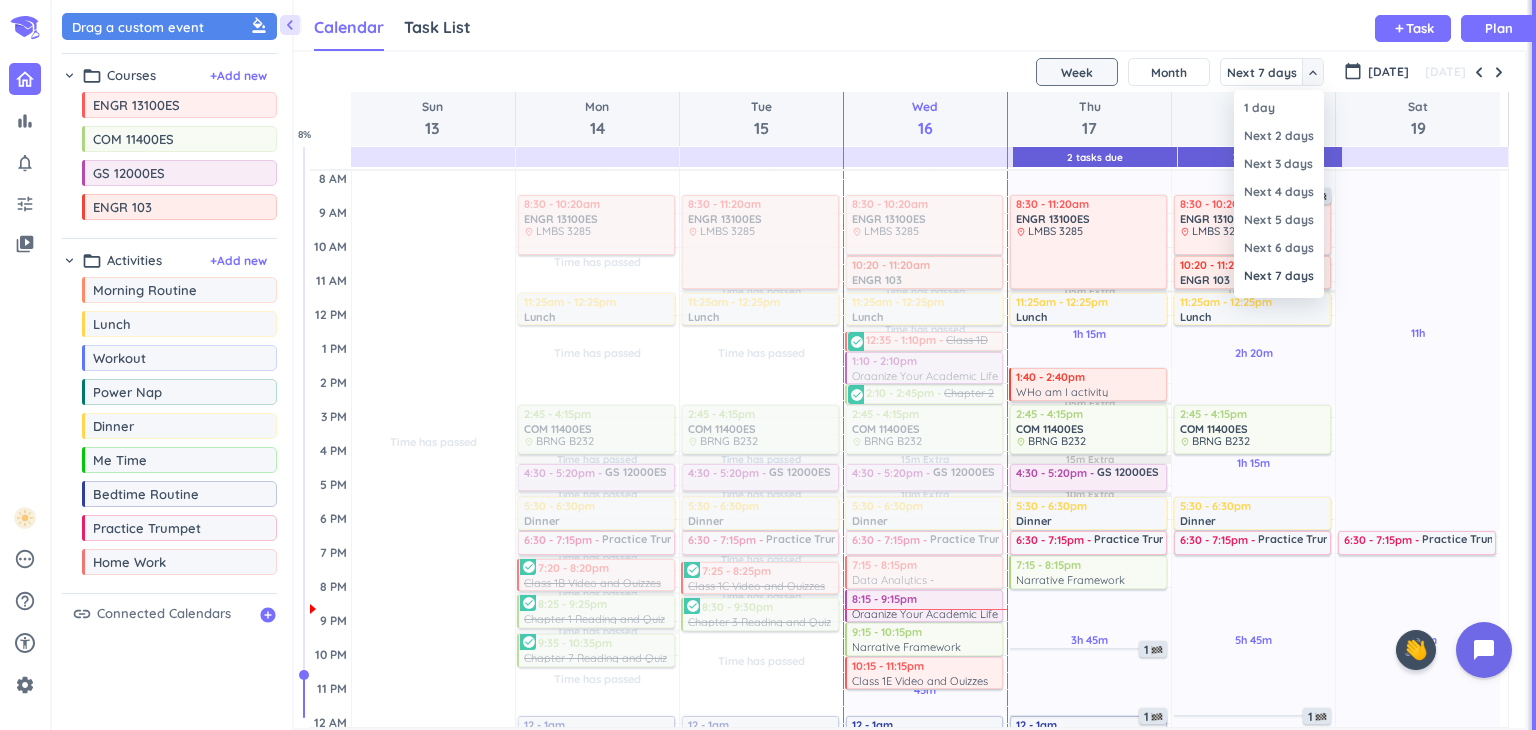 click at bounding box center (768, 365) 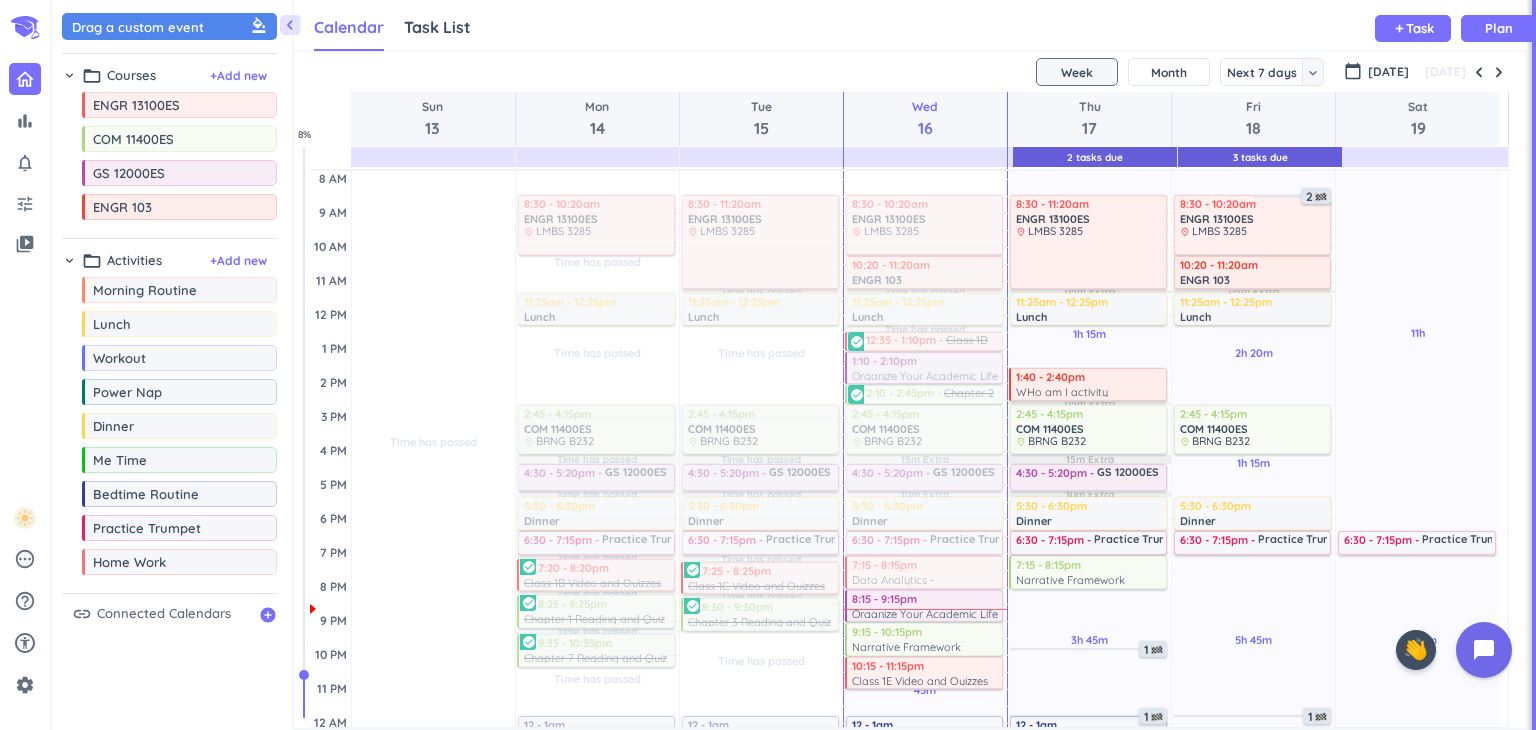 click on "Month" at bounding box center [1169, 72] 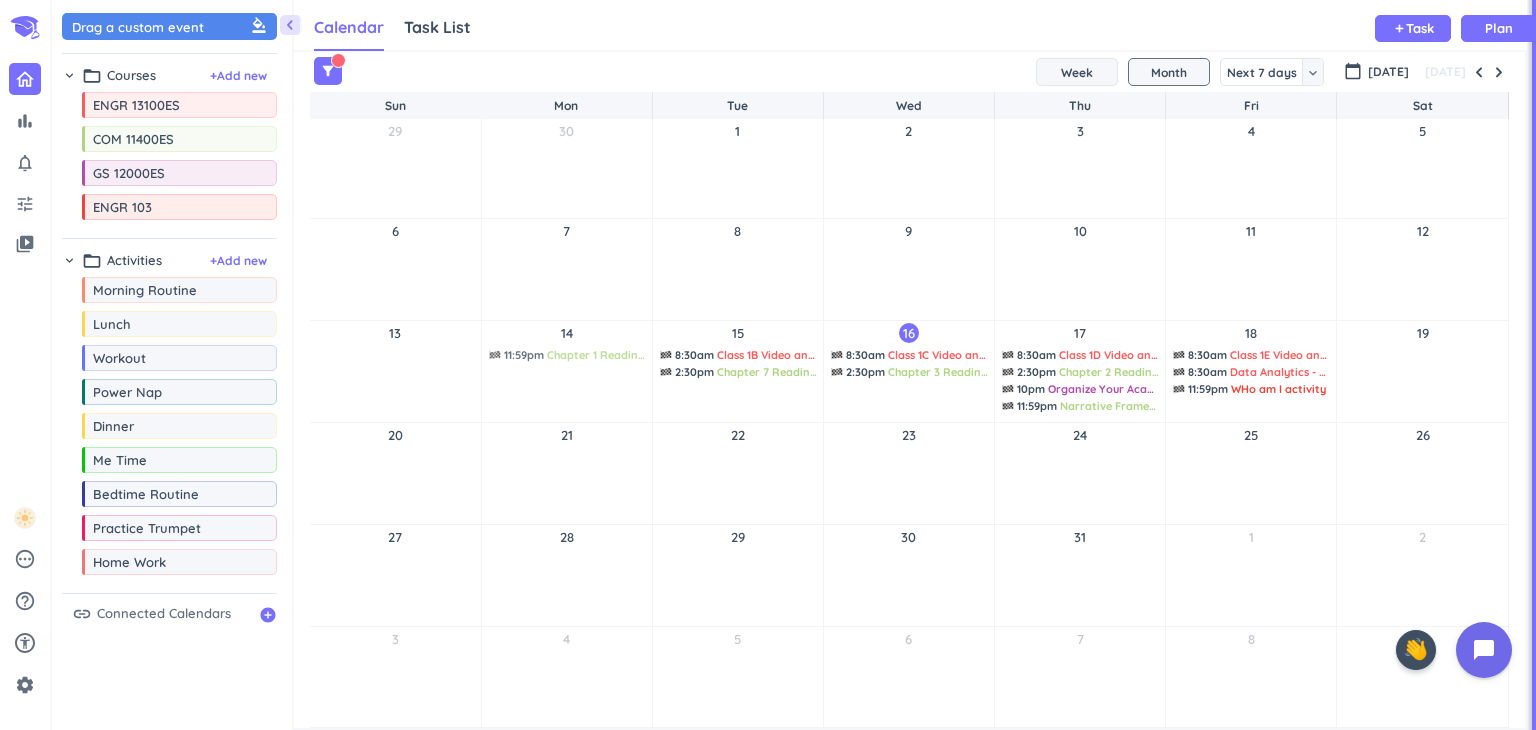 click on "Week" at bounding box center (1077, 72) 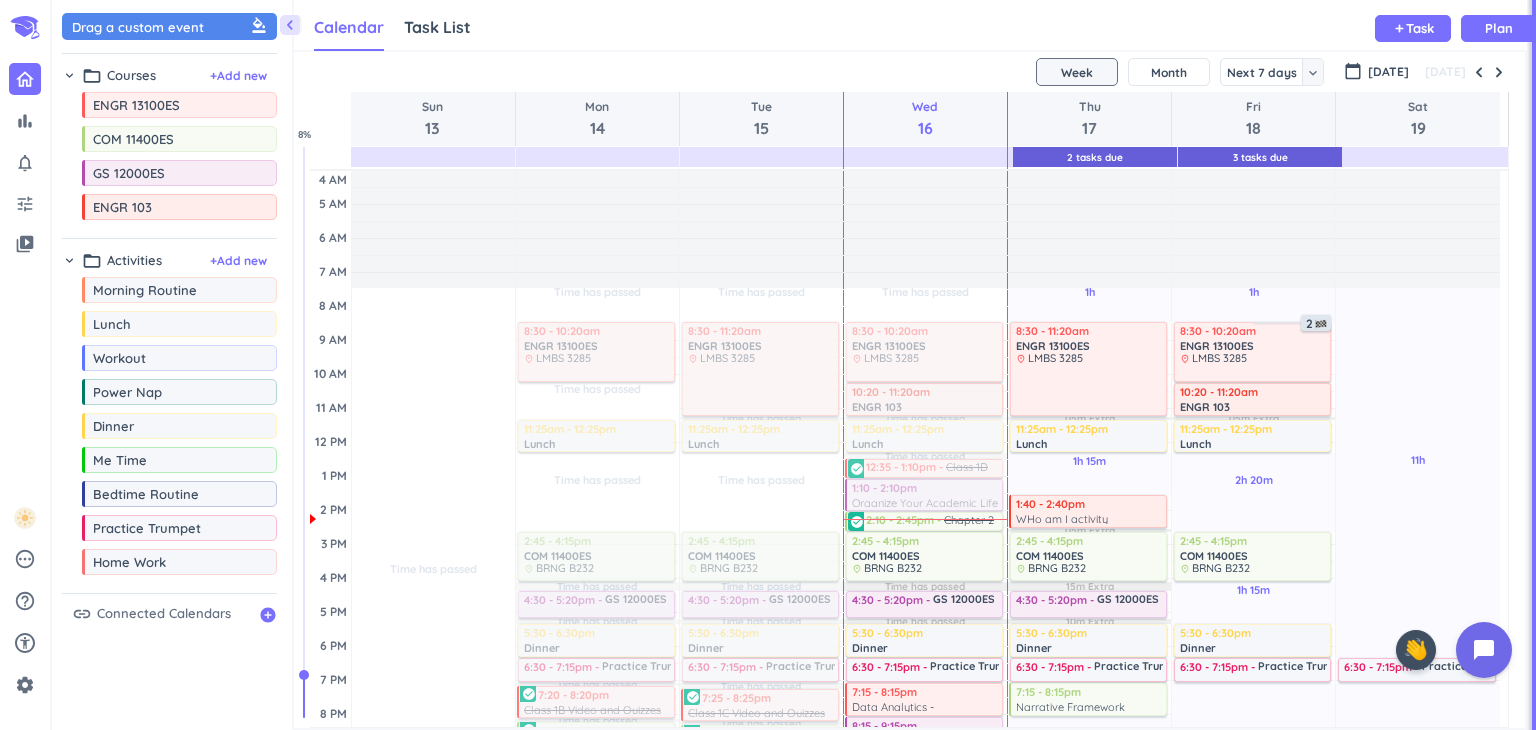 scroll, scrollTop: 78, scrollLeft: 0, axis: vertical 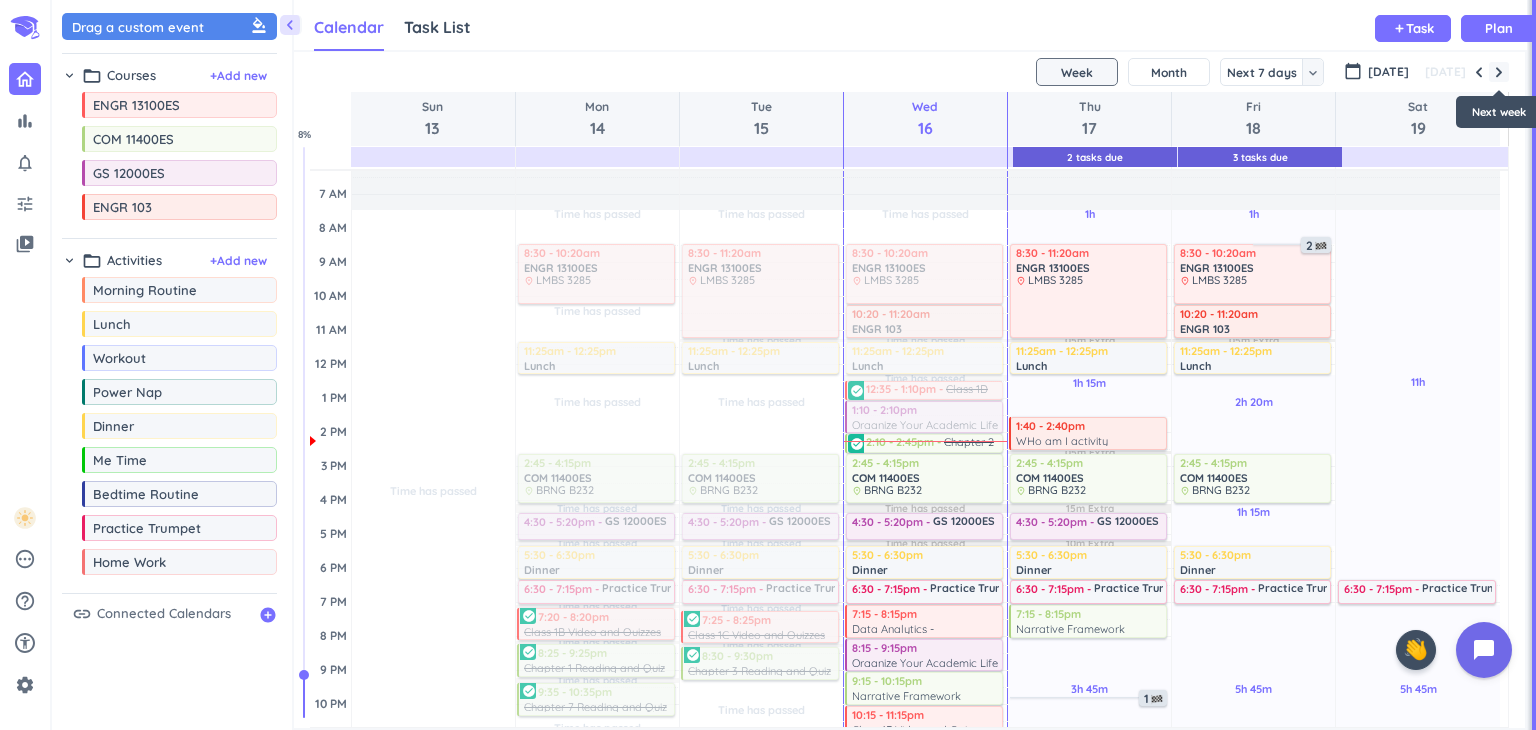 click at bounding box center [1499, 72] 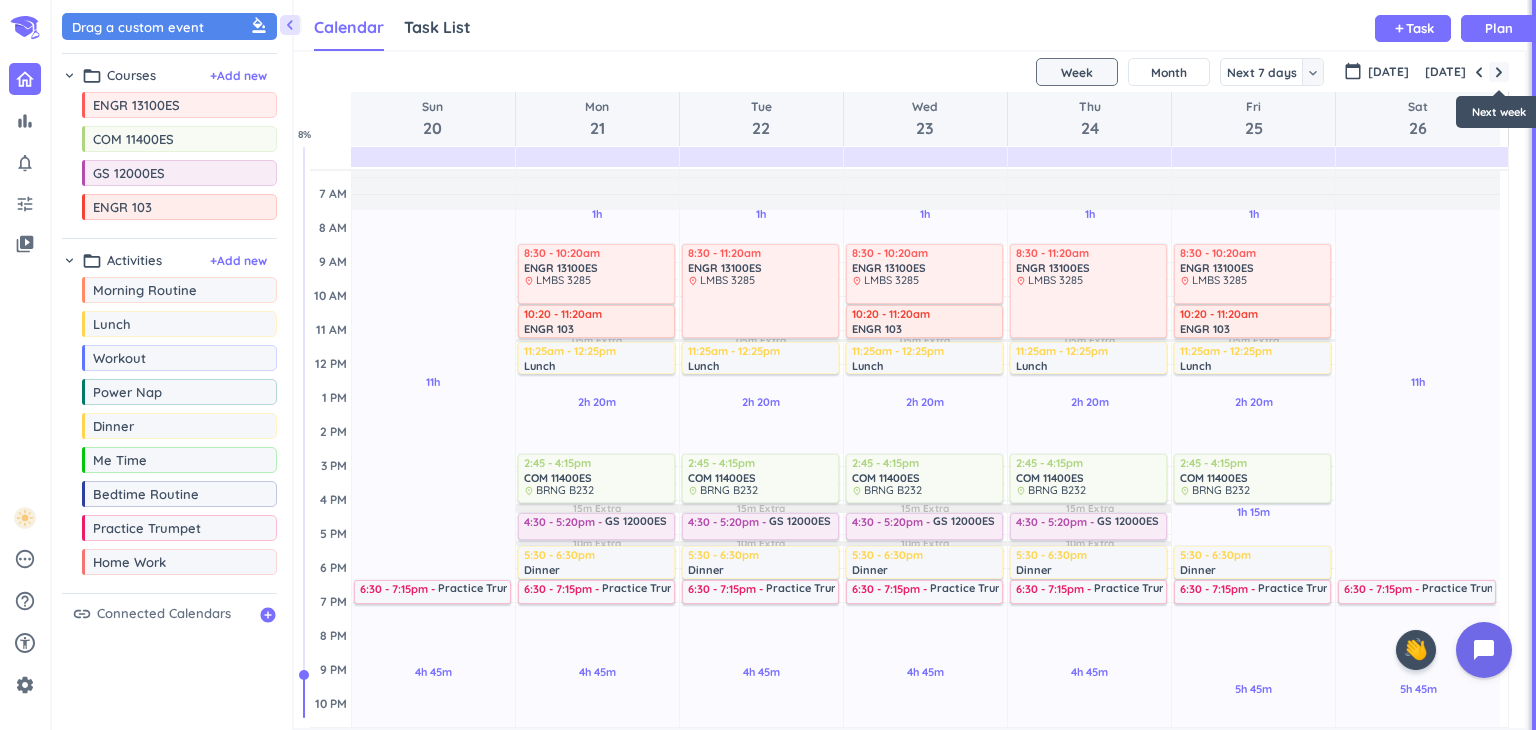 scroll, scrollTop: 68, scrollLeft: 0, axis: vertical 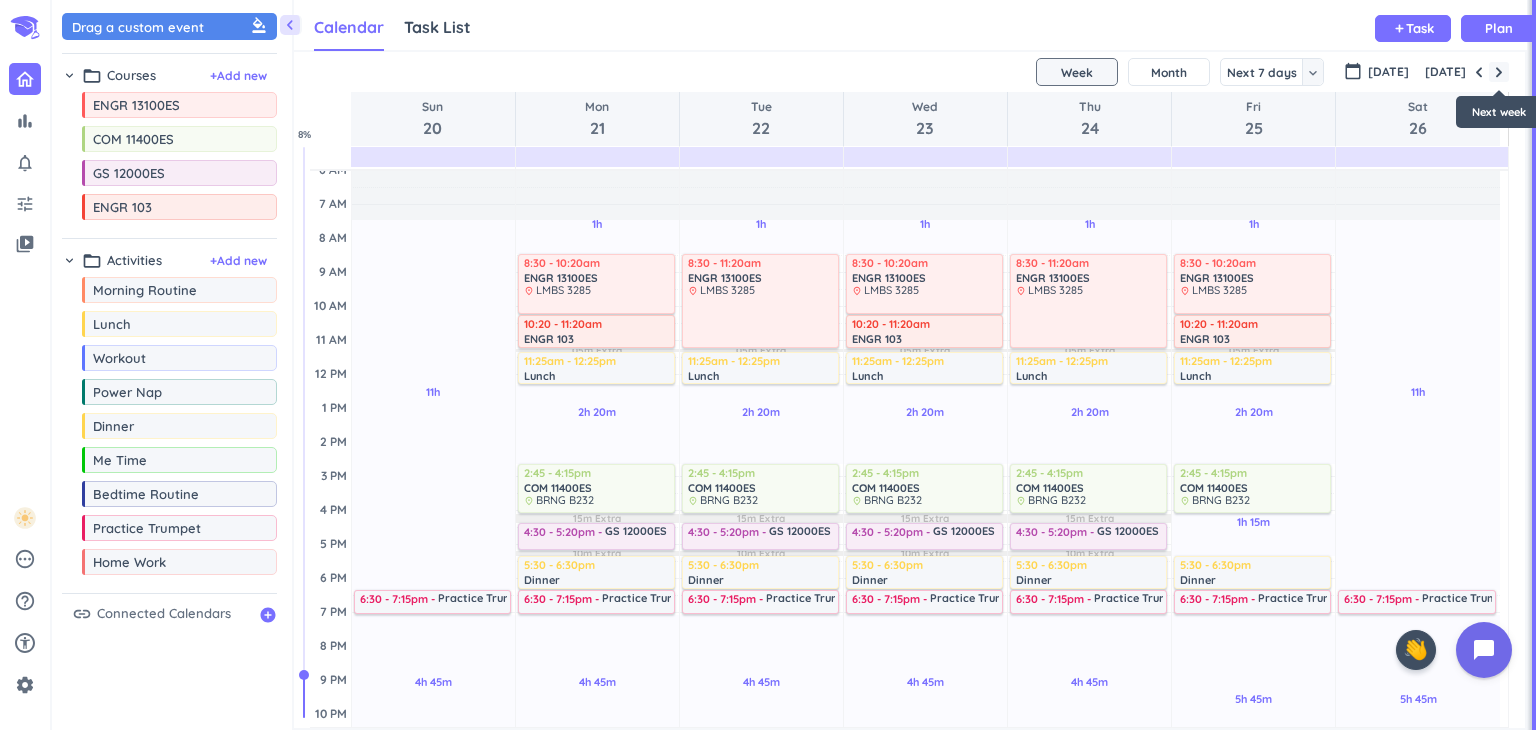 click at bounding box center (1499, 72) 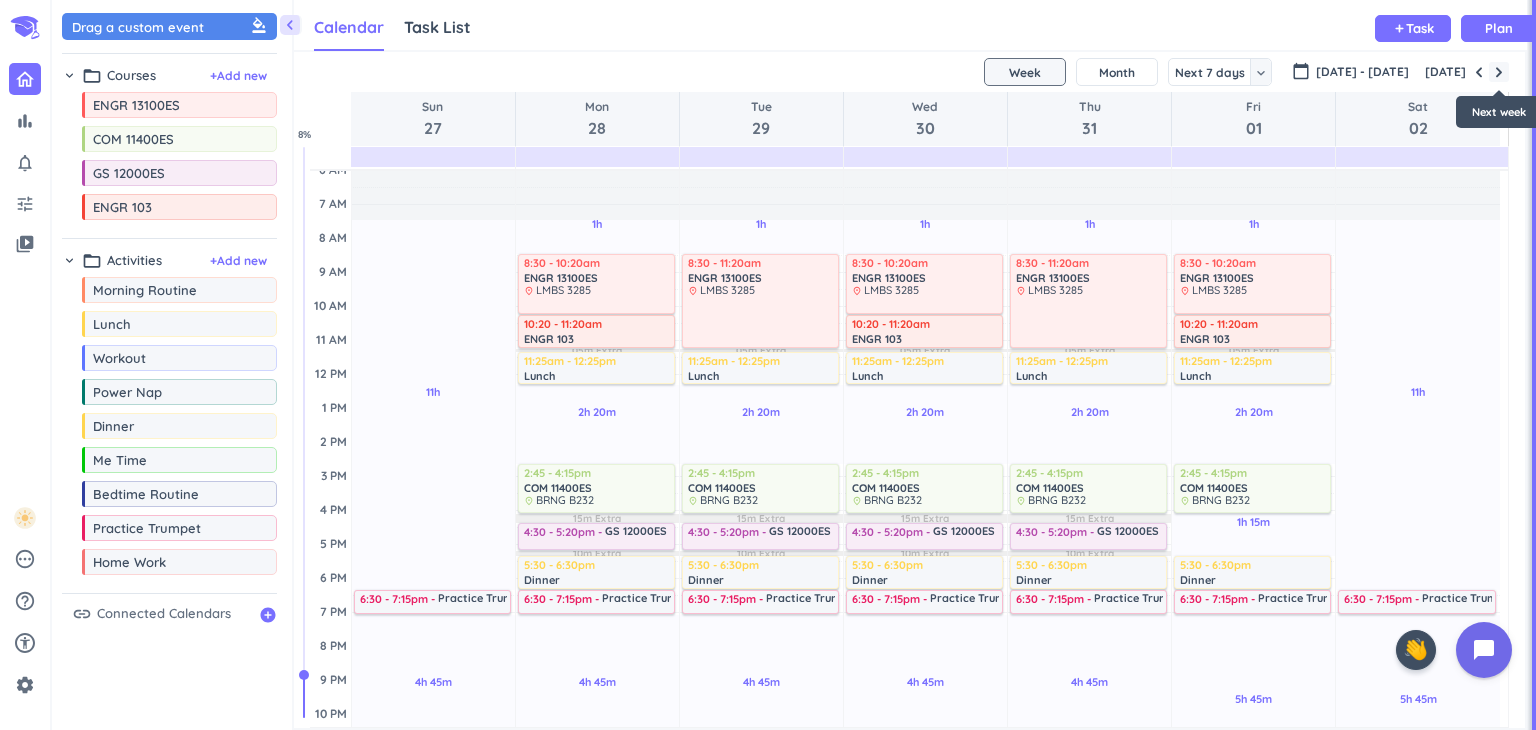 click at bounding box center [1499, 72] 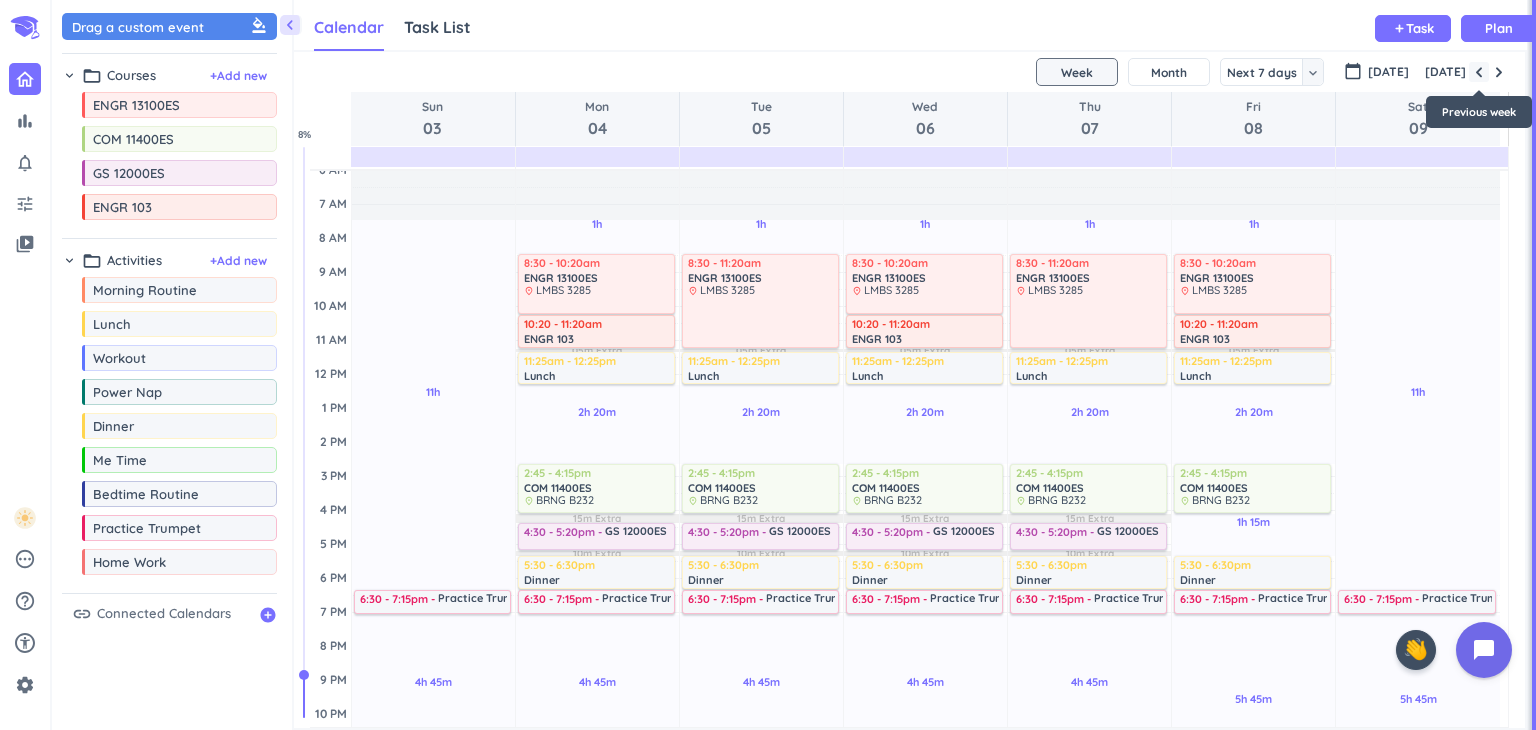 click at bounding box center (1479, 72) 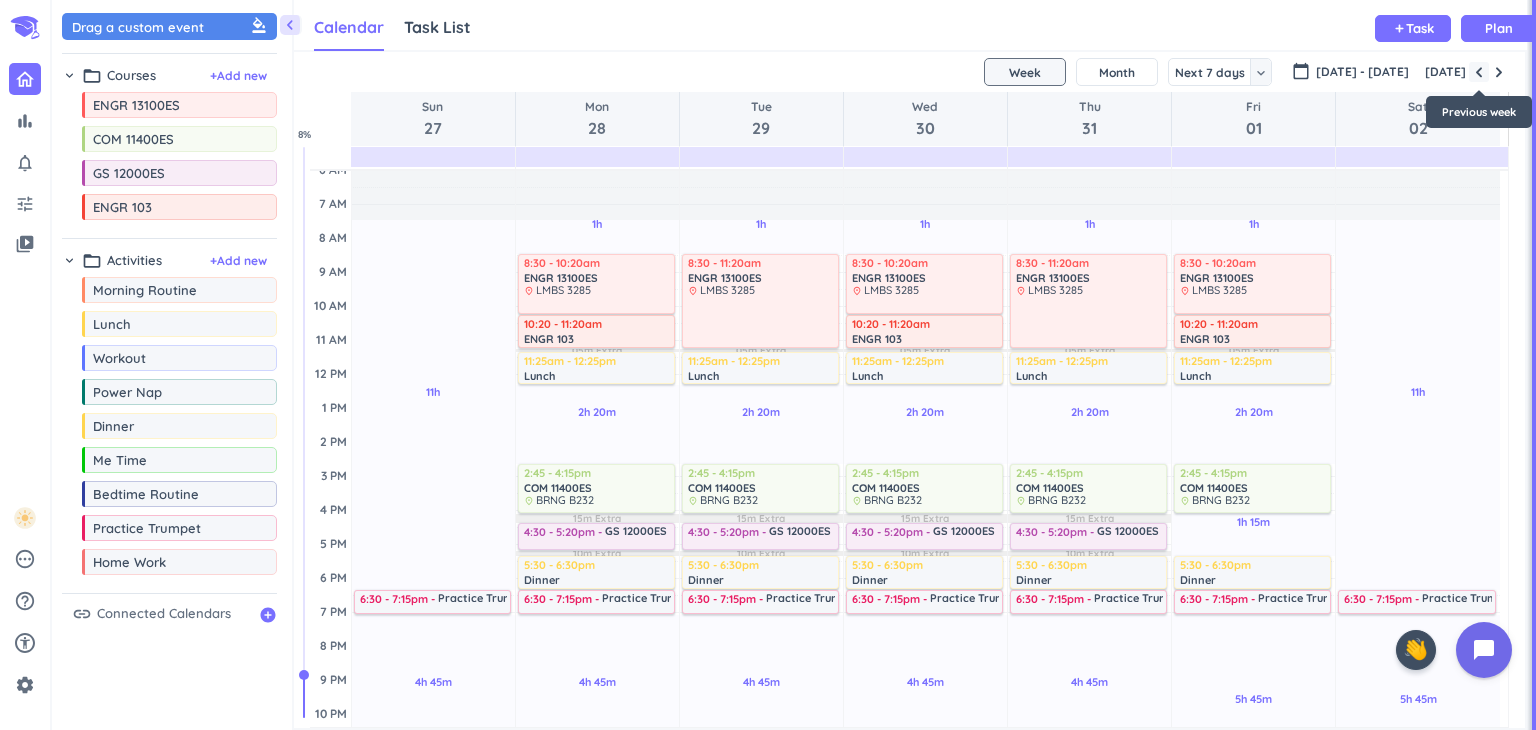click at bounding box center (1479, 72) 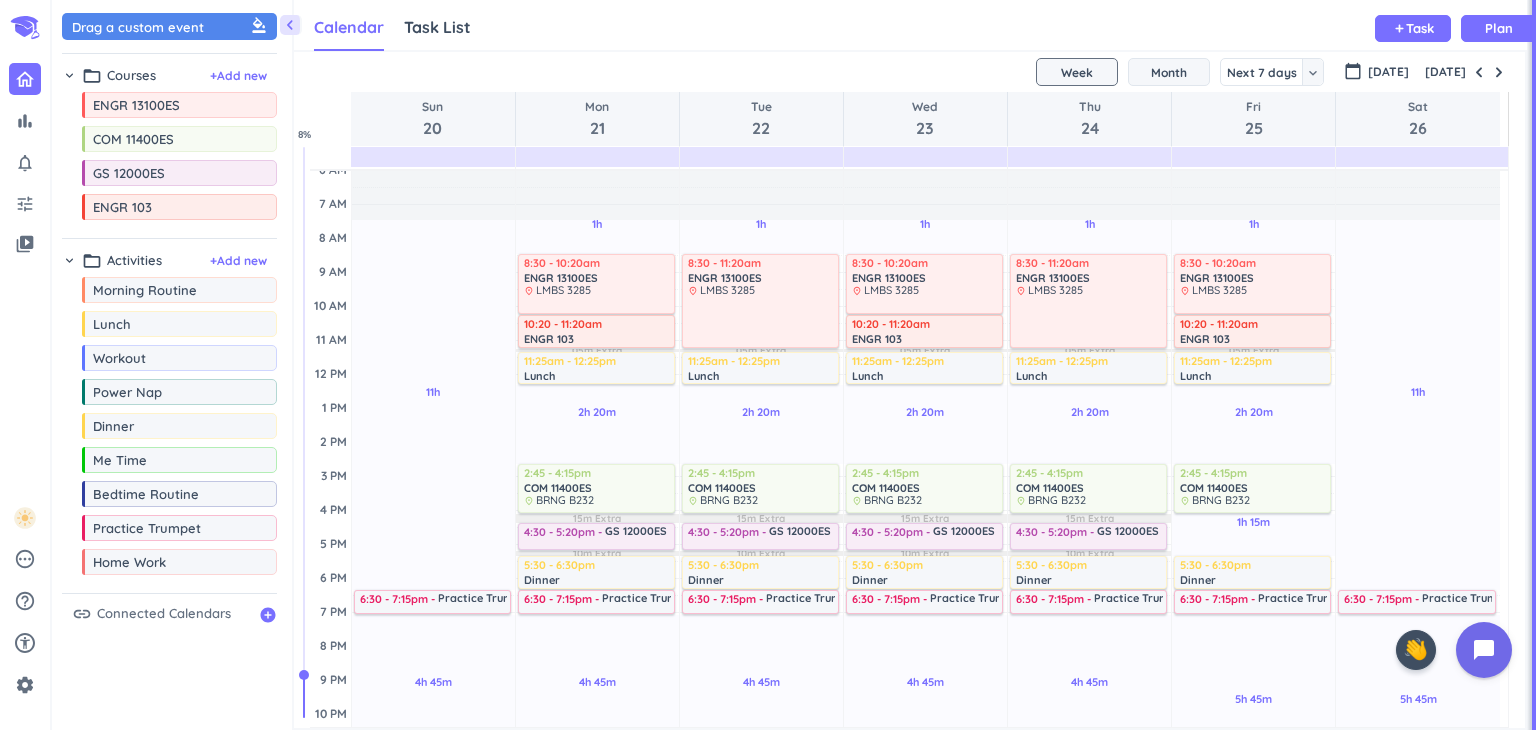 click on "Month" at bounding box center (1169, 72) 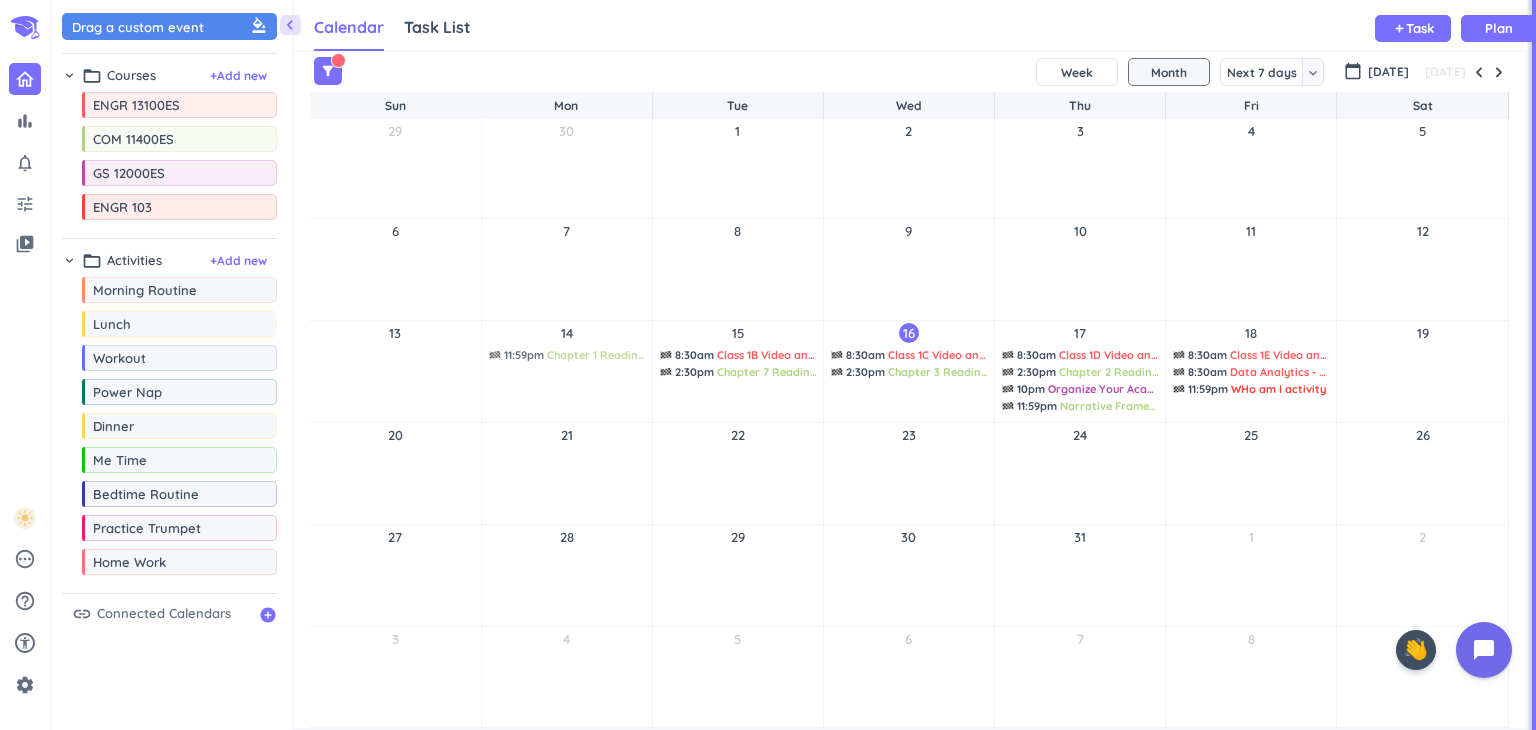 click on "keyboard_arrow_down" at bounding box center (1313, 73) 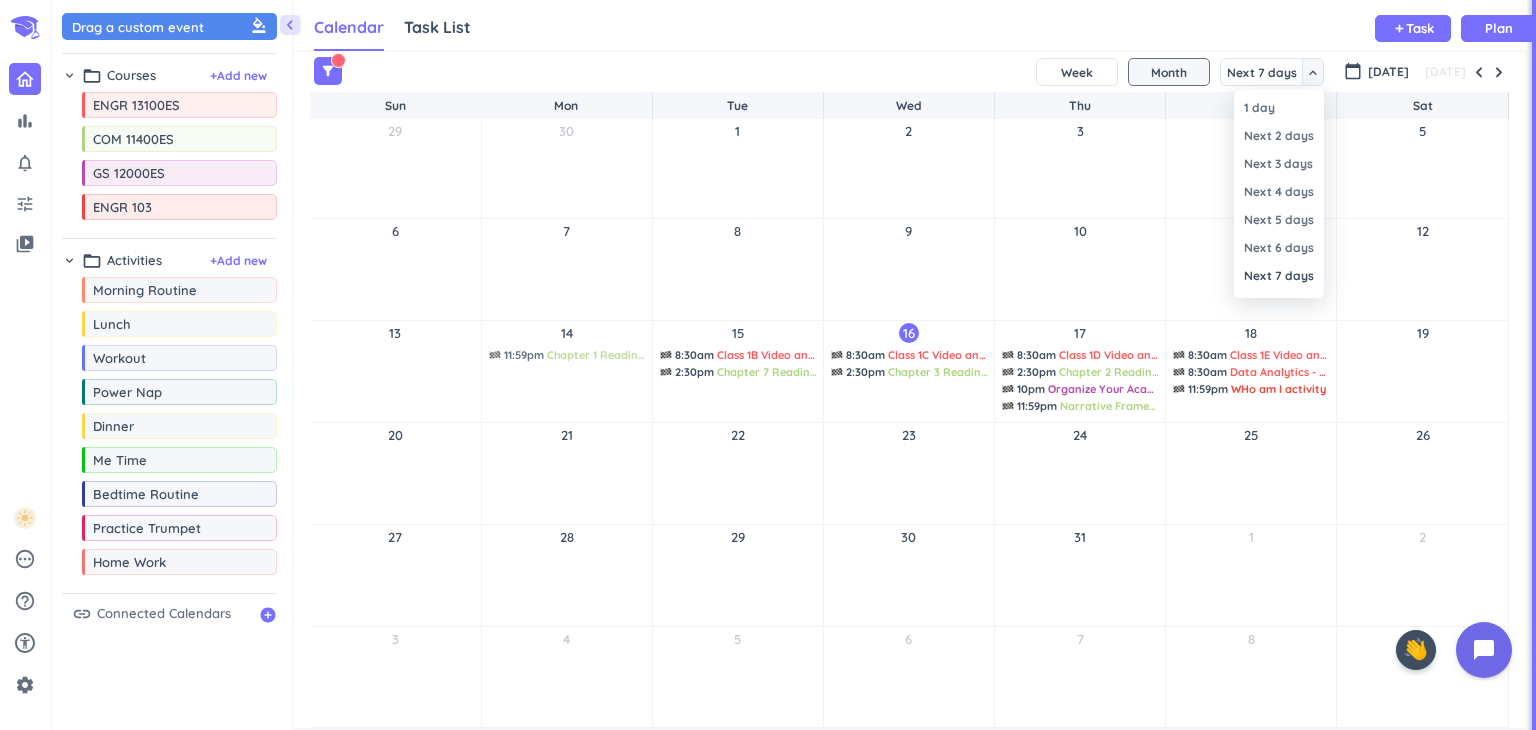 click at bounding box center [768, 365] 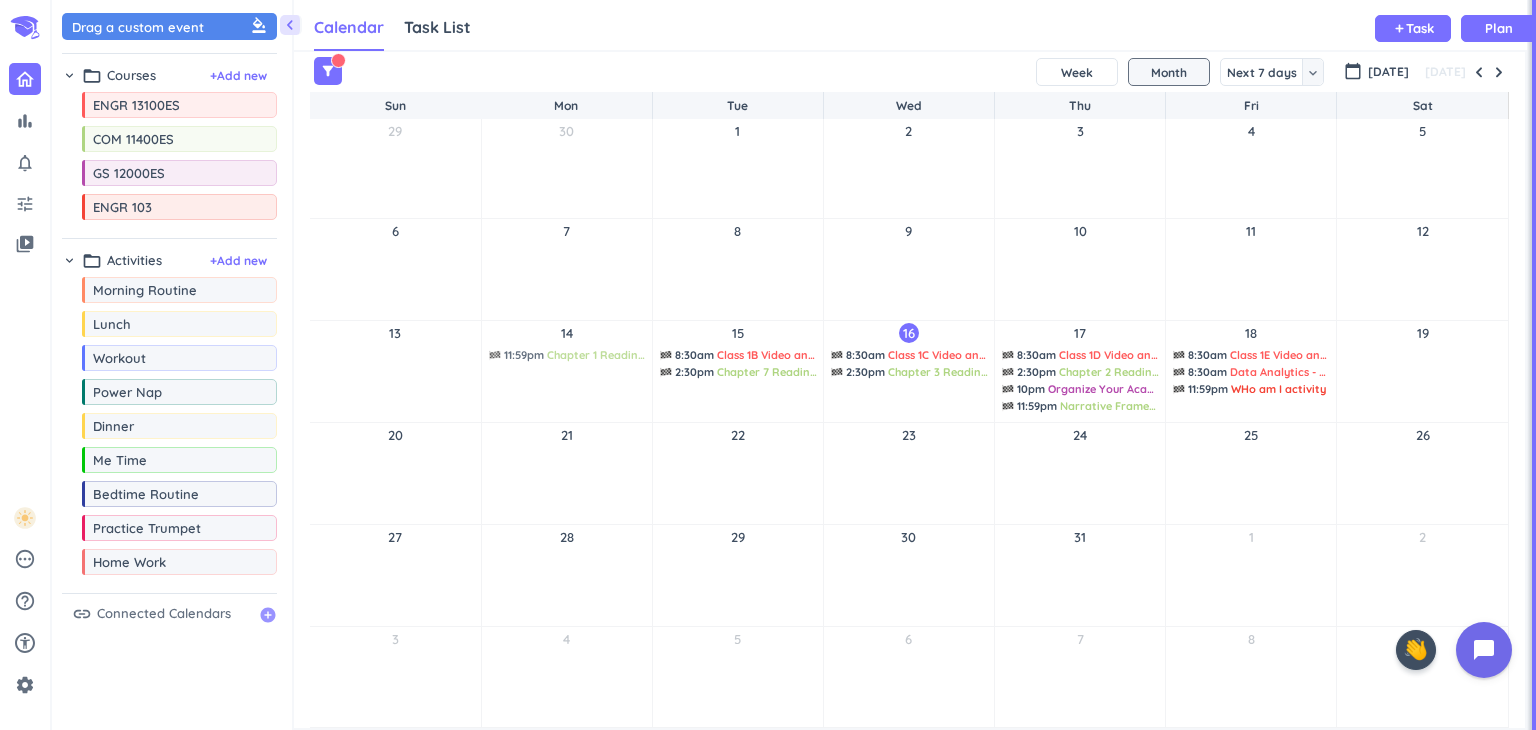 click on "add_circle" at bounding box center (268, 615) 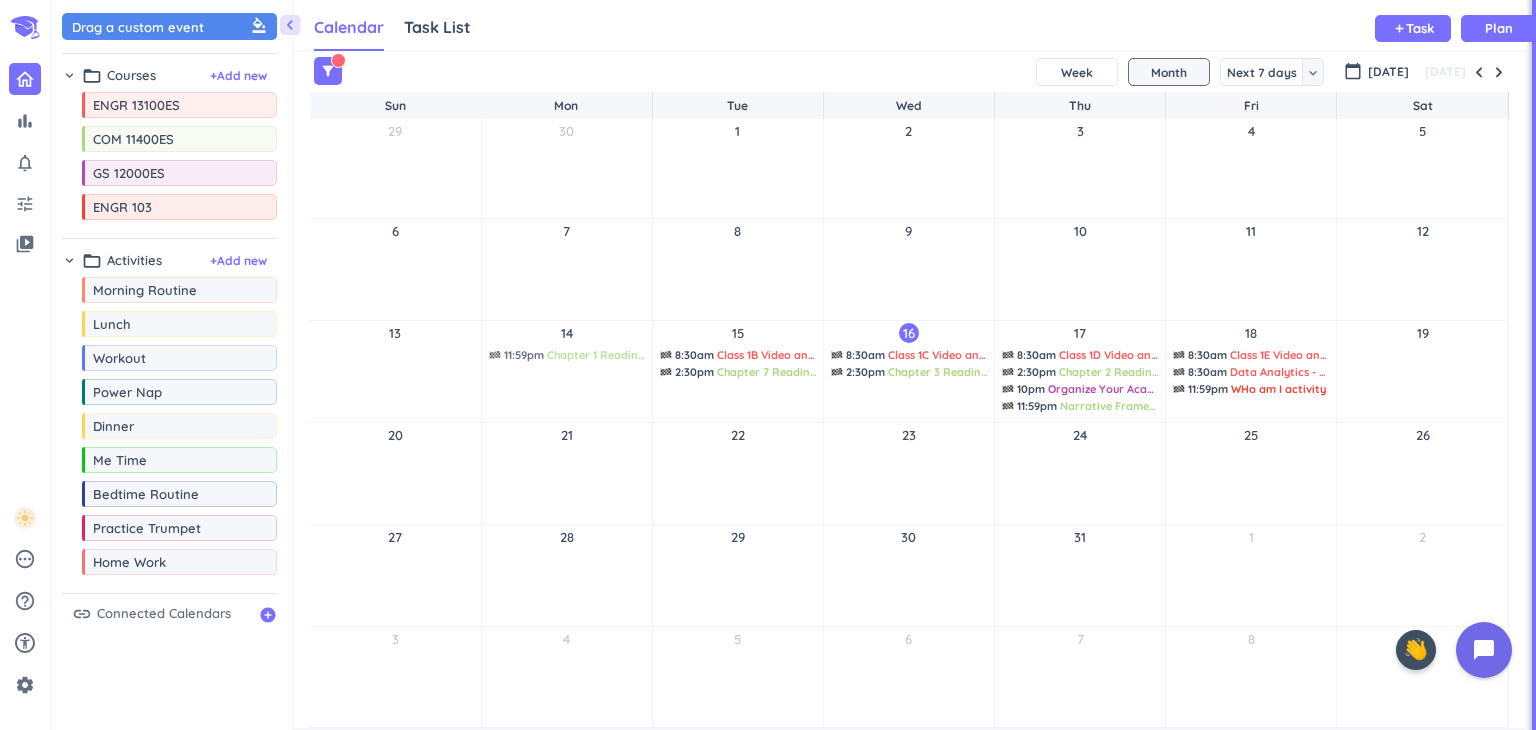 click on "chevron_right folder_open Activities   +  Add new drag_indicator Morning Routine more_horiz drag_indicator Lunch more_horiz drag_indicator Workout more_horiz drag_indicator Power Nap more_horiz drag_indicator Dinner more_horiz drag_indicator Me Time more_horiz drag_indicator Bedtime Routine more_horiz drag_indicator Practice Trumpet more_horiz drag_indicator Home Work more_horiz link Connected Calendars add_circle" at bounding box center (169, 451) 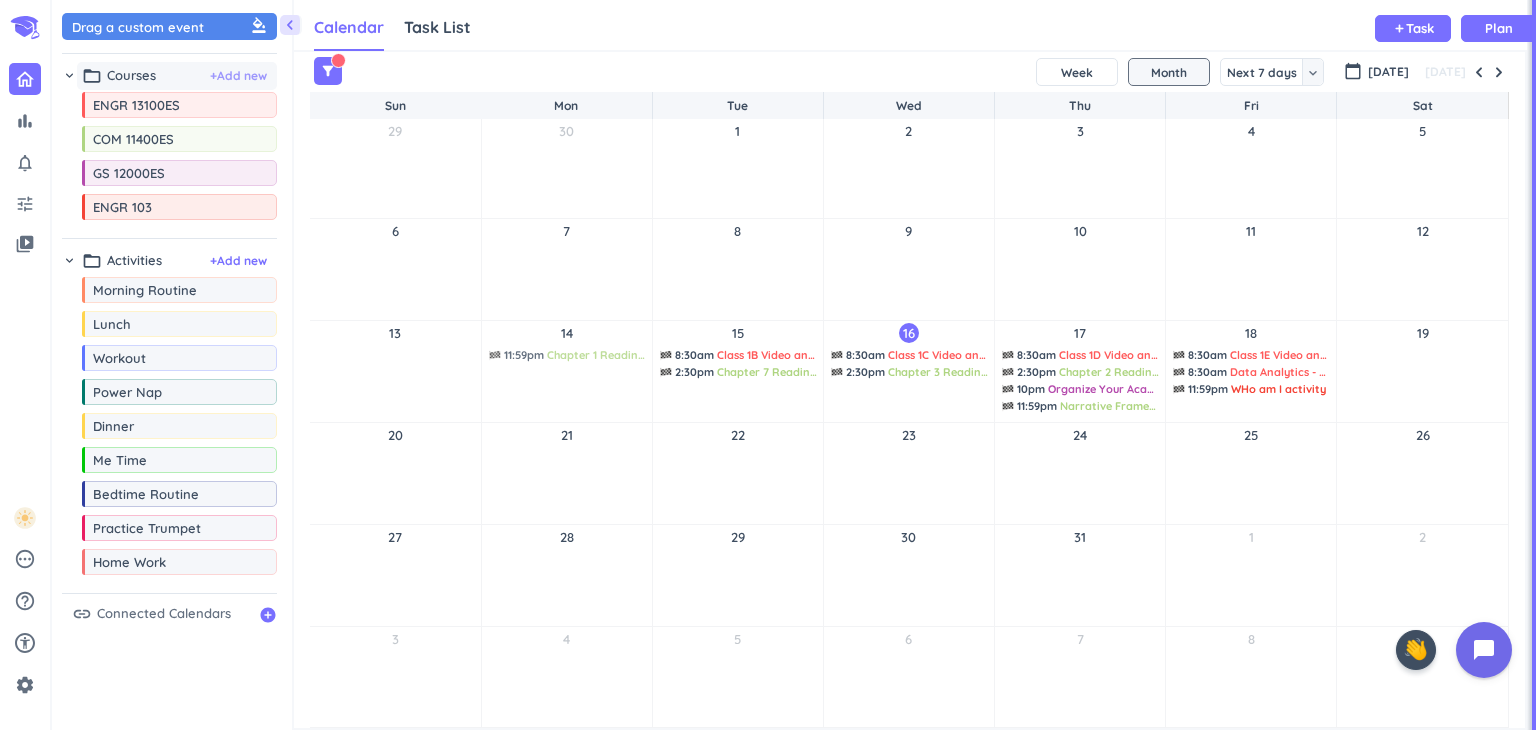click on "+  Add new" at bounding box center [238, 76] 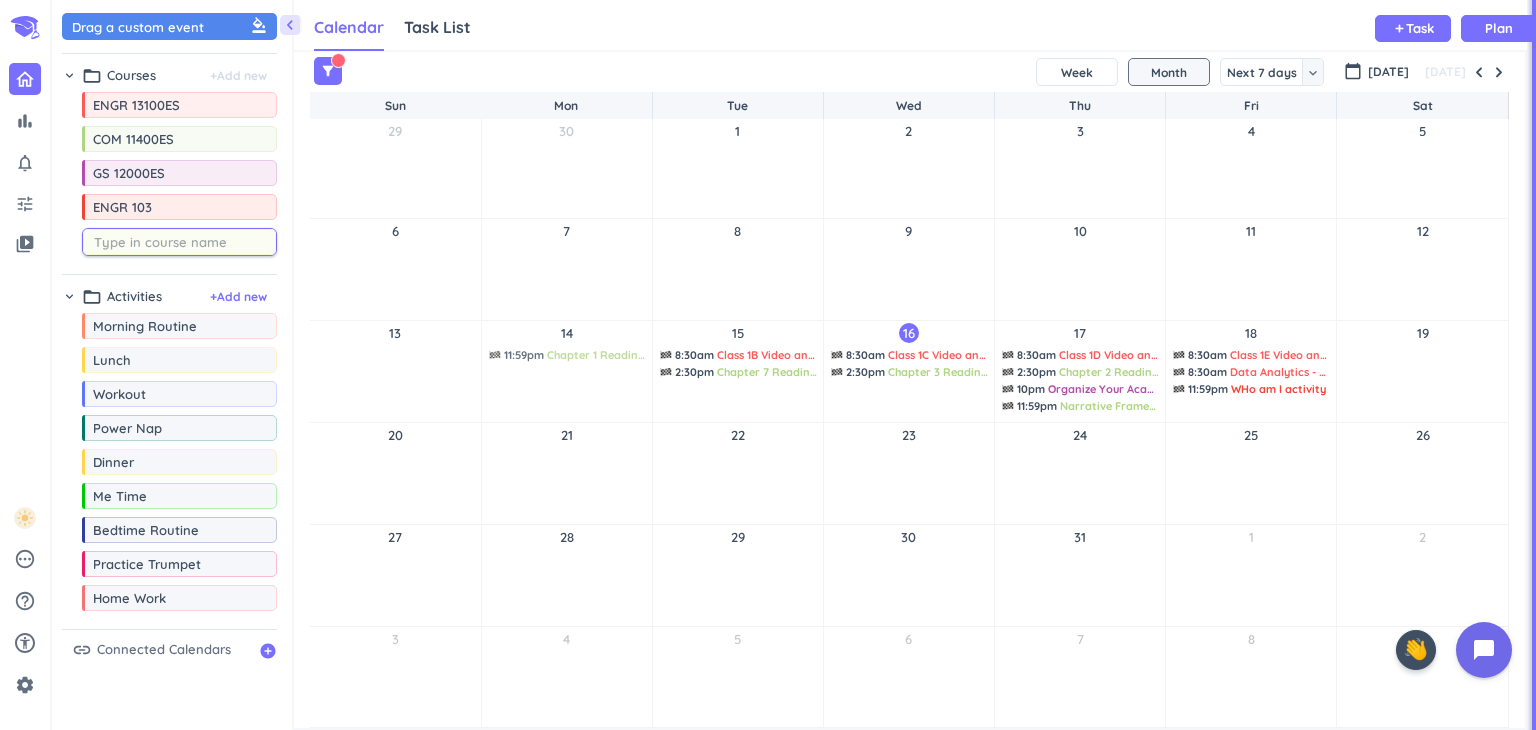 click at bounding box center [184, 242] 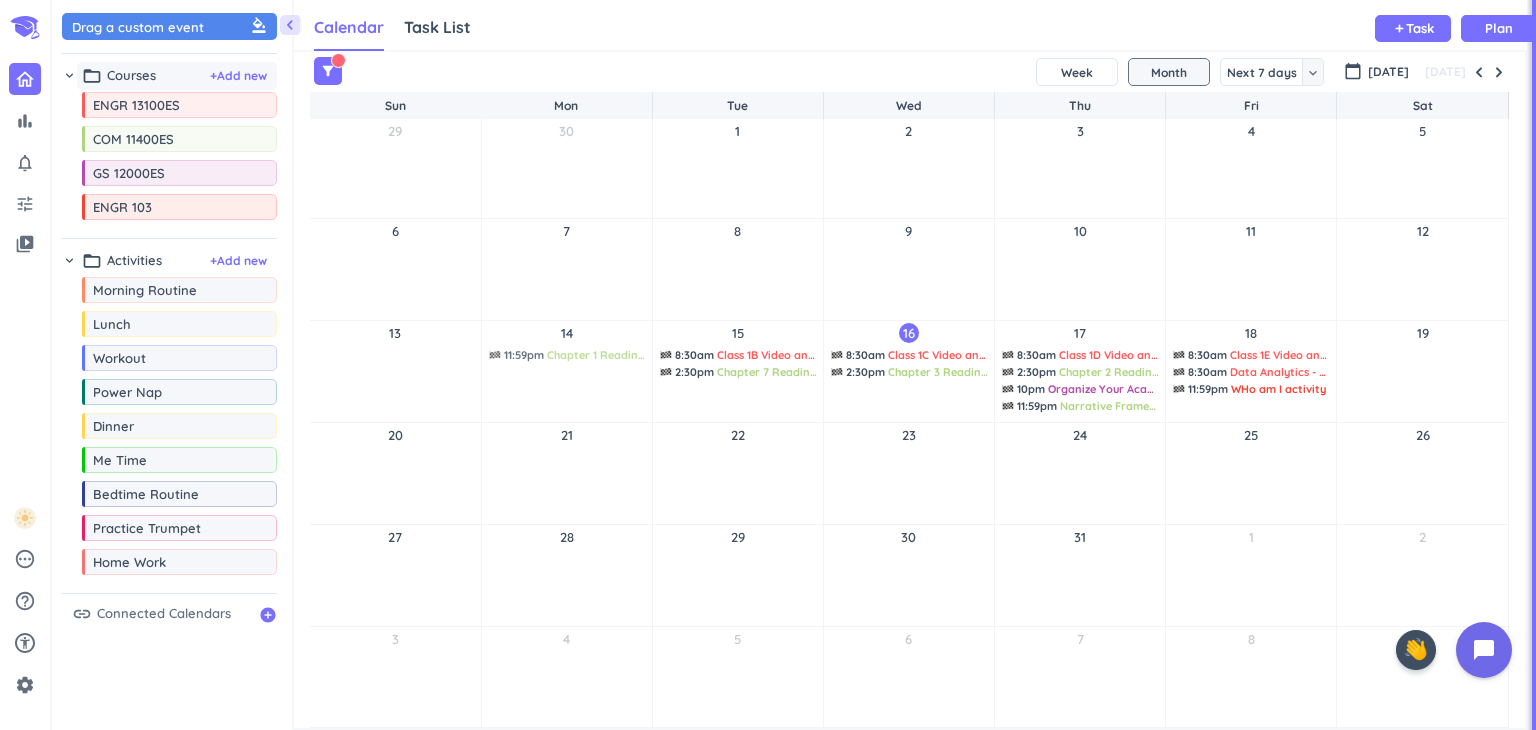 click on "folder_open Courses   +  Add new" at bounding box center [177, 76] 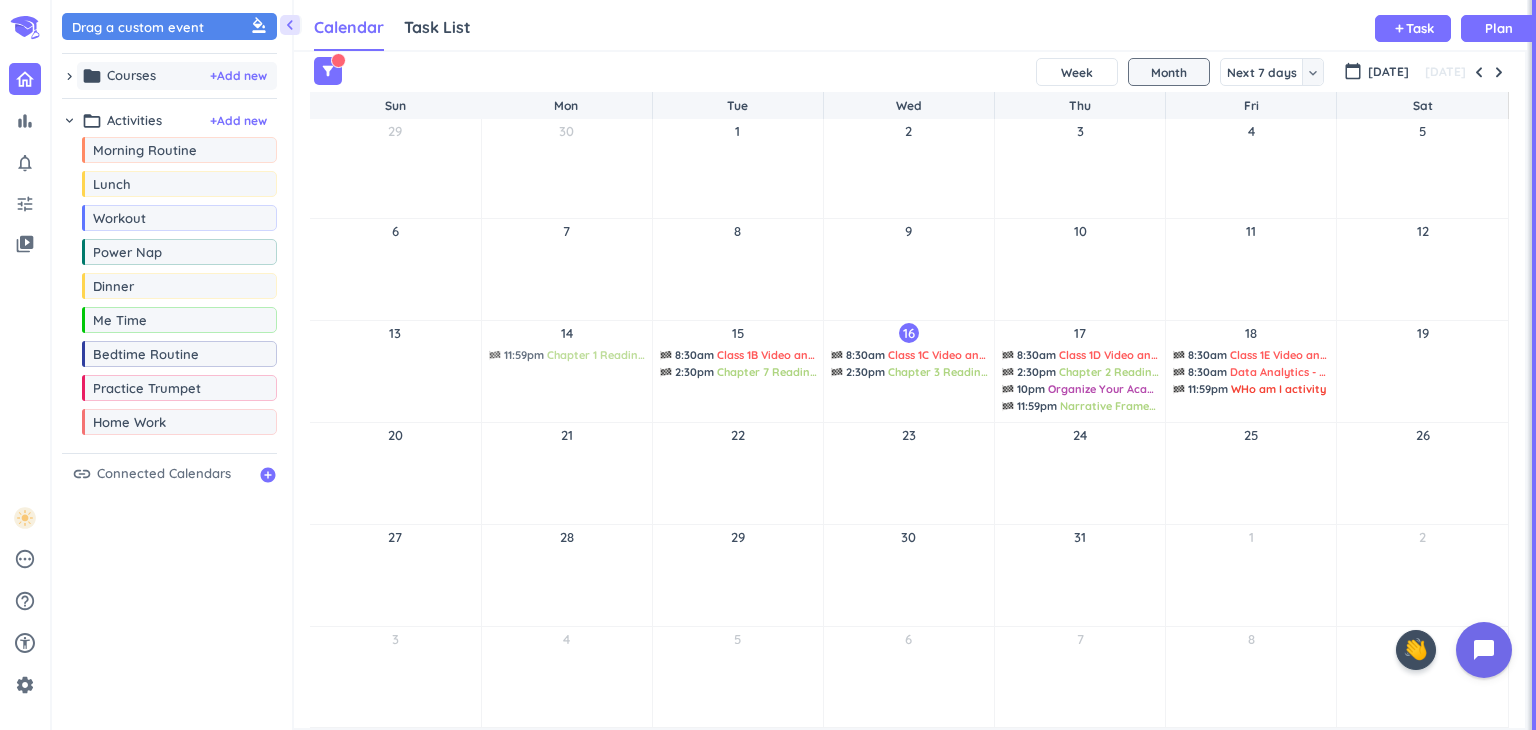 click on "folder Courses   +  Add new" at bounding box center [177, 76] 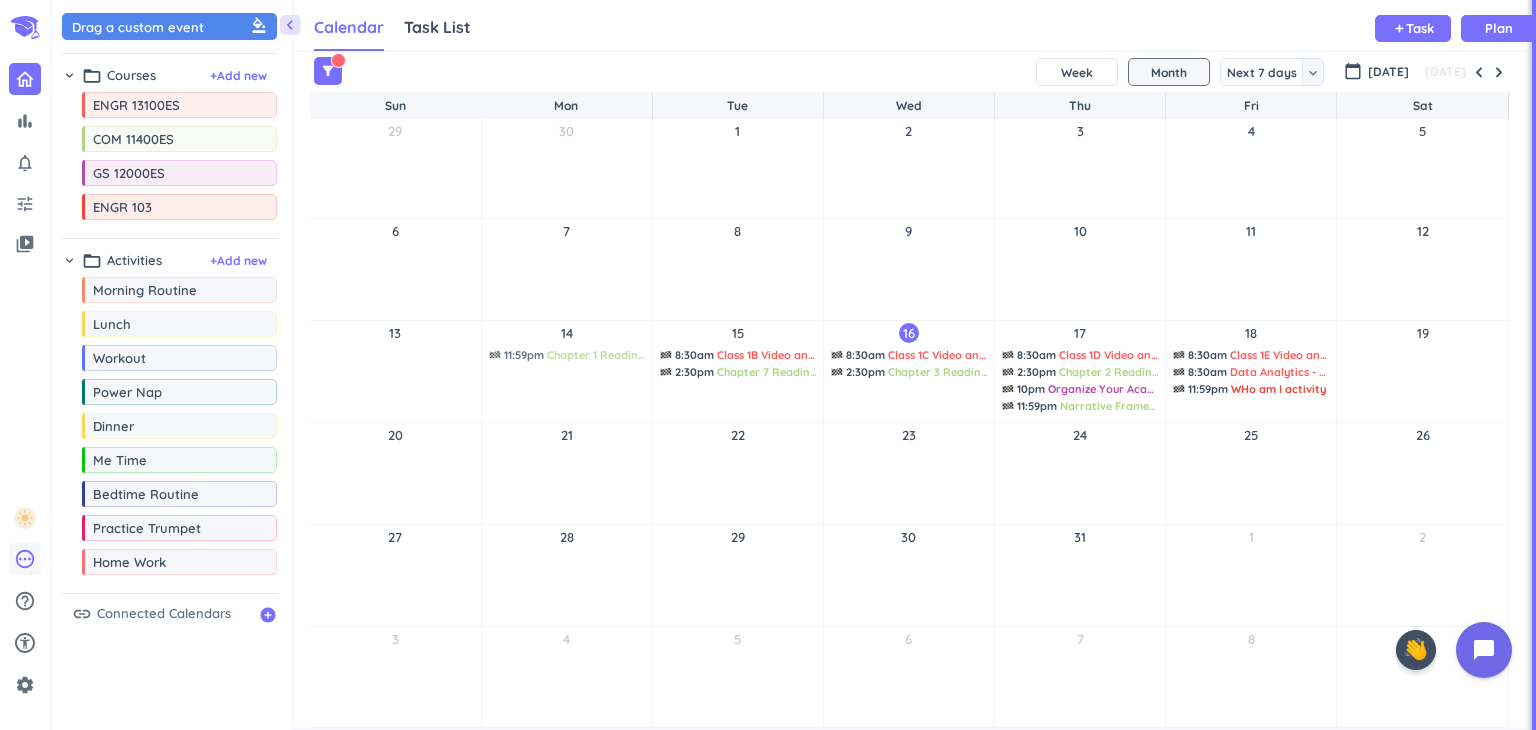 click on "pending" at bounding box center (25, 559) 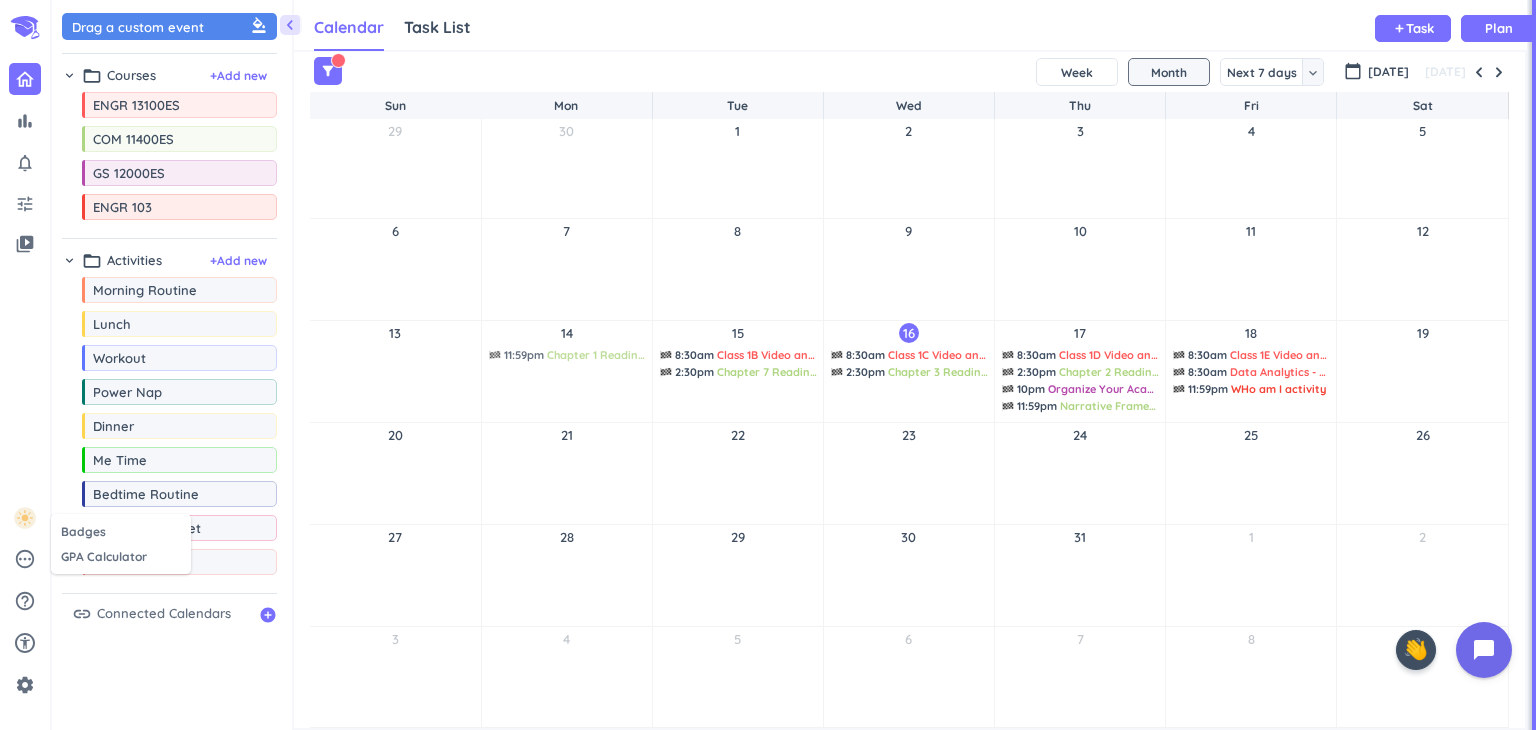 click at bounding box center (768, 365) 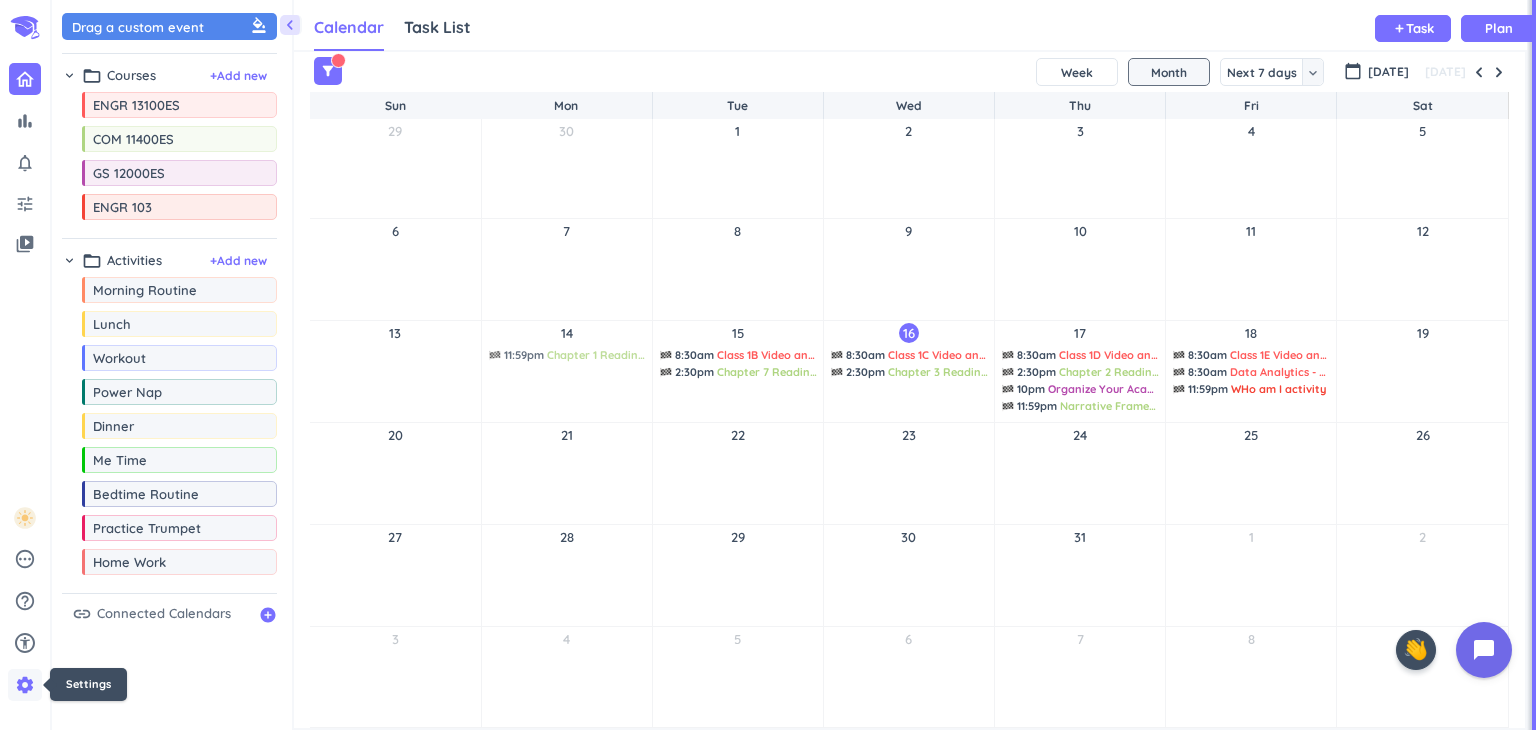 click on "settings" at bounding box center (25, 685) 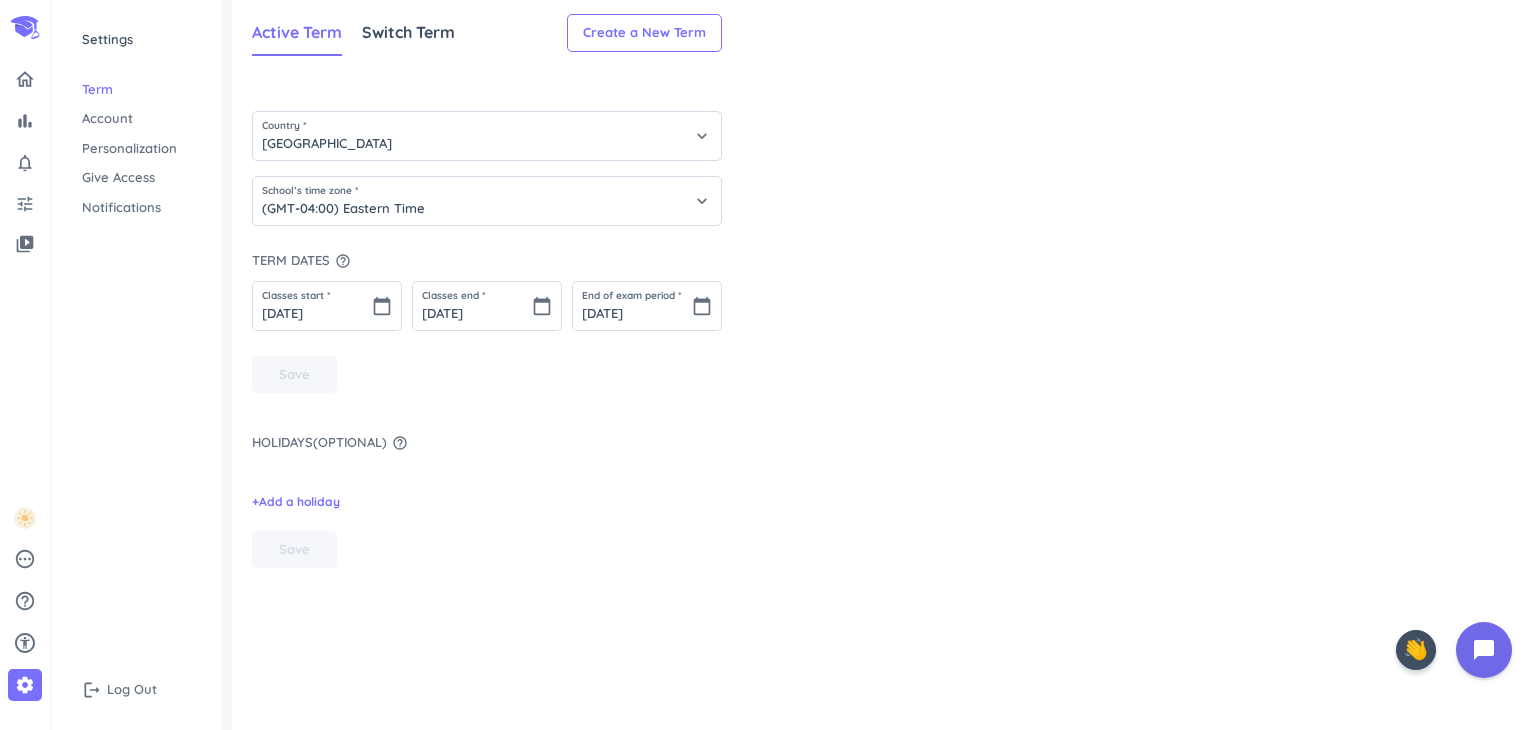 click on "Account" at bounding box center [137, 119] 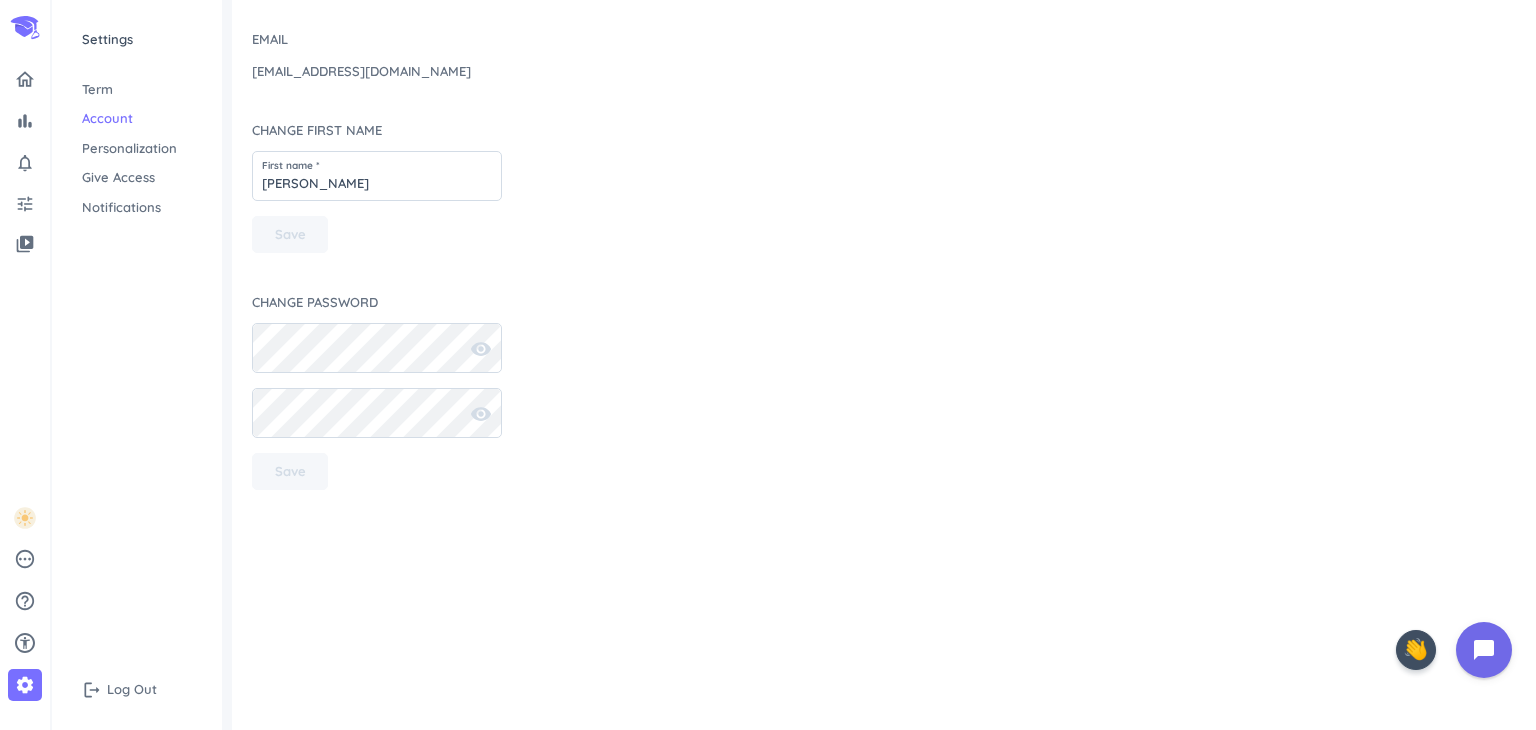 click on "Personalization" at bounding box center [137, 149] 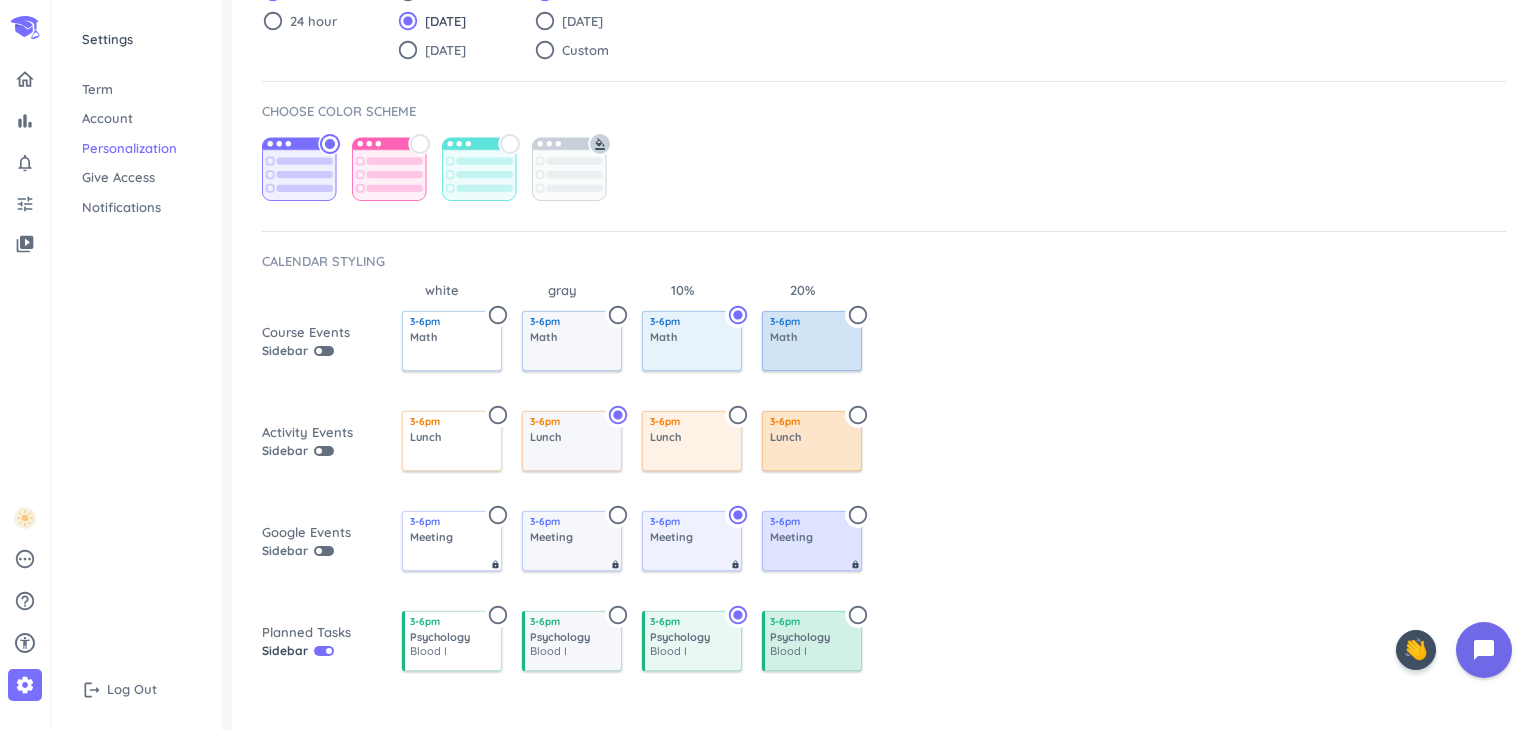 scroll, scrollTop: 0, scrollLeft: 0, axis: both 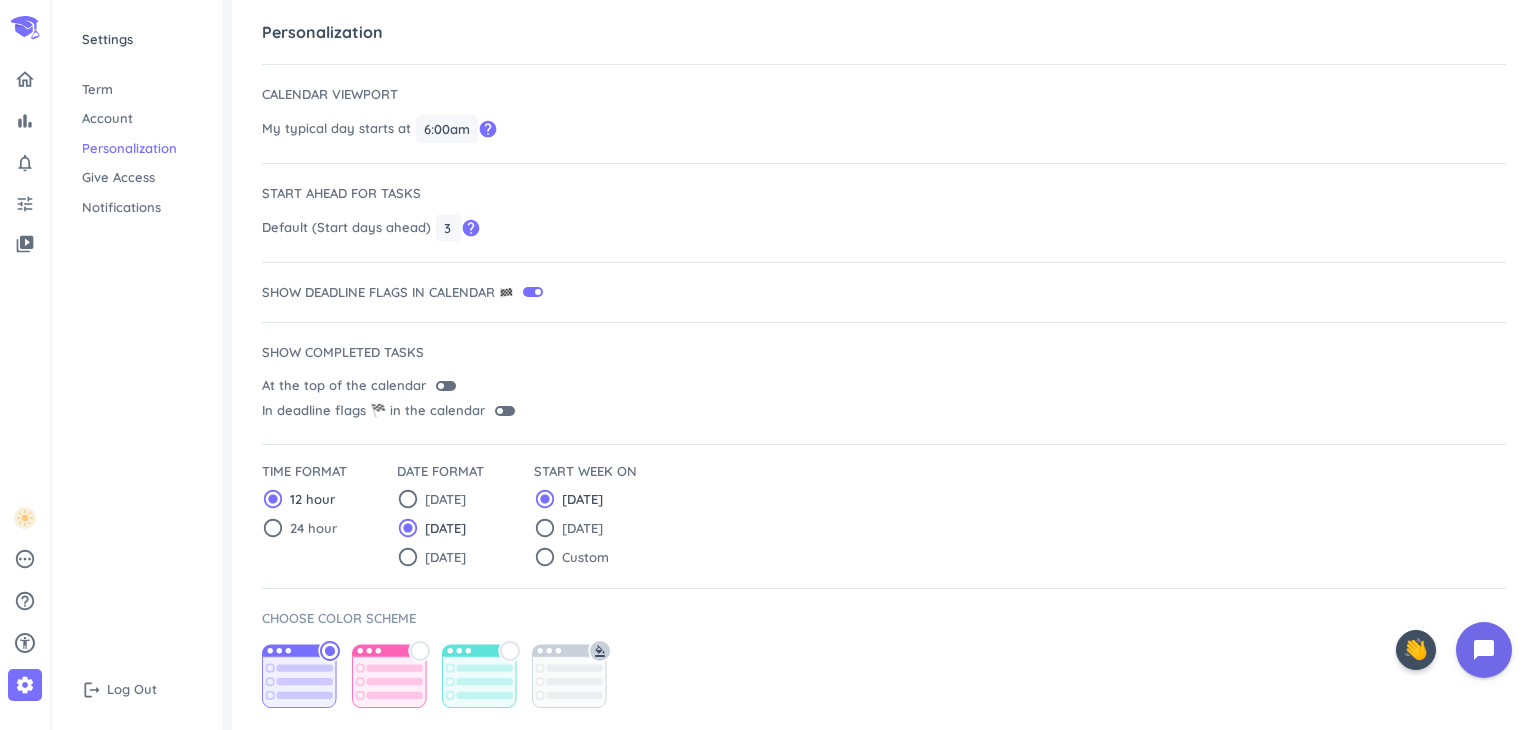 click on "Give Access" at bounding box center [137, 178] 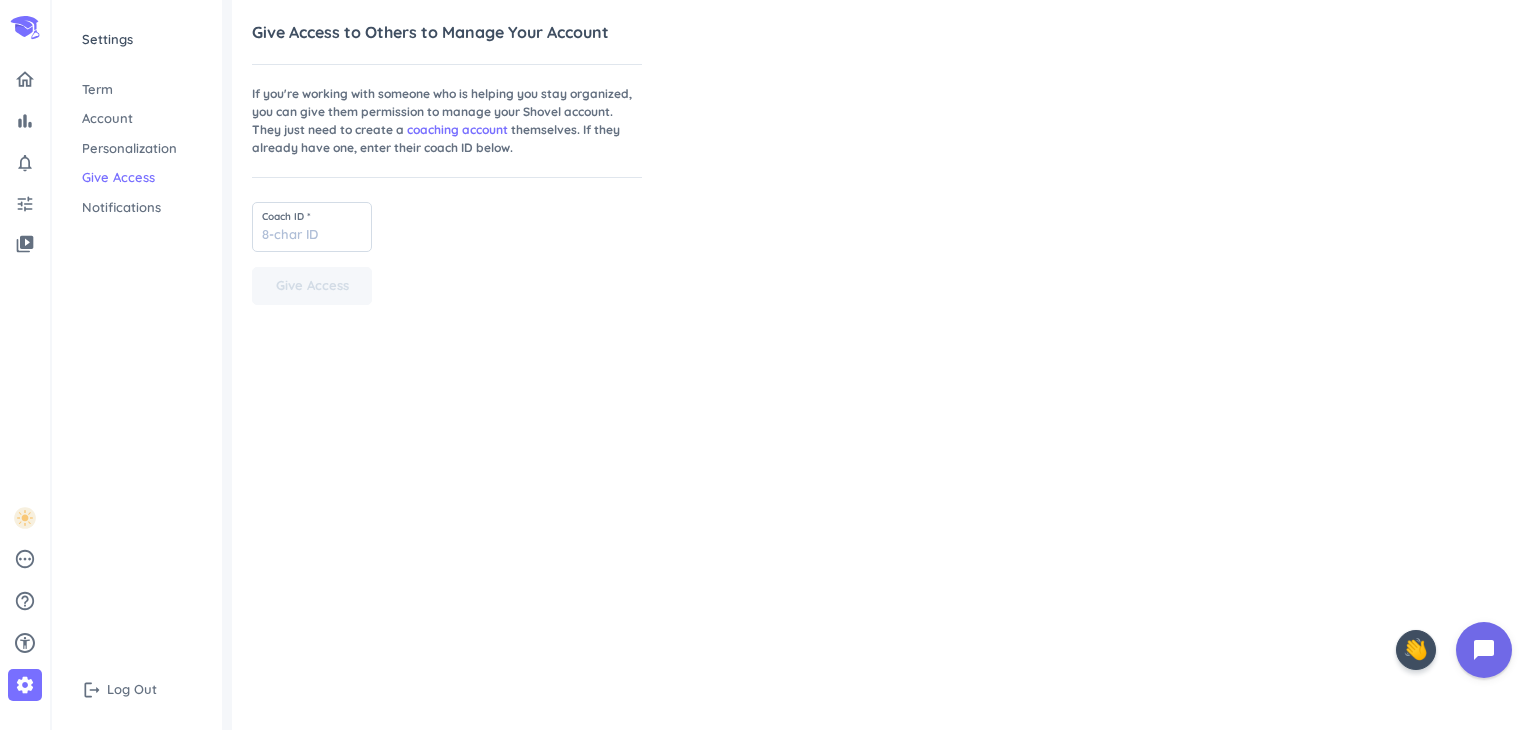 click on "Notifications" at bounding box center (137, 208) 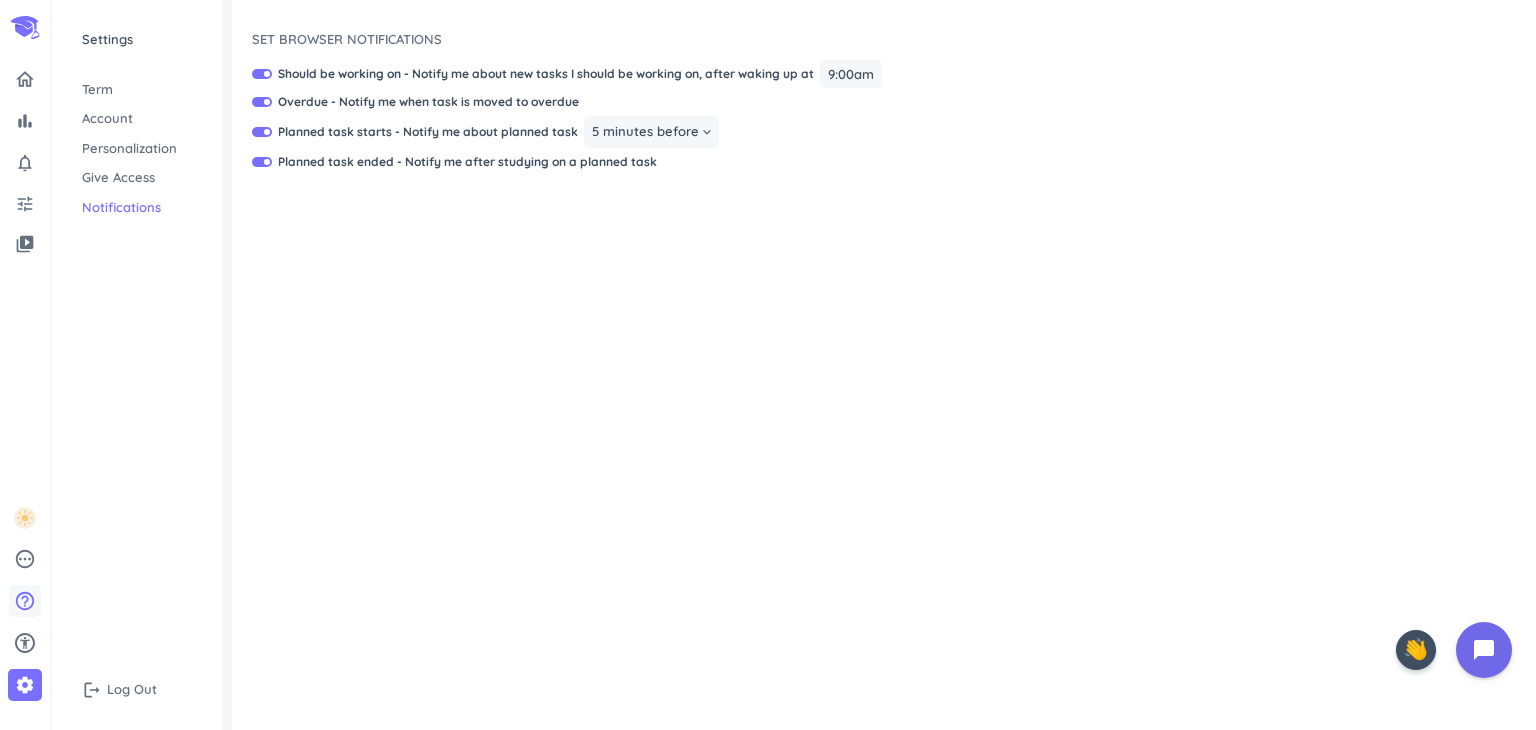 click on "help_outline" at bounding box center [25, 601] 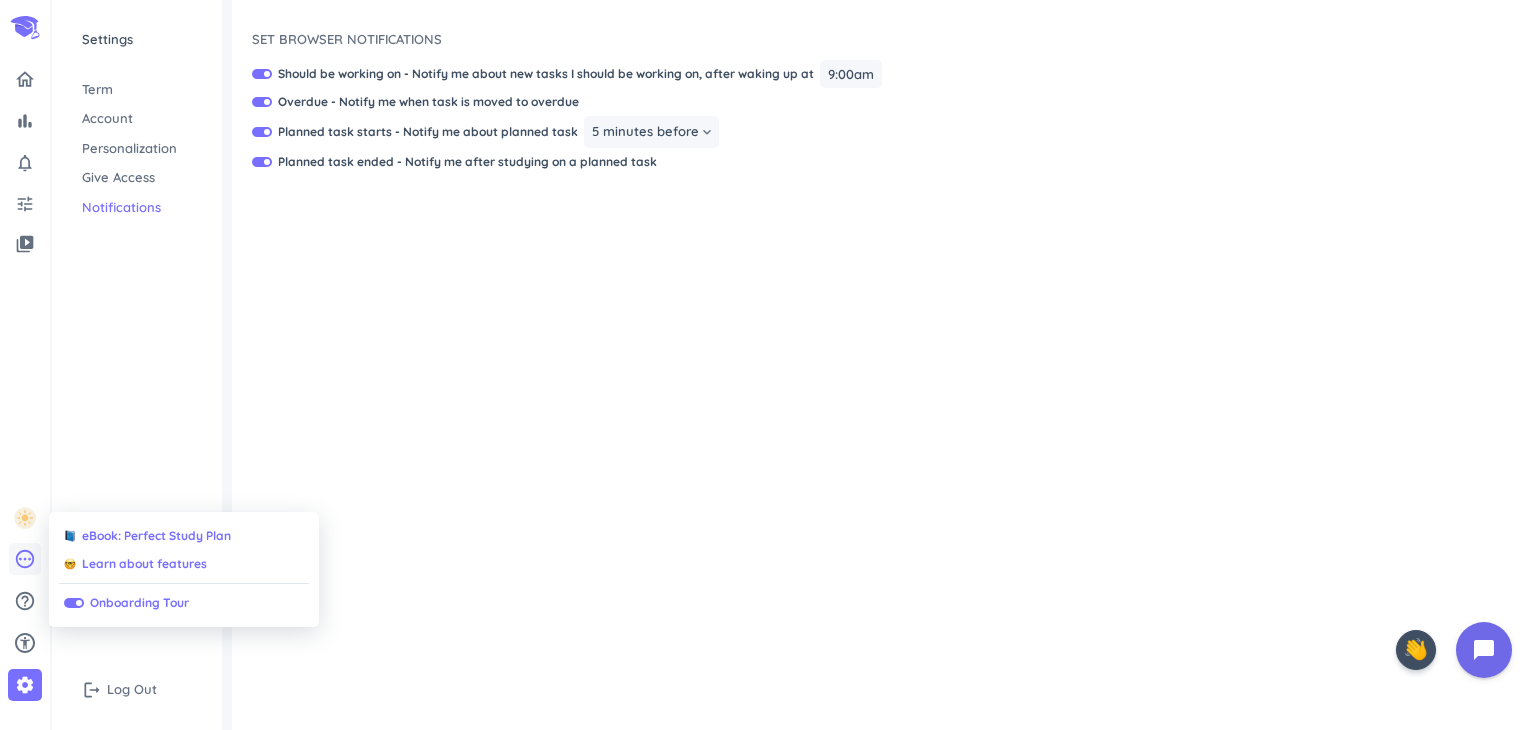 drag, startPoint x: 24, startPoint y: 606, endPoint x: 21, endPoint y: 570, distance: 36.124783 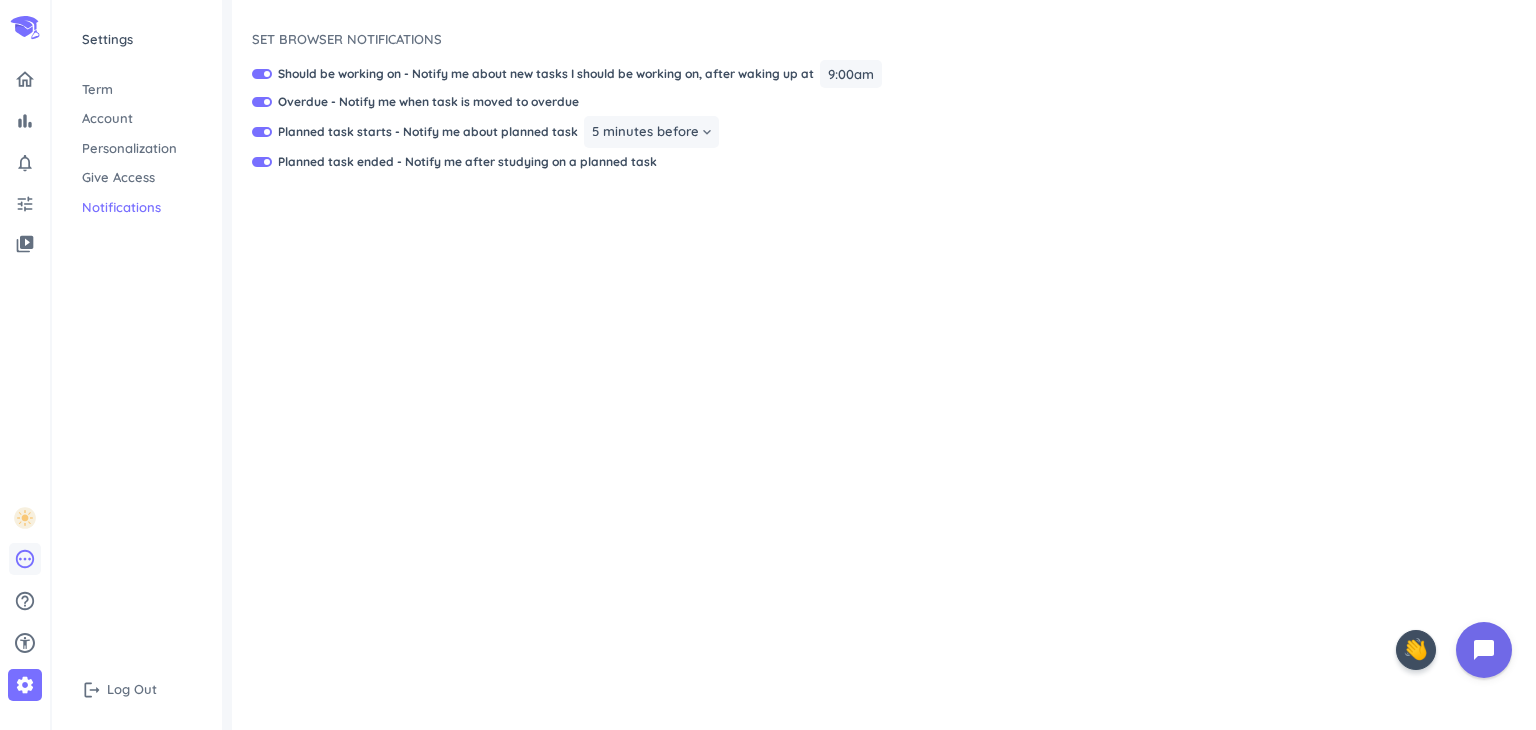click on "pending" at bounding box center [25, 559] 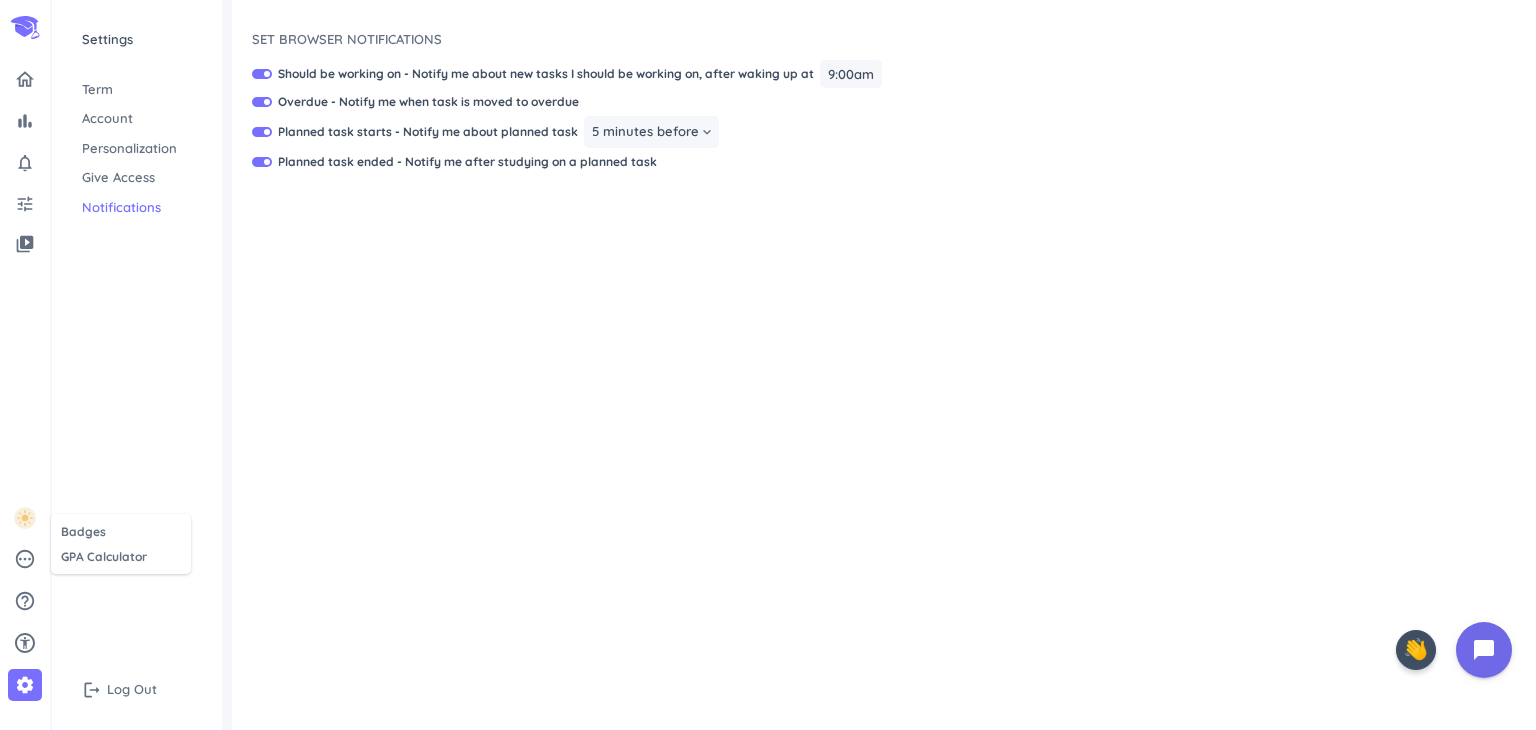 click at bounding box center [768, 365] 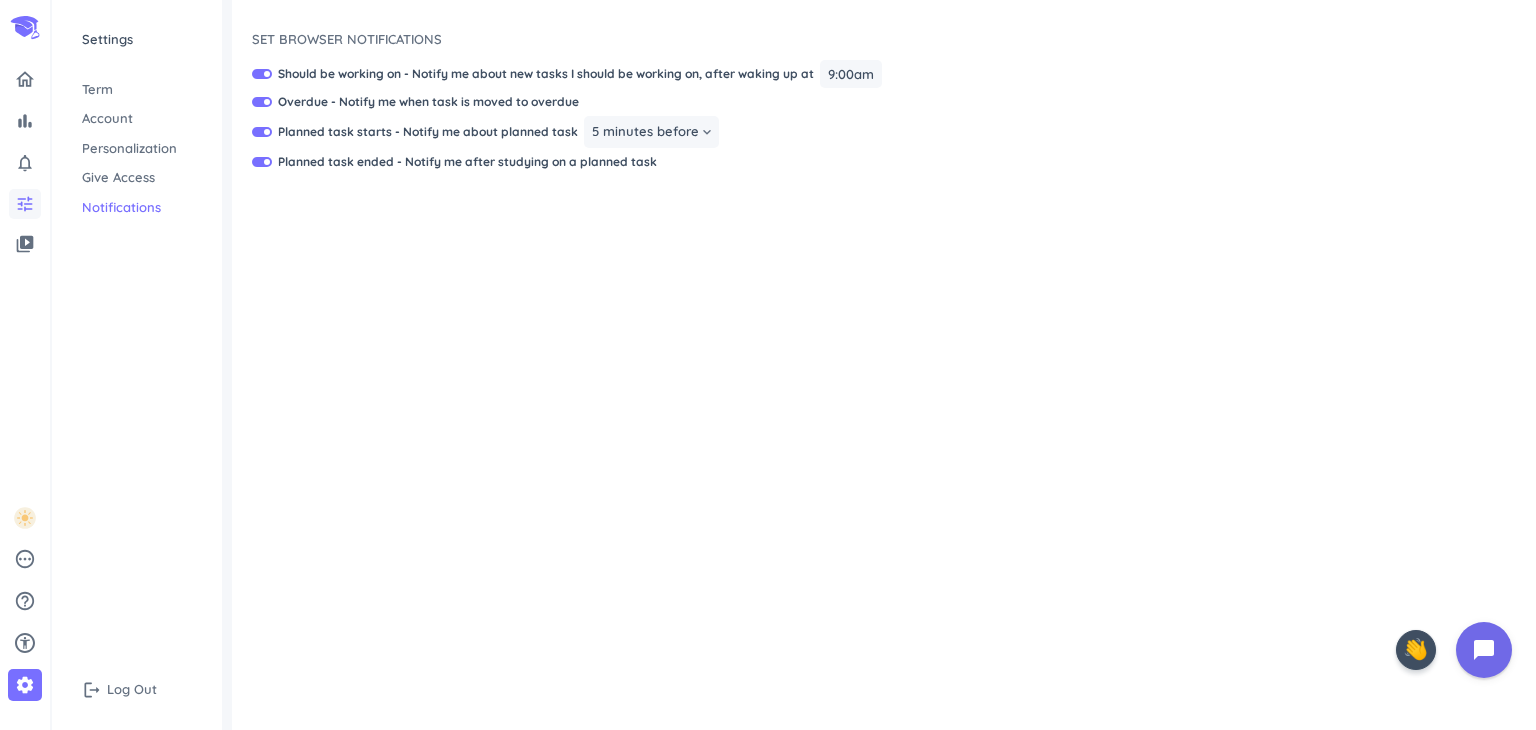 click on "tune" at bounding box center (25, 204) 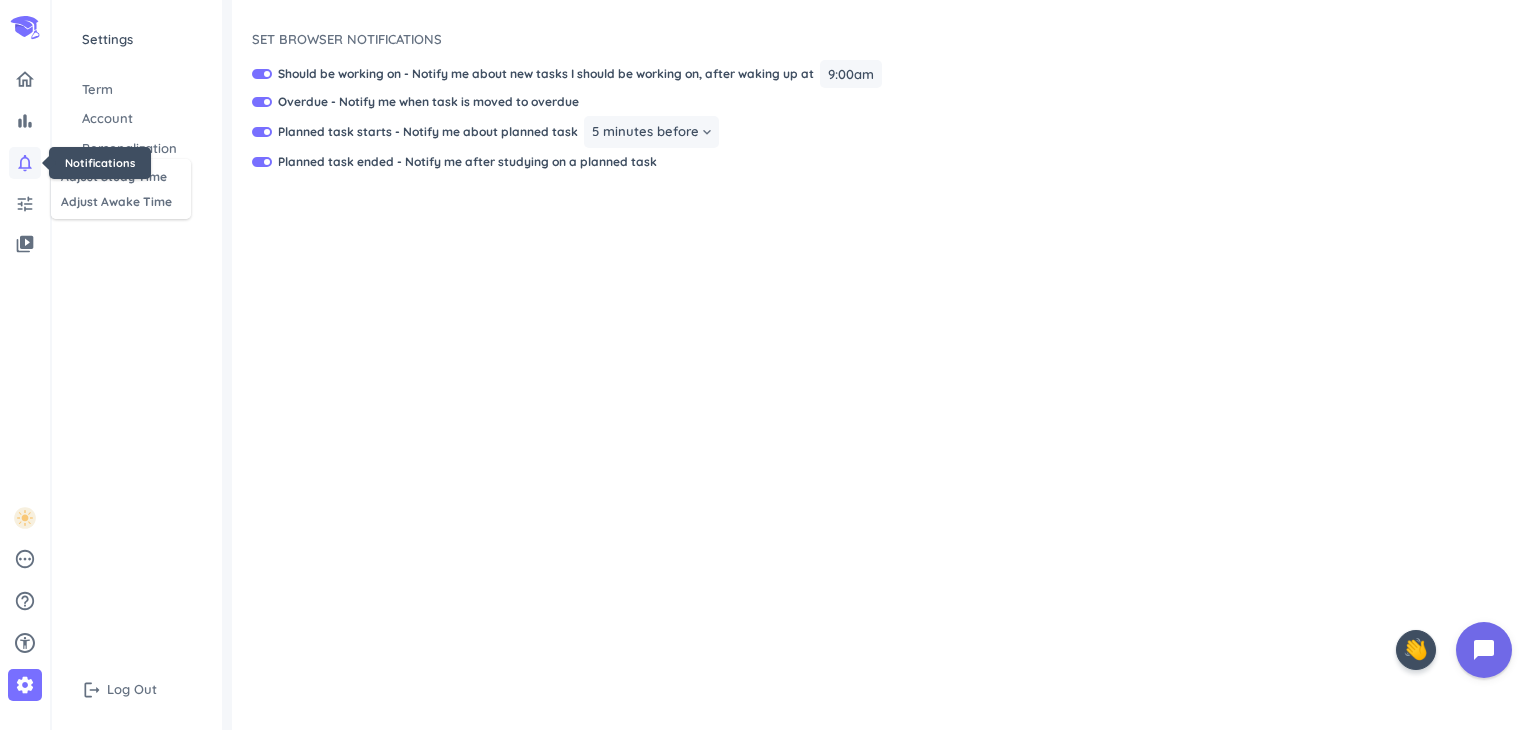 click on "notifications_none" at bounding box center [25, 163] 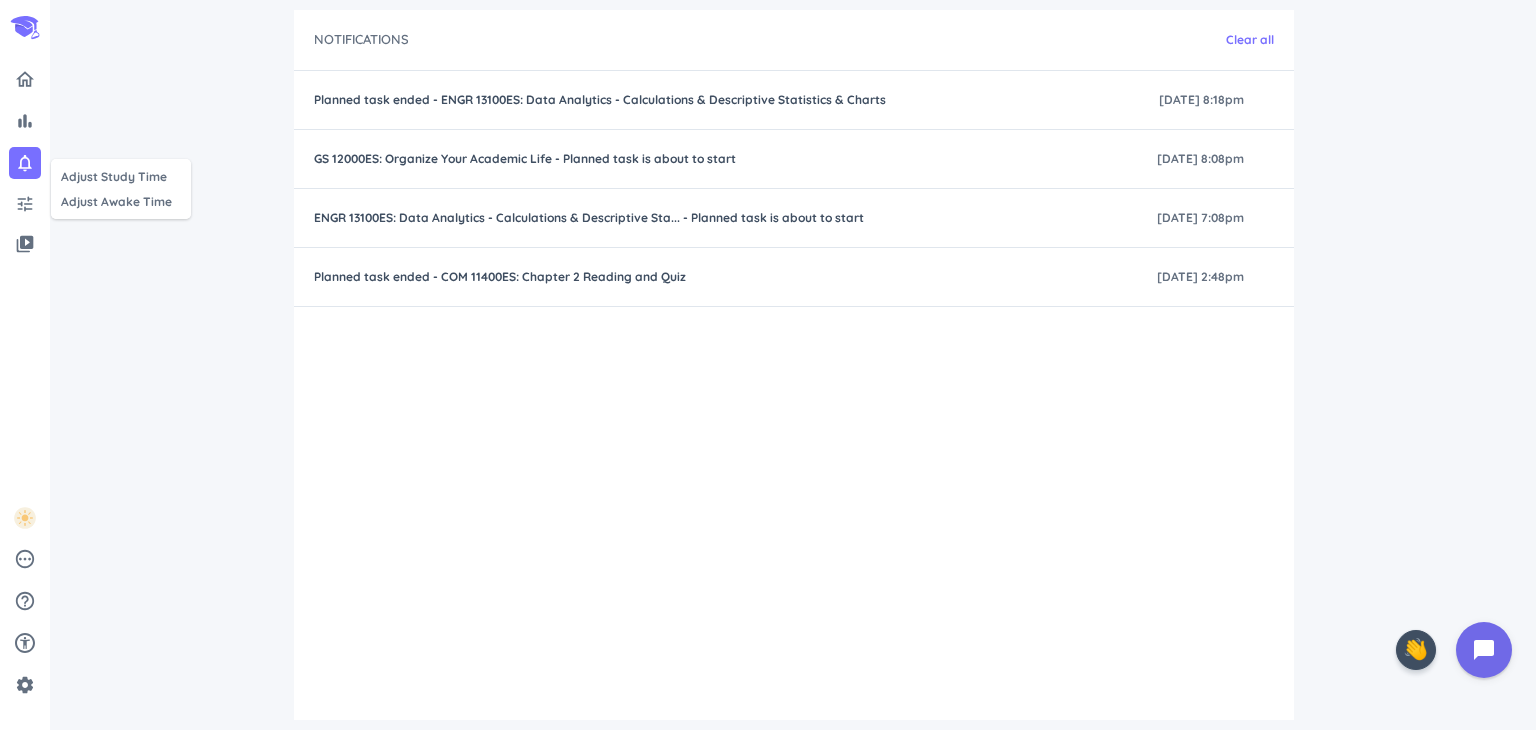 click at bounding box center [768, 365] 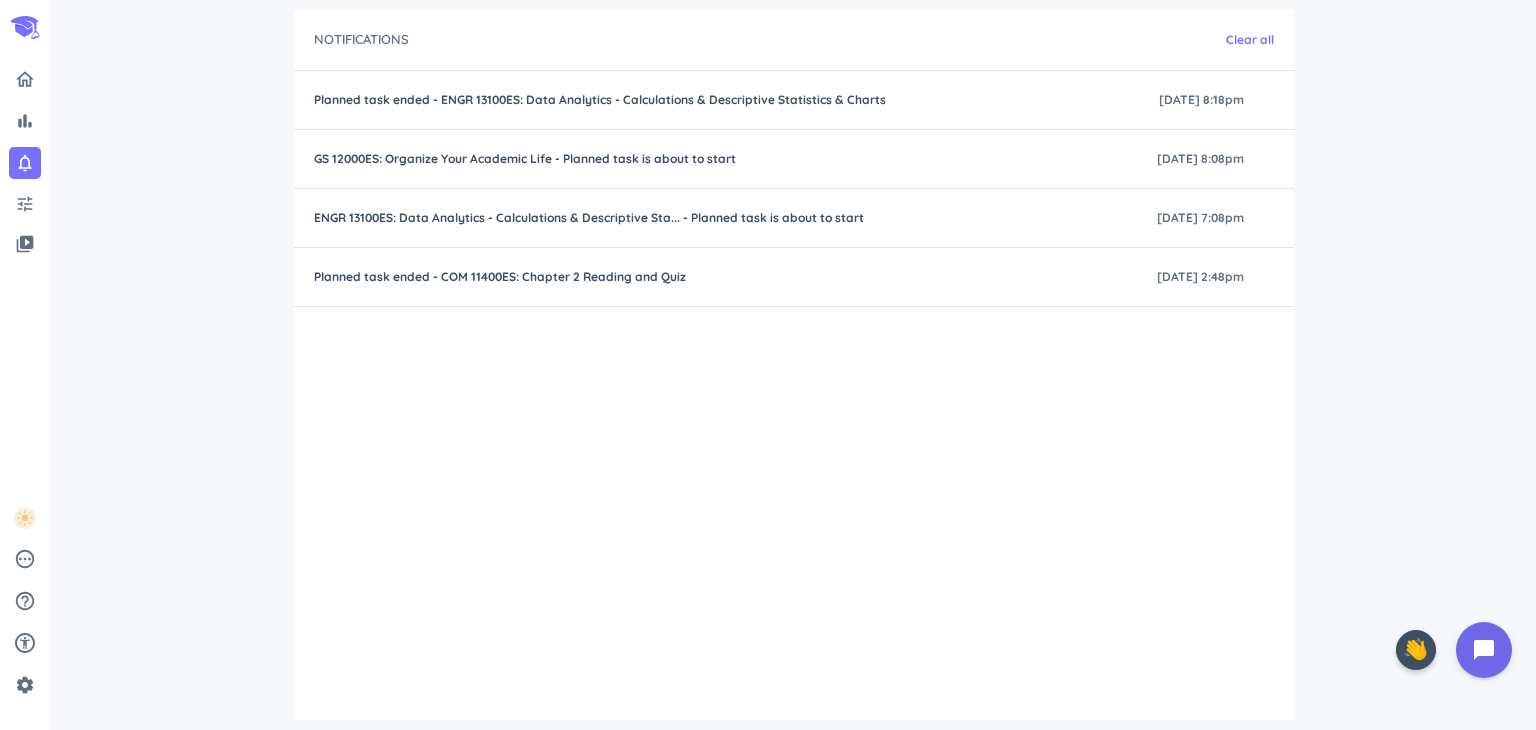 click on "bar_chart" at bounding box center [25, 121] 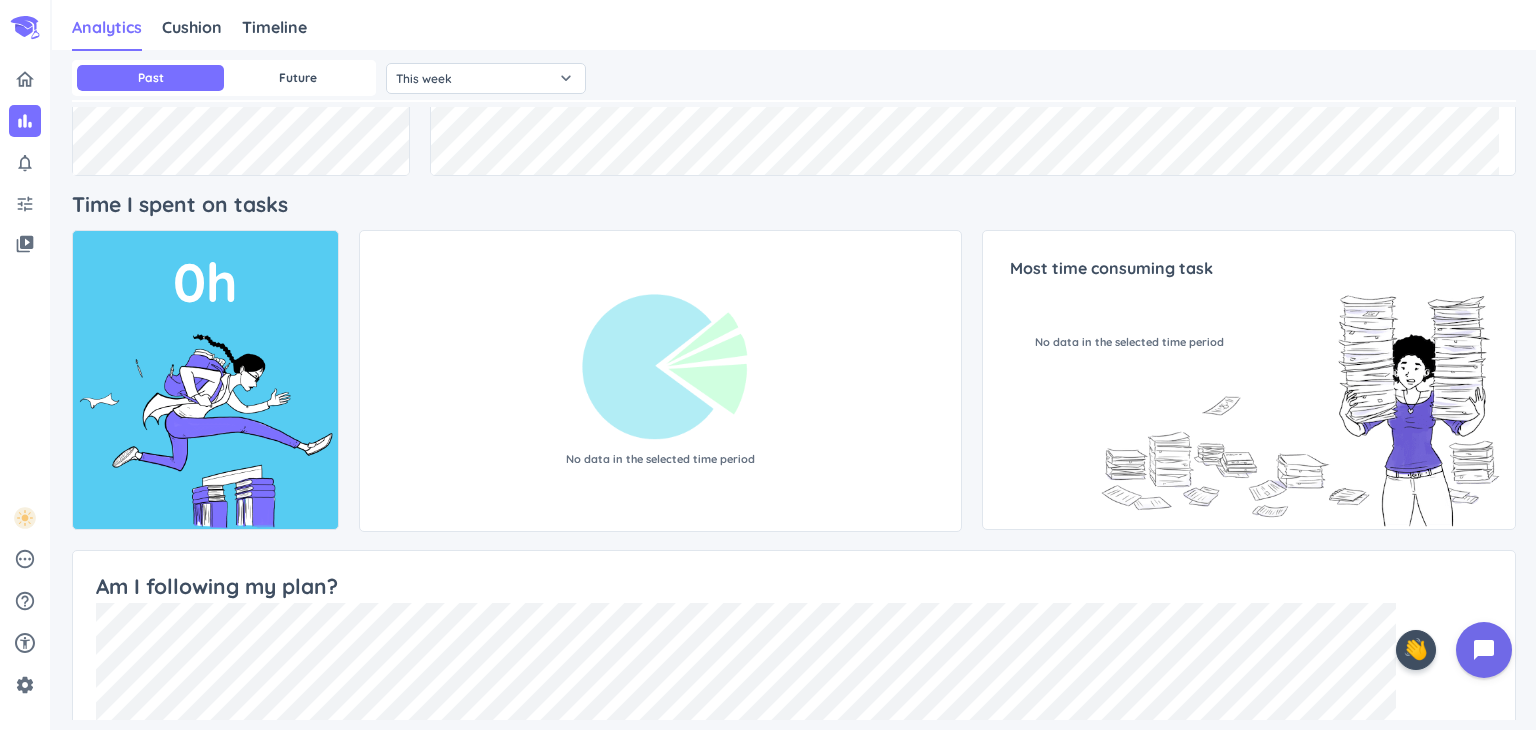 scroll, scrollTop: 0, scrollLeft: 0, axis: both 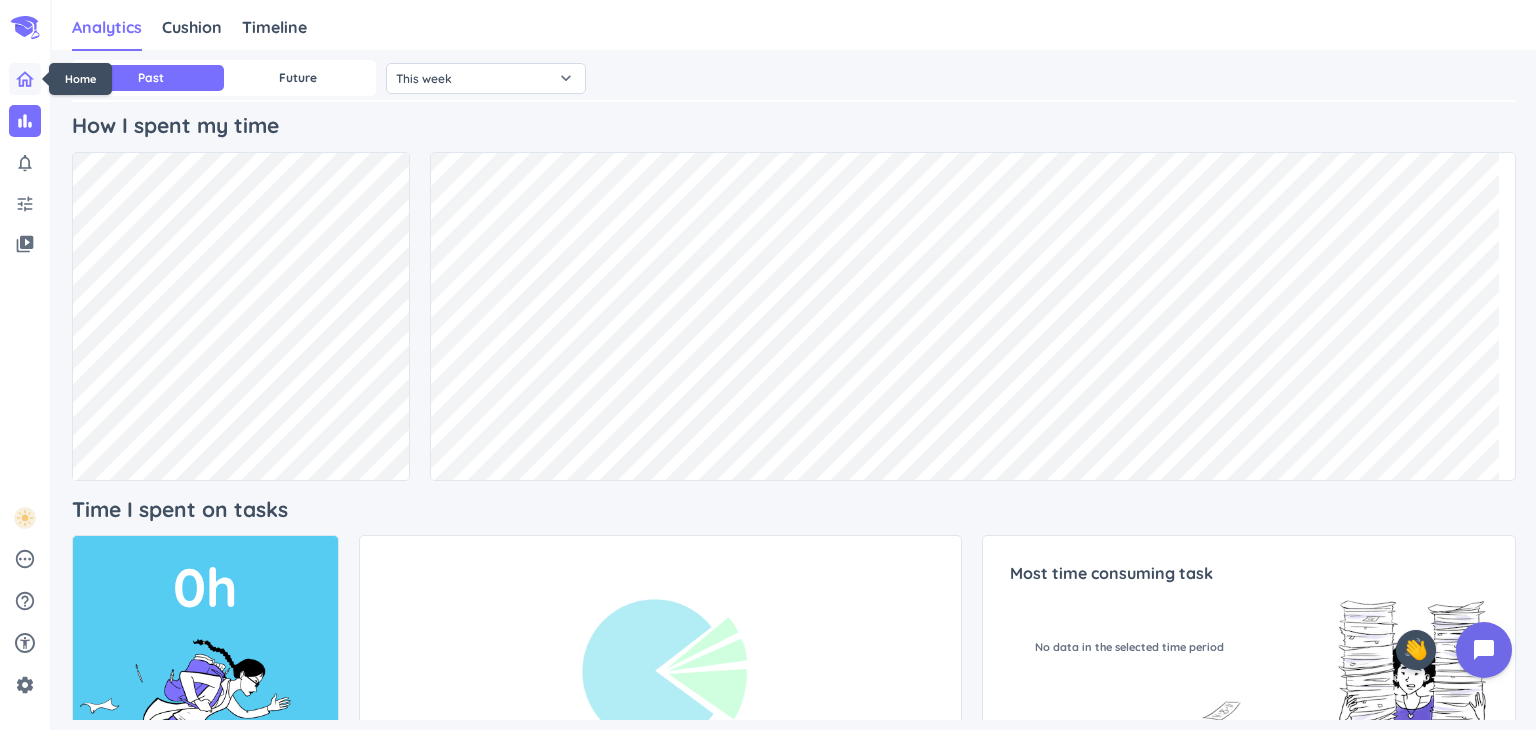 click 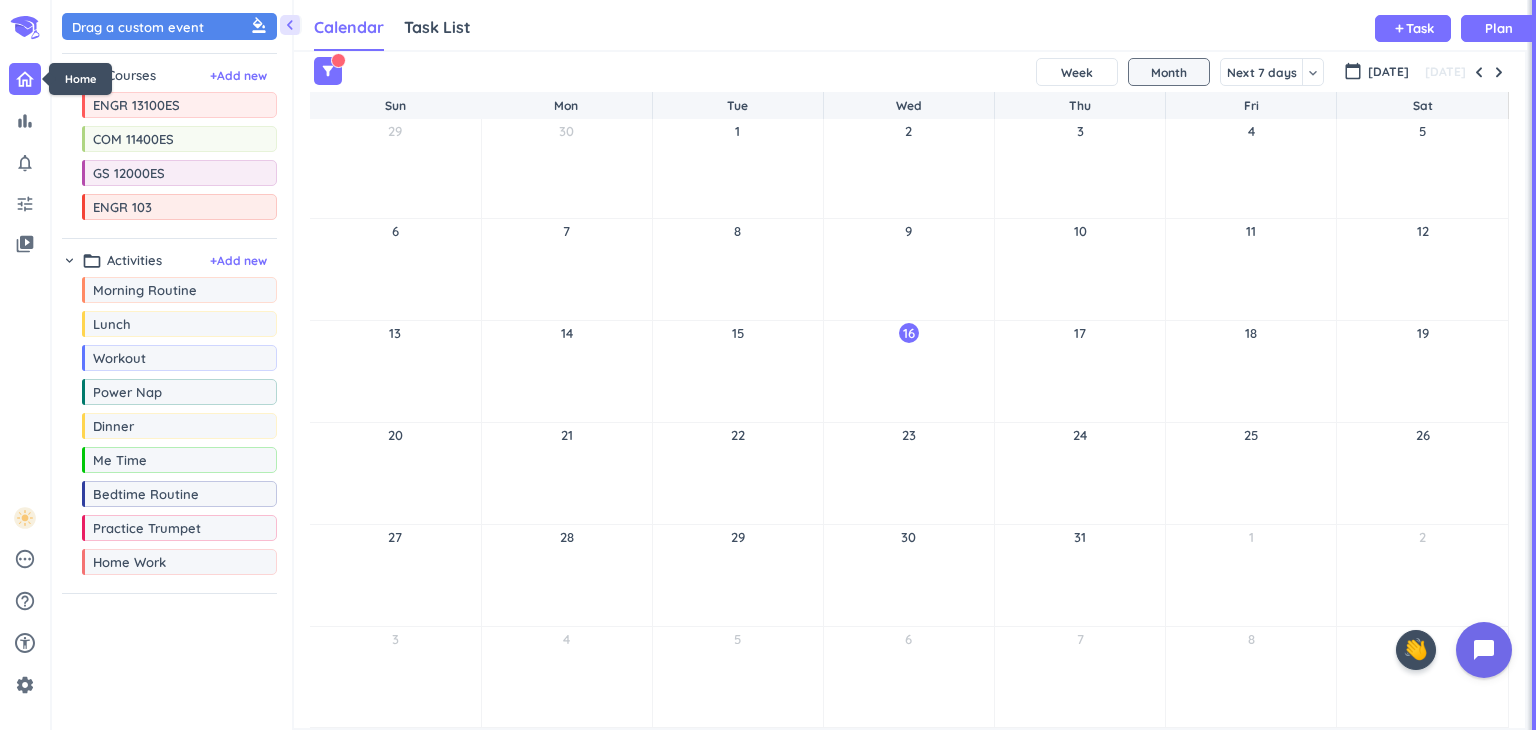 scroll, scrollTop: 8, scrollLeft: 9, axis: both 